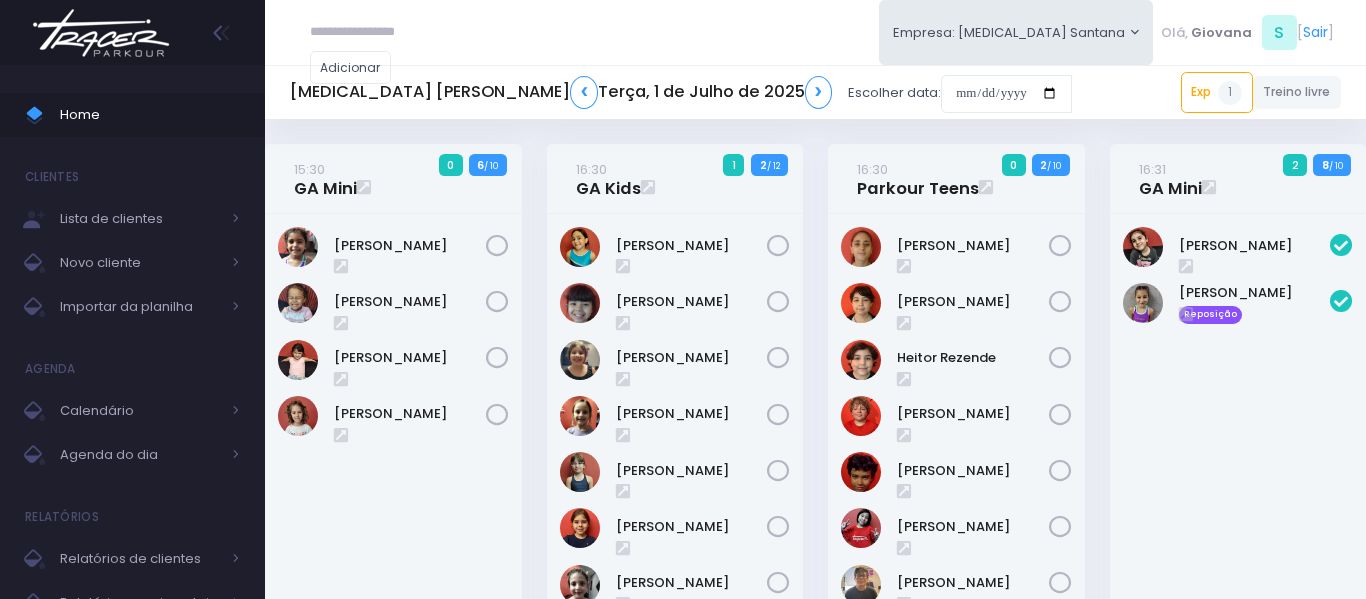 click on "Home" at bounding box center (150, 115) 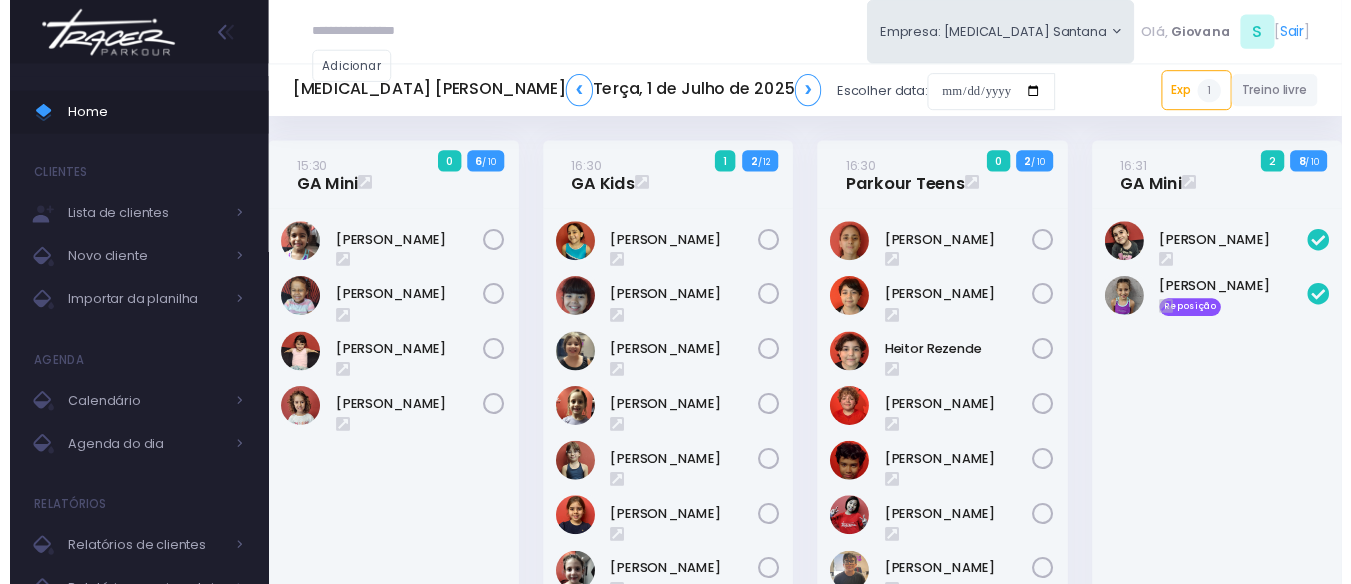 scroll, scrollTop: 0, scrollLeft: 0, axis: both 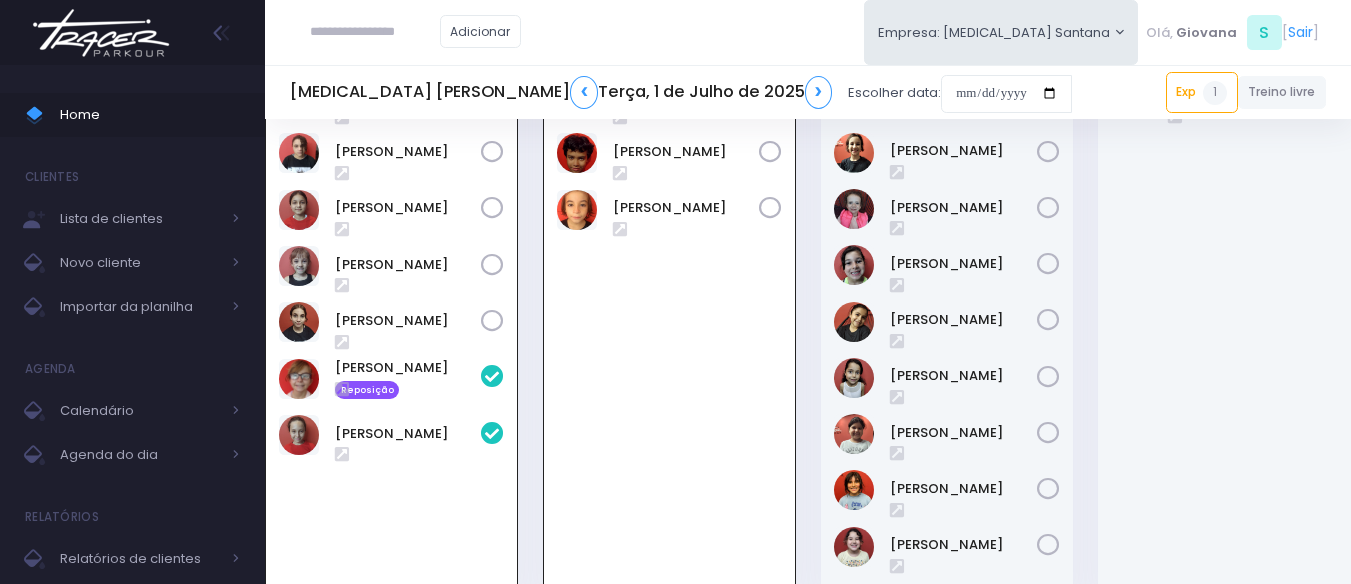 click on "17:30 Giros Teens
0
7  / 10" at bounding box center (669, 307) 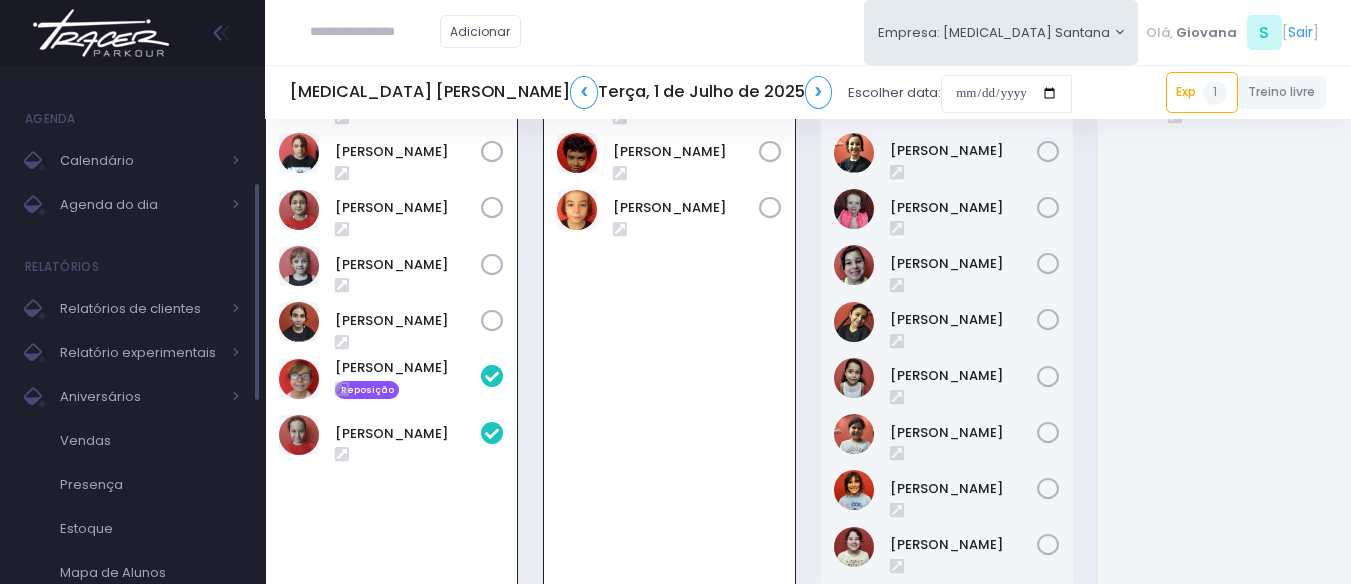 scroll, scrollTop: 450, scrollLeft: 0, axis: vertical 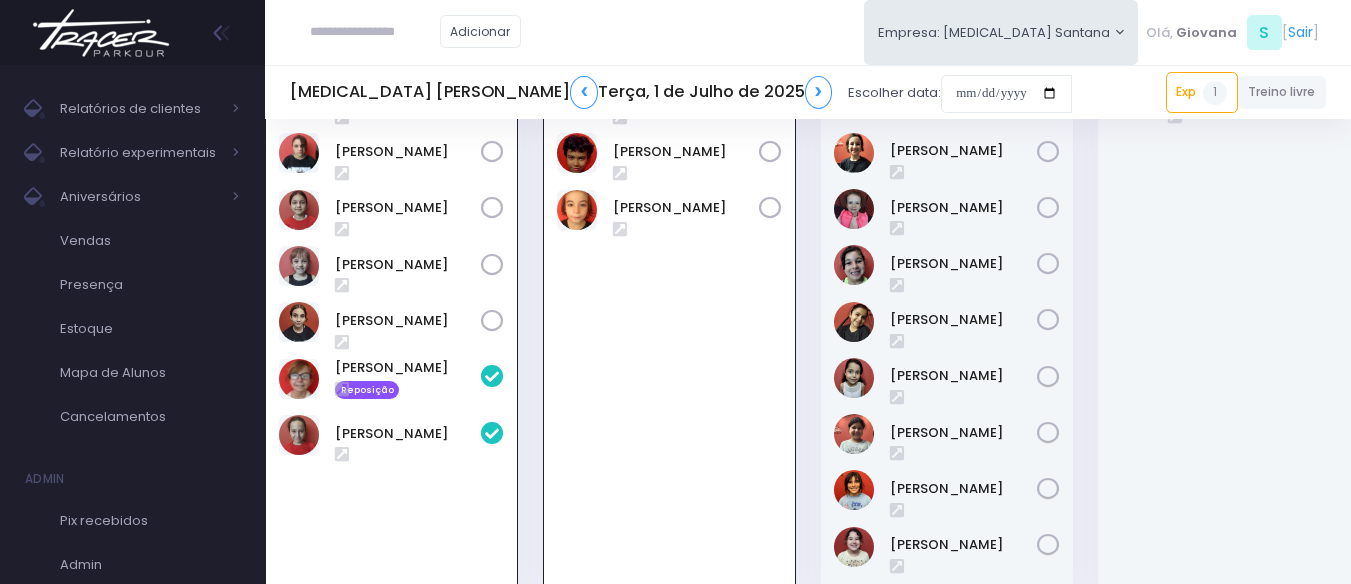 click at bounding box center [375, 32] 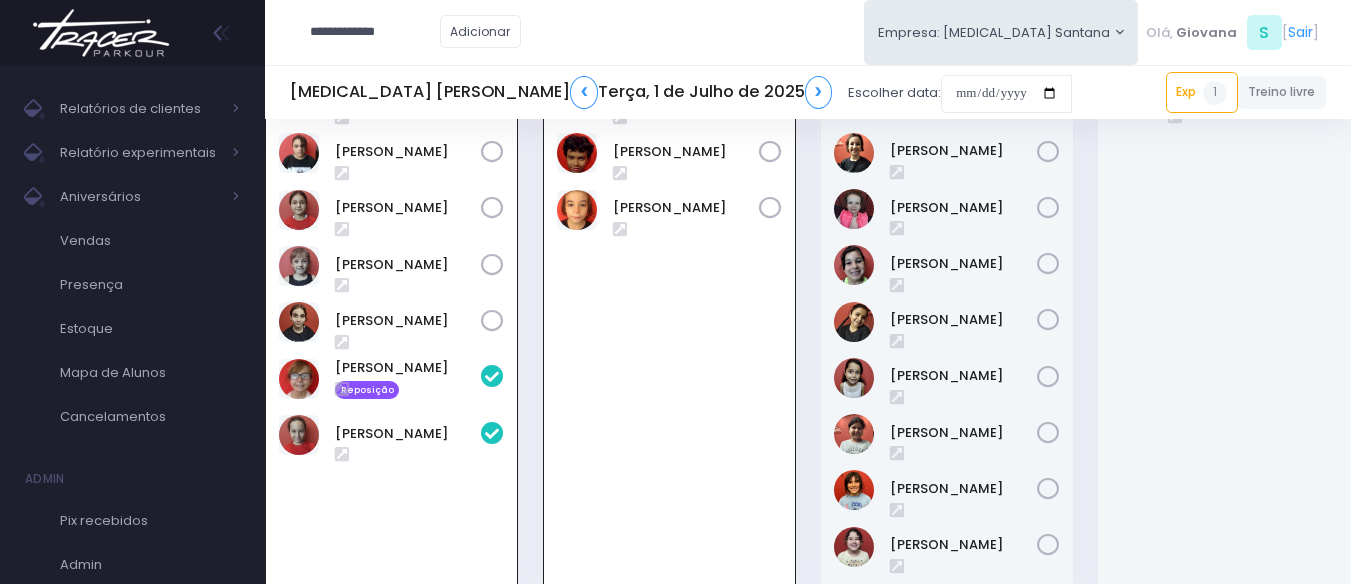 click on "**********" at bounding box center [375, 32] 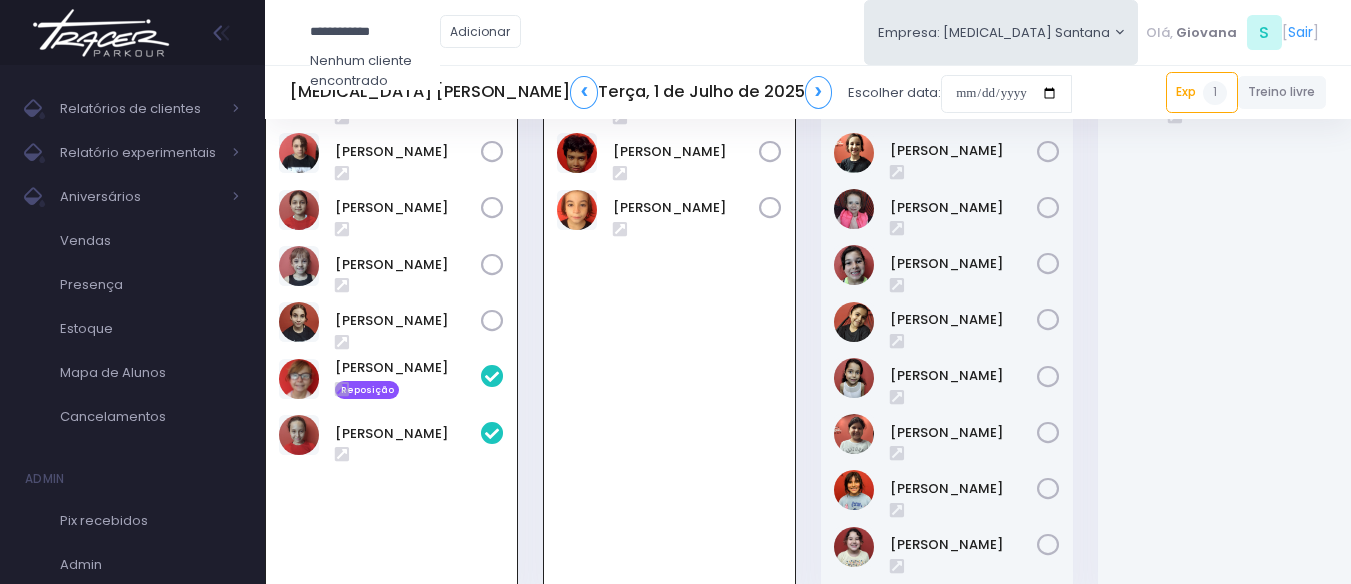 type on "**********" 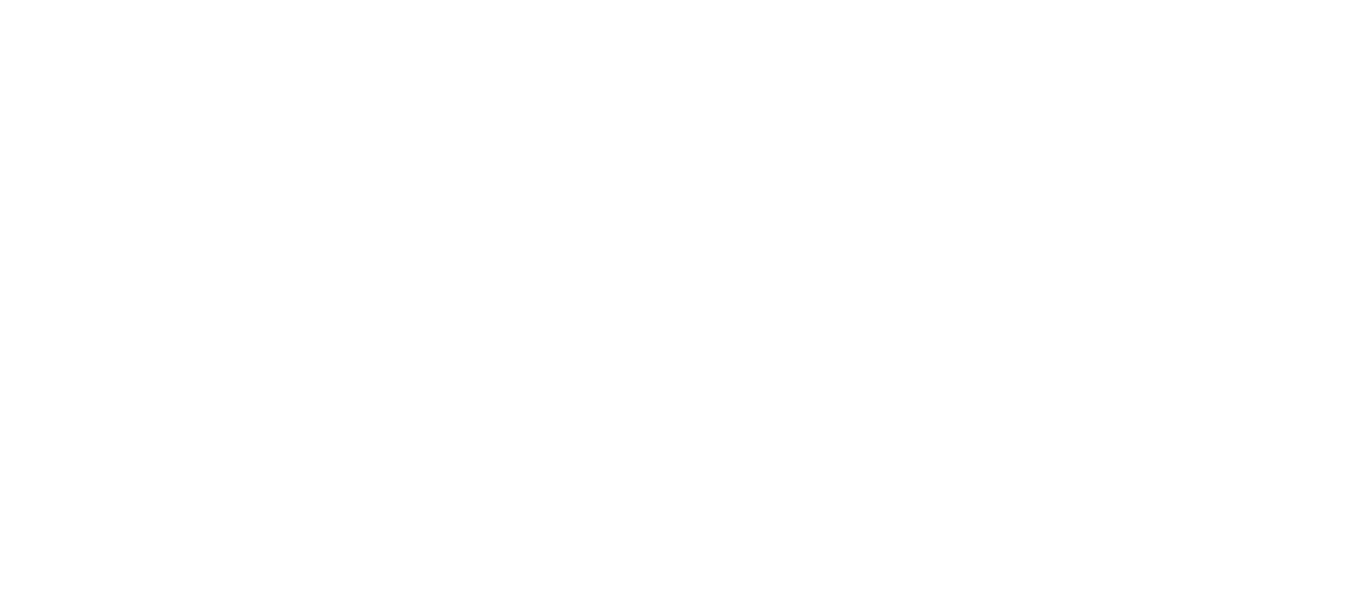 scroll, scrollTop: 0, scrollLeft: 0, axis: both 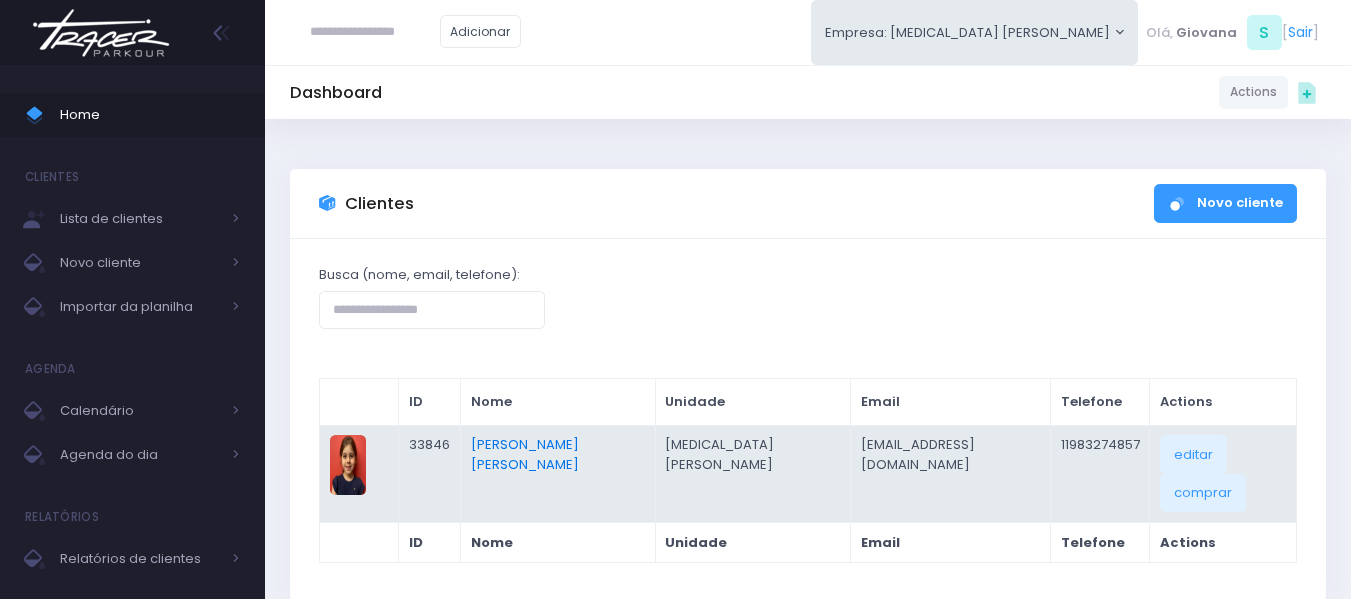 click on "[PERSON_NAME] [PERSON_NAME]" at bounding box center [525, 454] 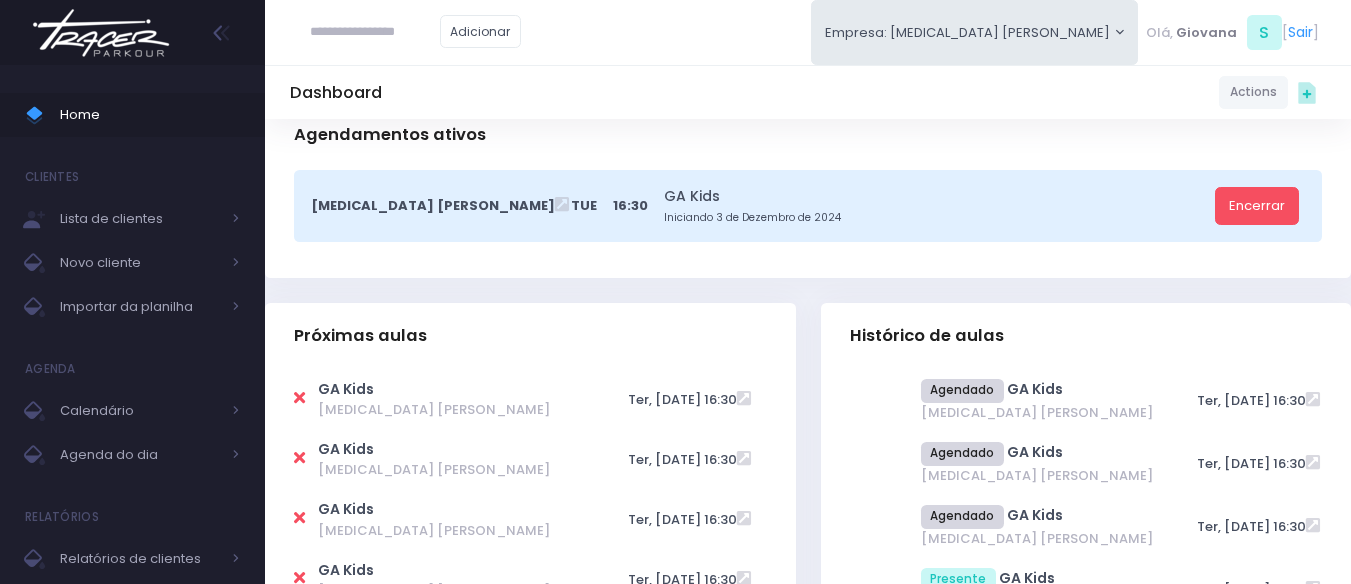 scroll, scrollTop: 500, scrollLeft: 0, axis: vertical 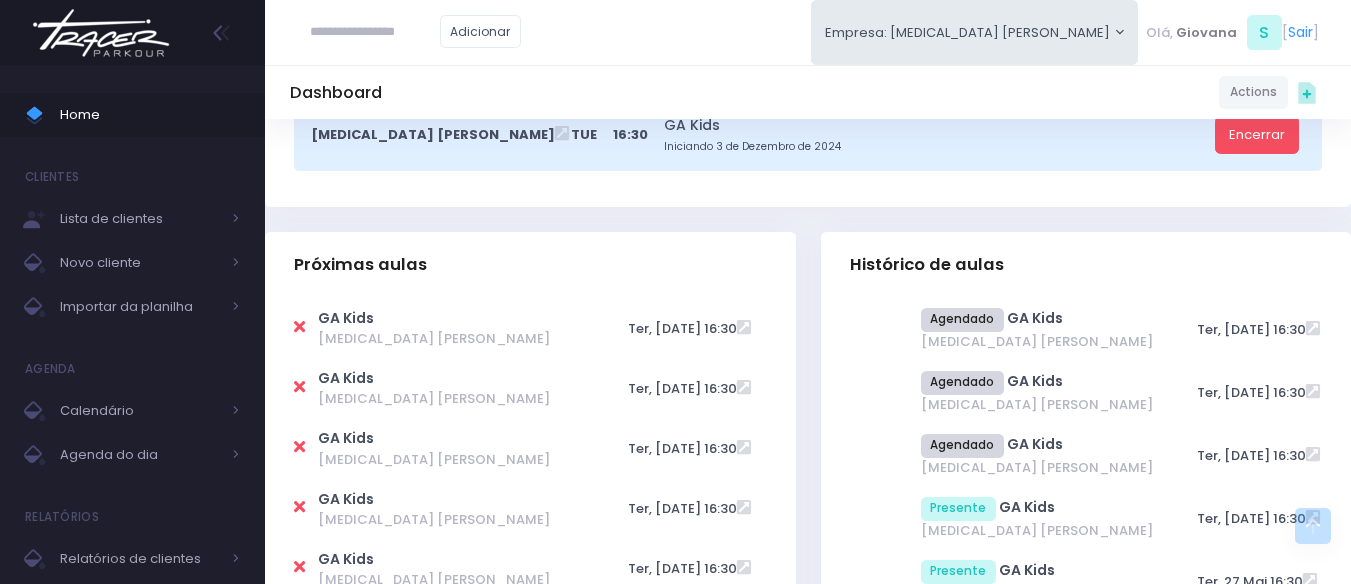 click on "Histórico de aulas
Agendado
GA Kids" at bounding box center (1086, 2300) 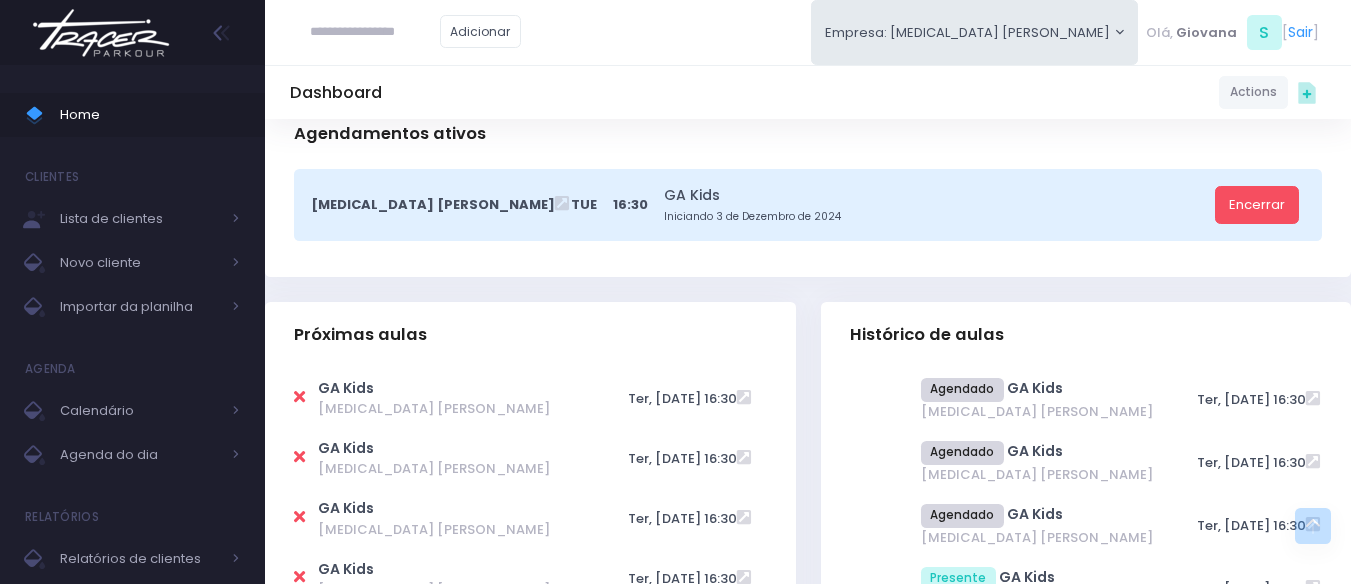 scroll, scrollTop: 431, scrollLeft: 0, axis: vertical 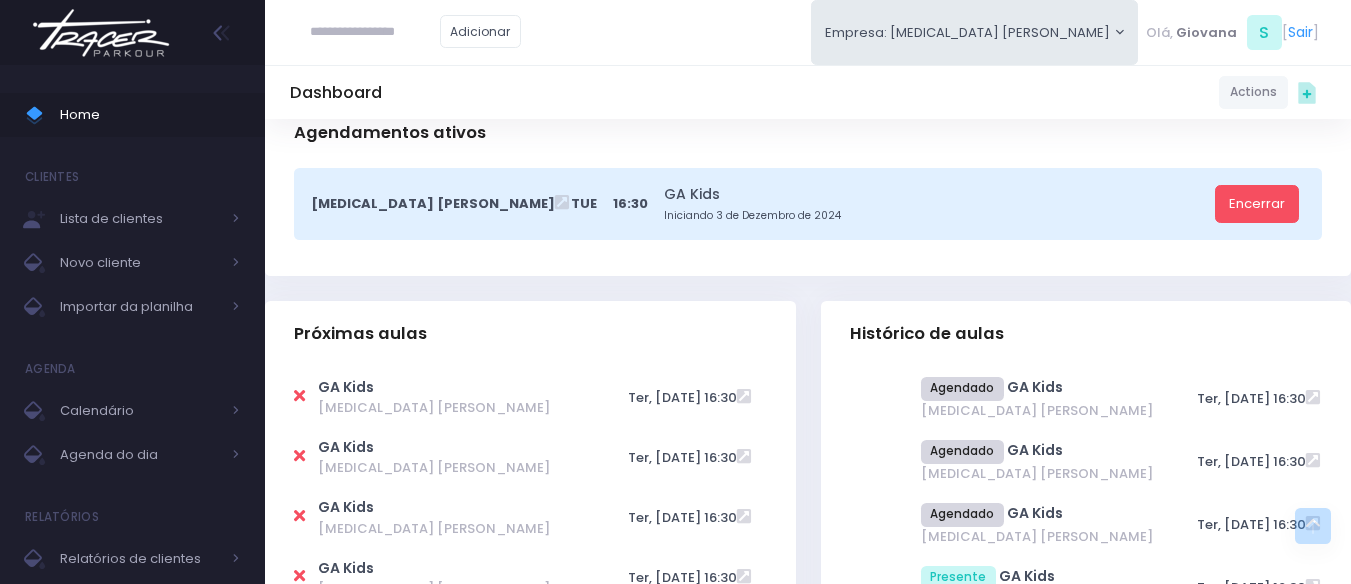 click at bounding box center (299, 396) 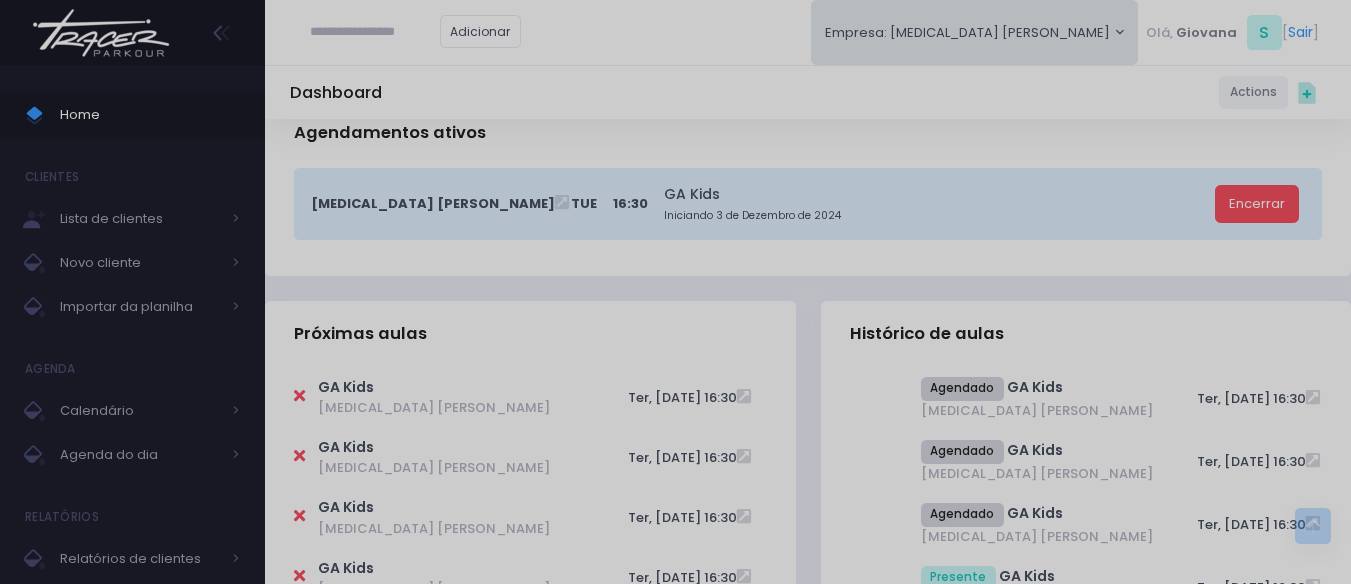 scroll, scrollTop: 0, scrollLeft: 0, axis: both 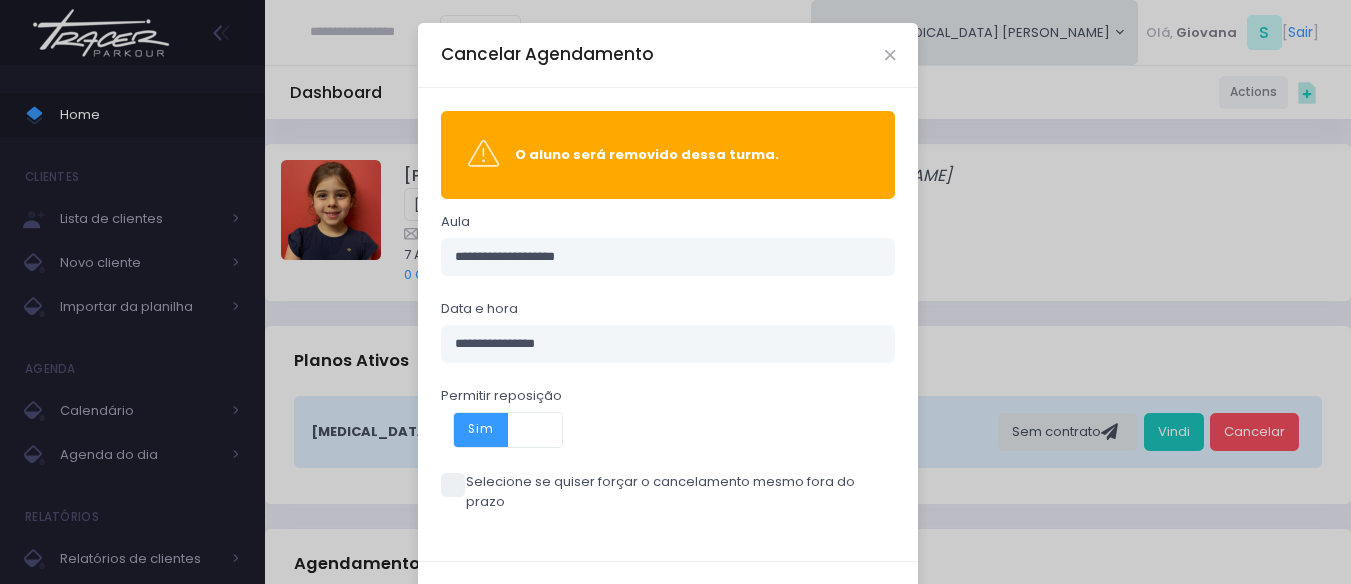 click at bounding box center (453, 485) 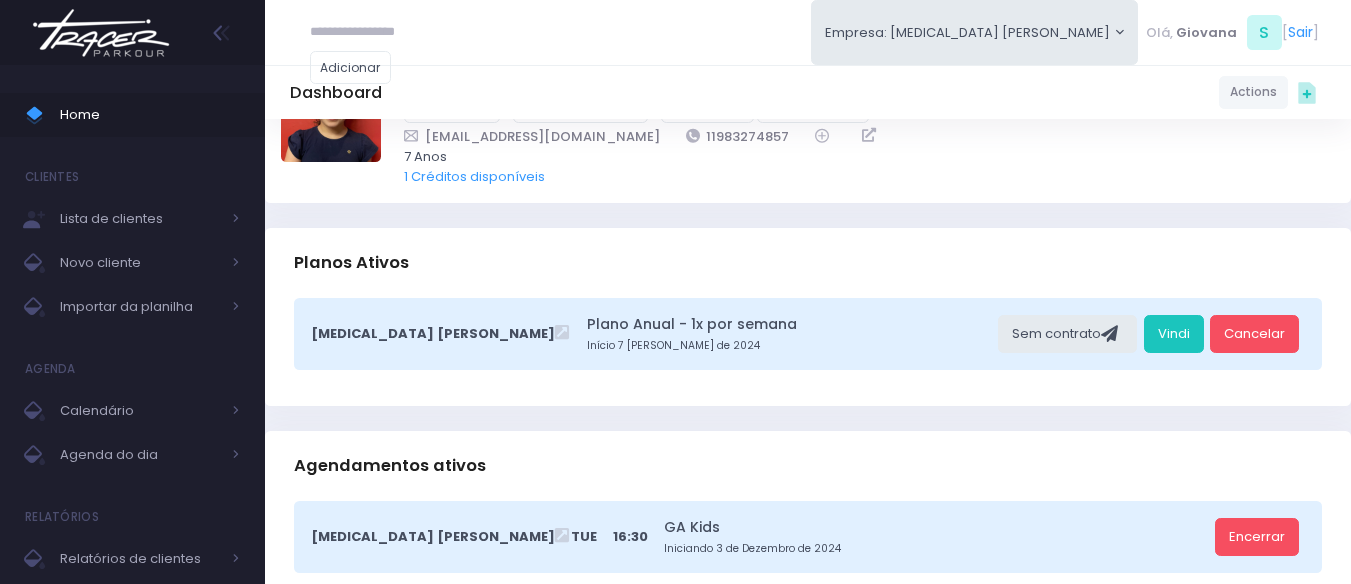 scroll, scrollTop: 500, scrollLeft: 0, axis: vertical 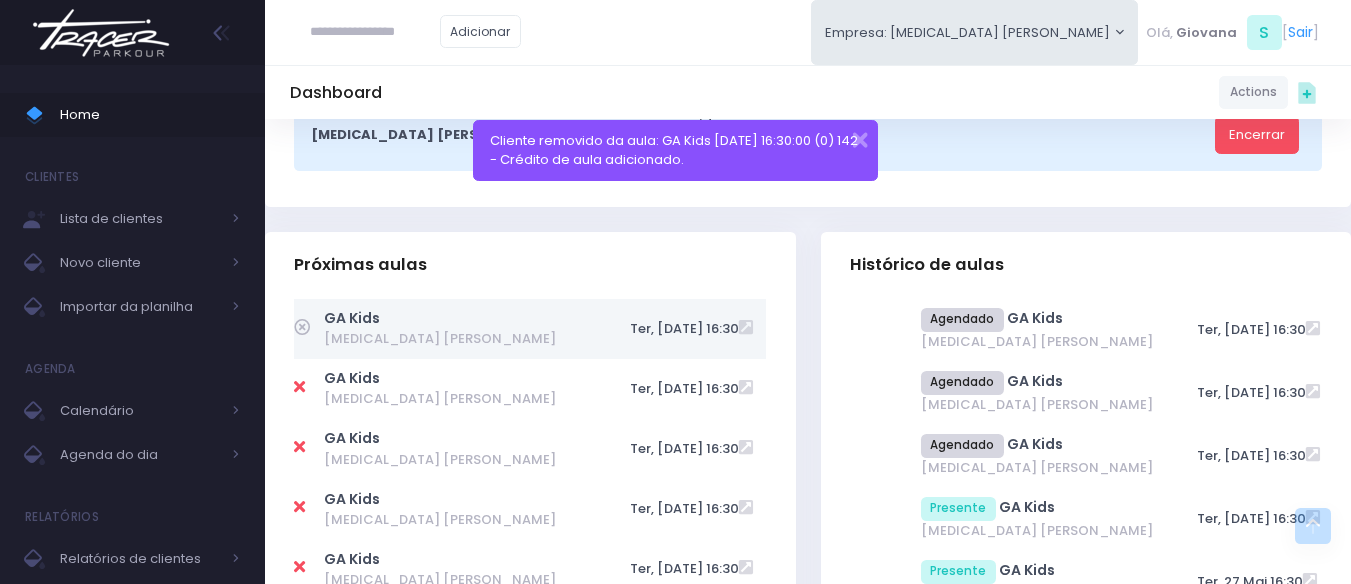 click at bounding box center [299, 387] 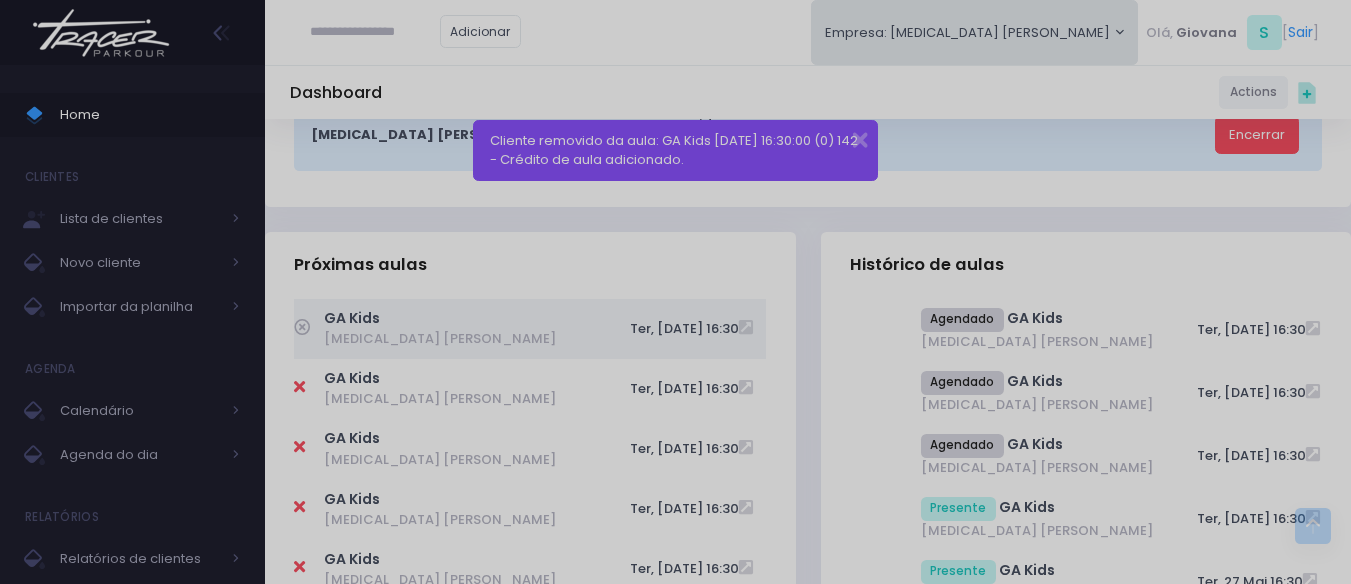 scroll, scrollTop: 0, scrollLeft: 0, axis: both 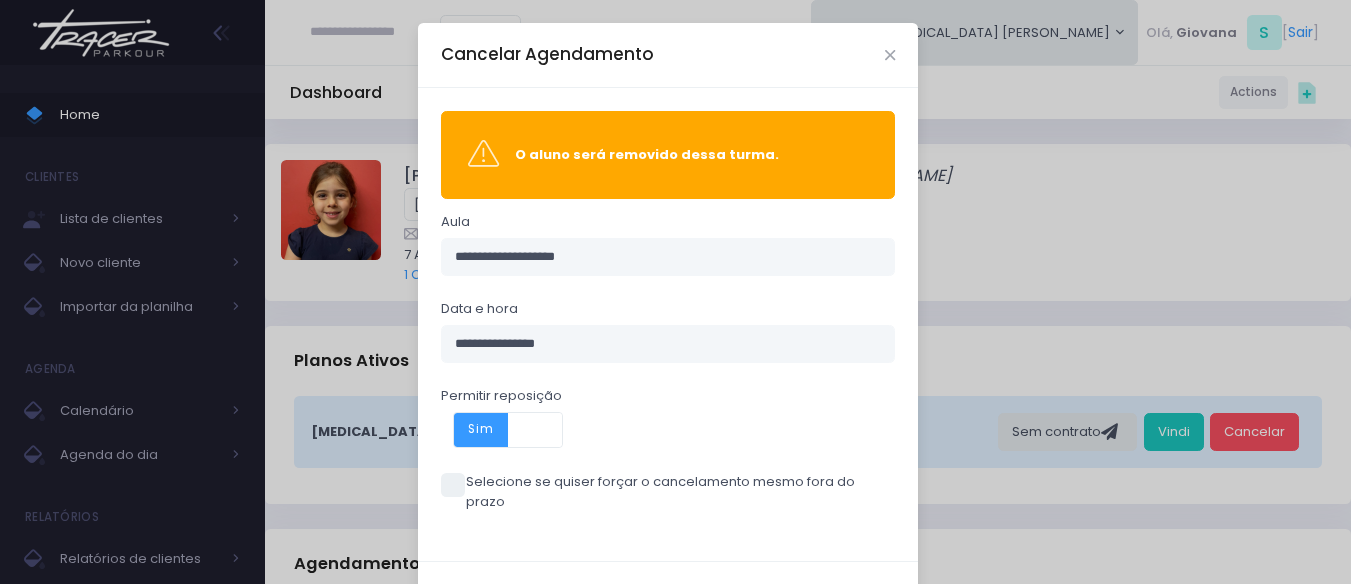 click at bounding box center (453, 485) 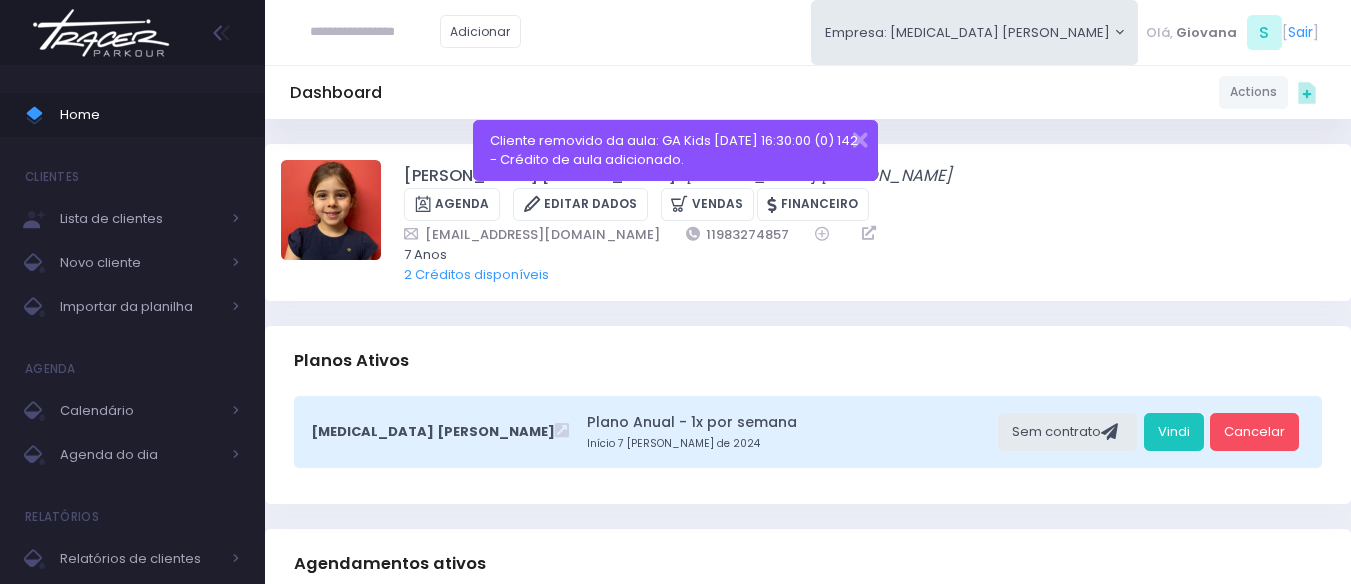 scroll, scrollTop: 0, scrollLeft: 0, axis: both 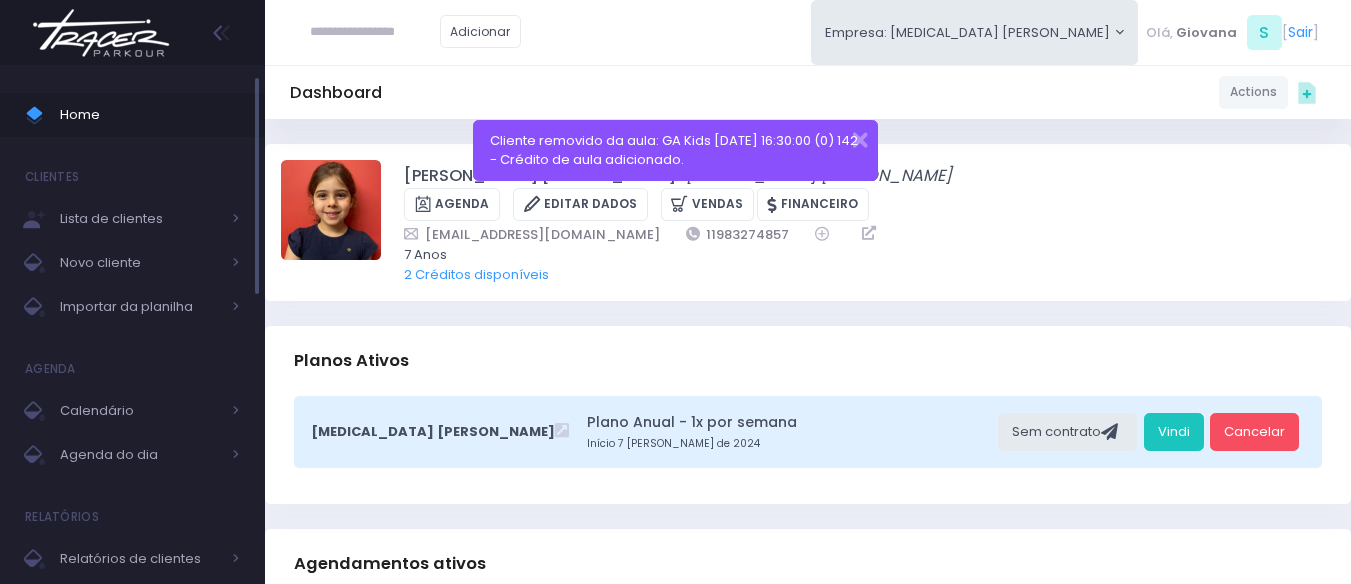 click on "Home" at bounding box center [150, 115] 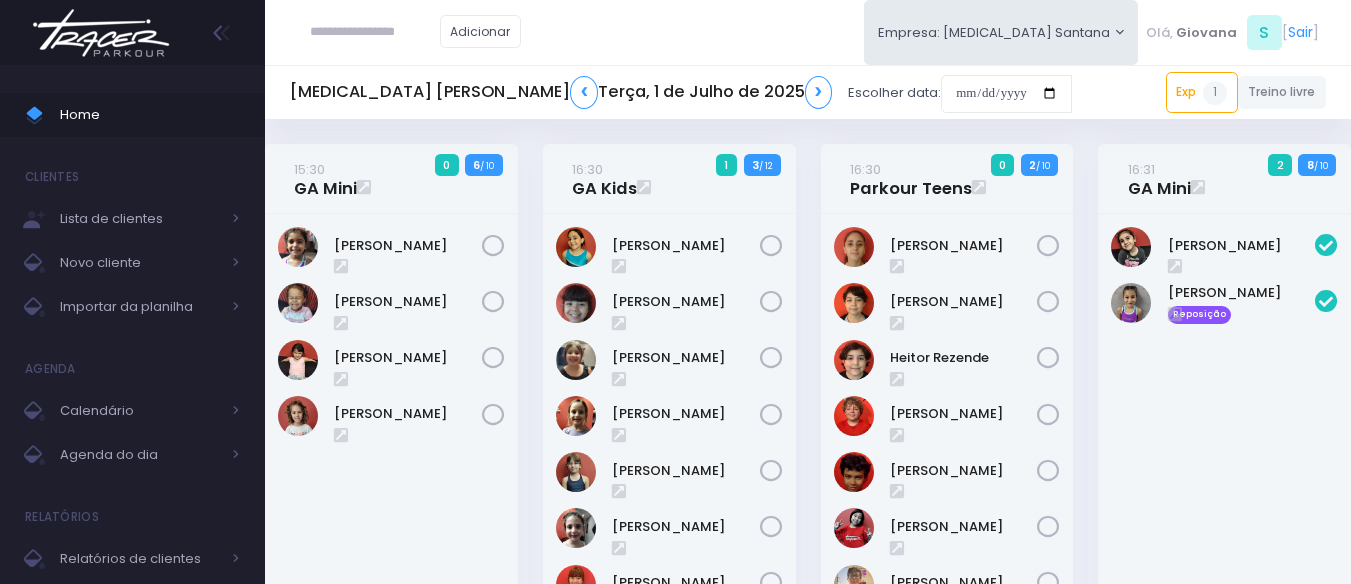 scroll, scrollTop: 0, scrollLeft: 0, axis: both 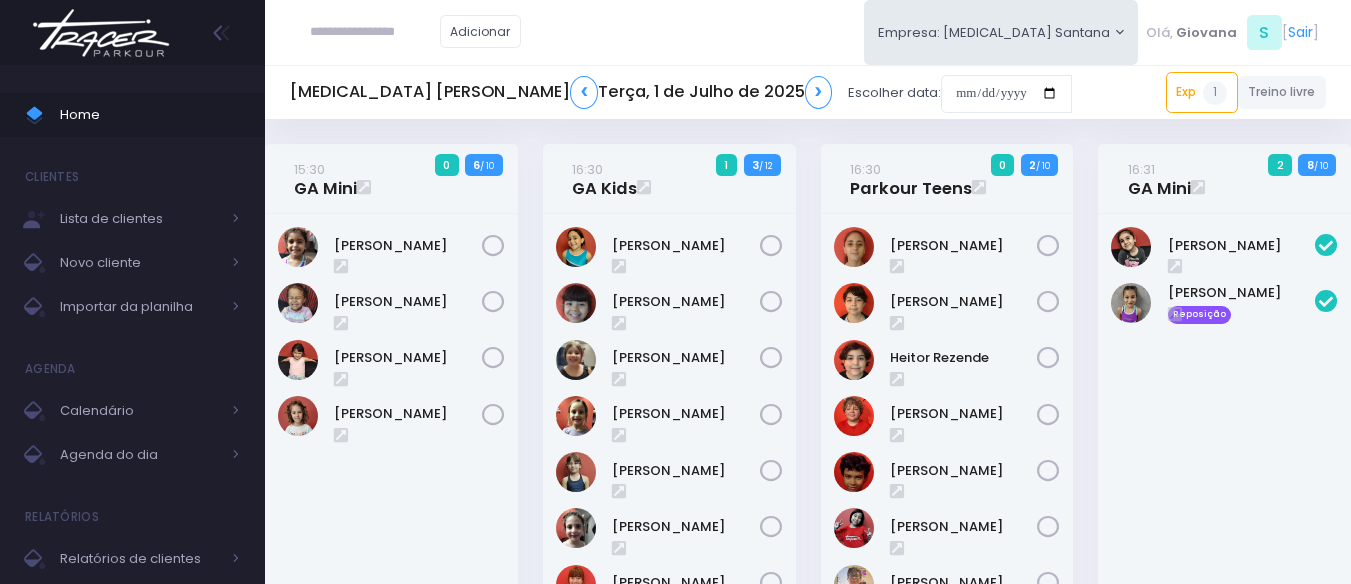 click on "16:30 GA Kids
1
3  / 12" at bounding box center [669, 514] 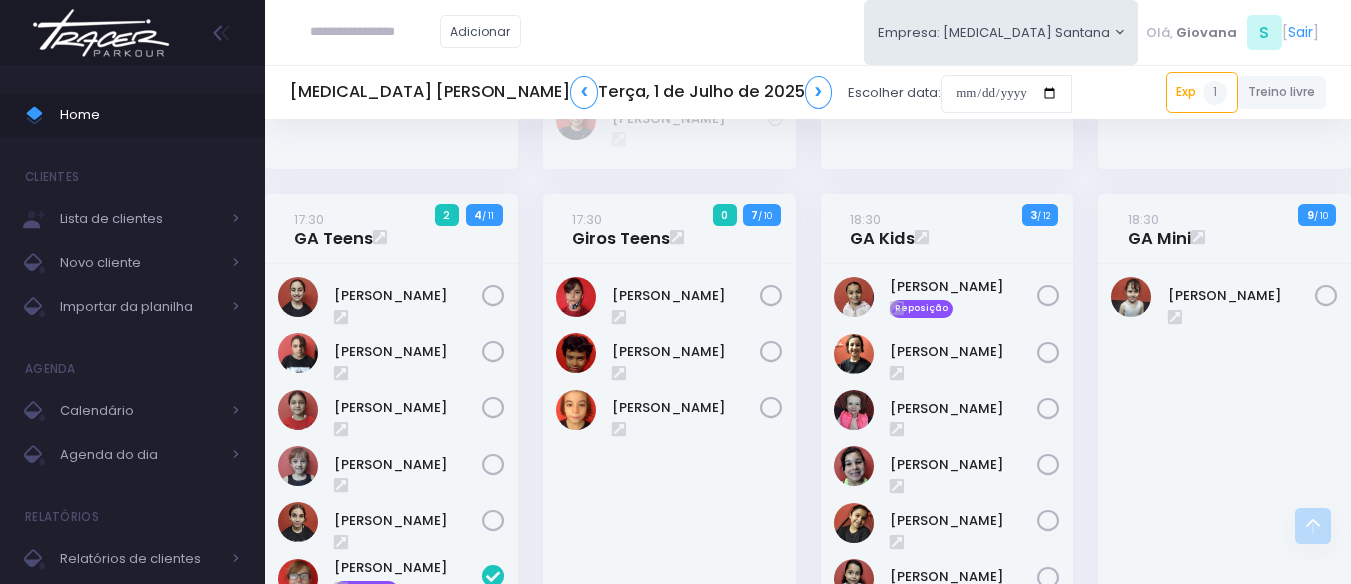 scroll, scrollTop: 700, scrollLeft: 0, axis: vertical 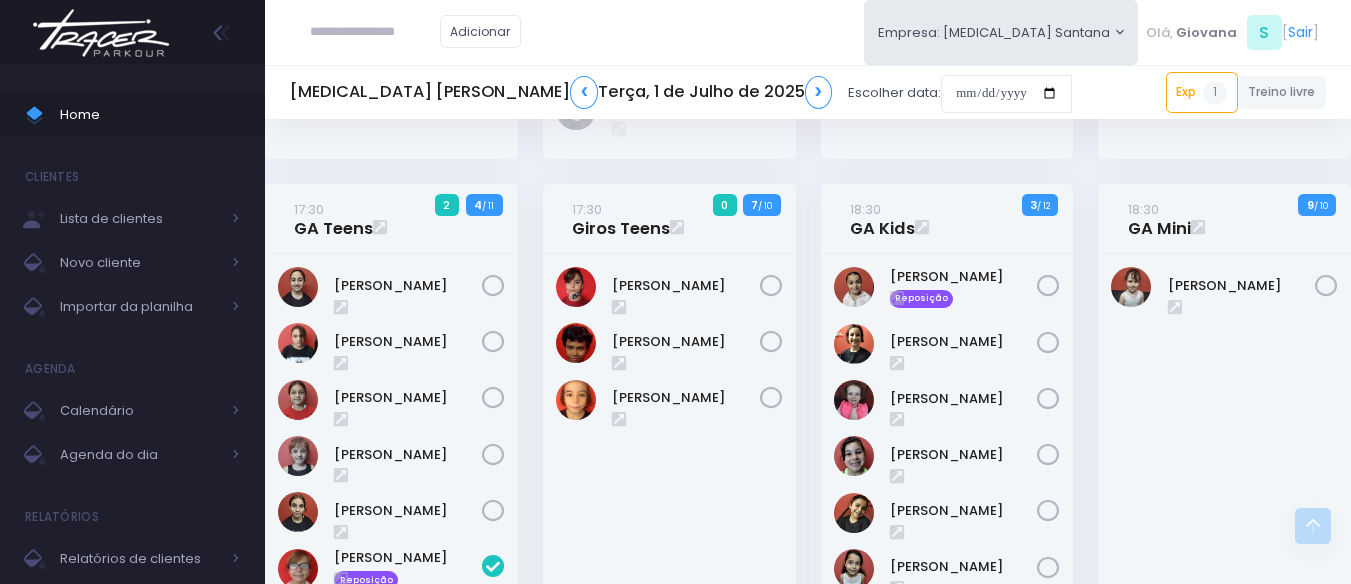 click at bounding box center (375, 32) 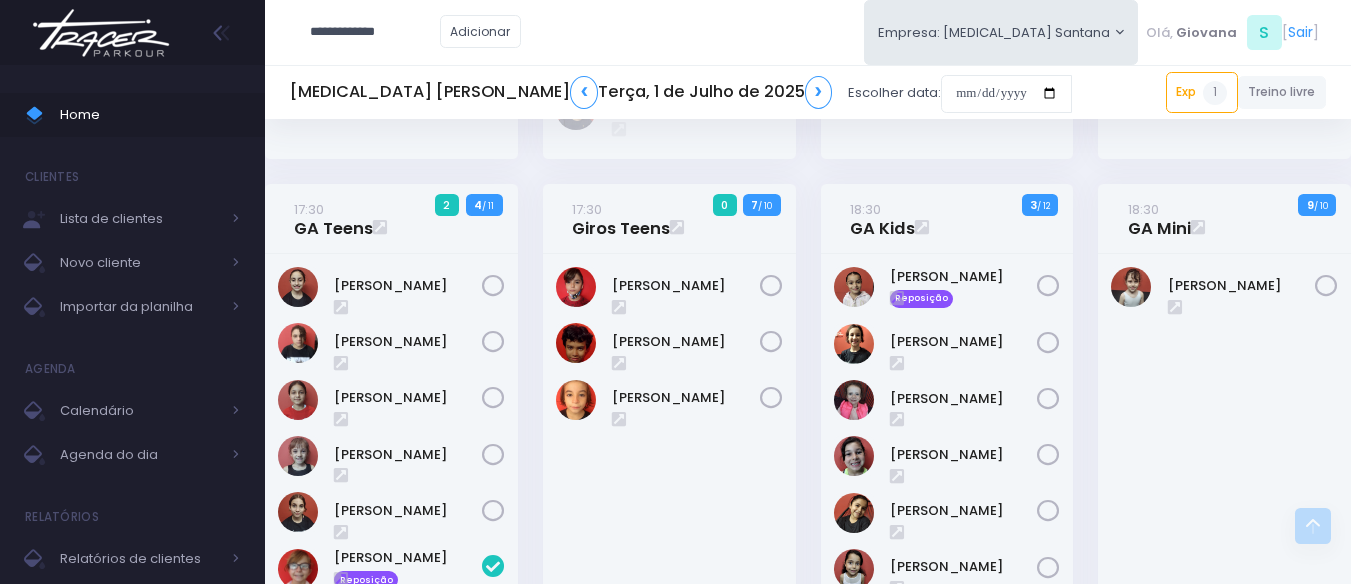 type on "**********" 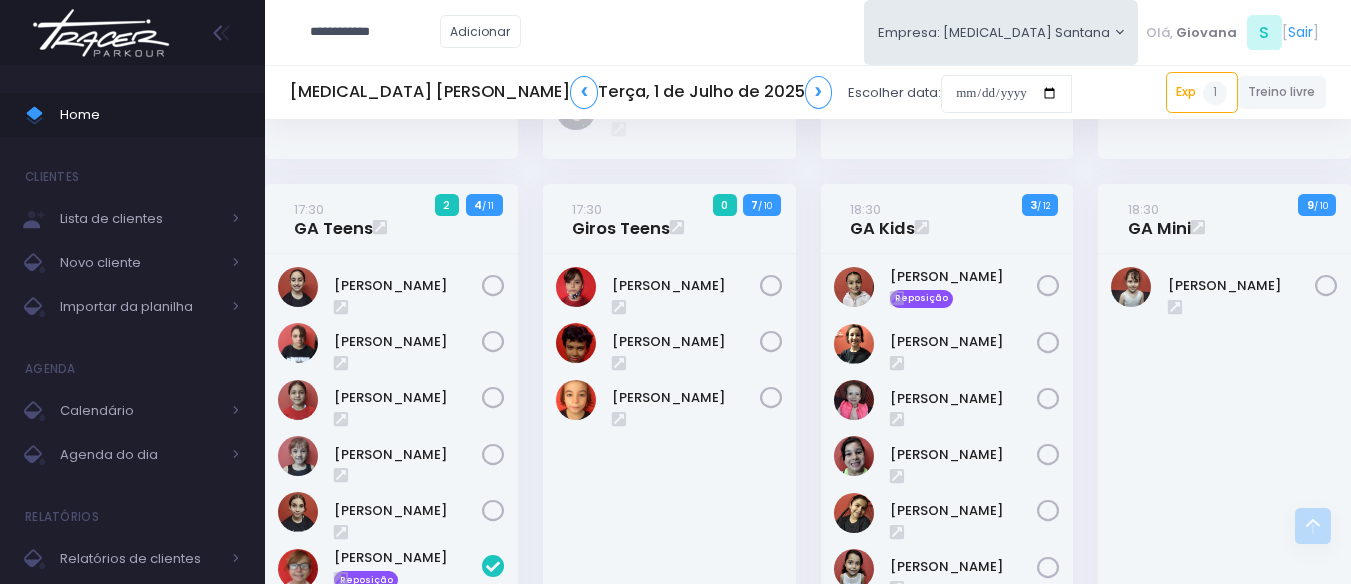 type on "**********" 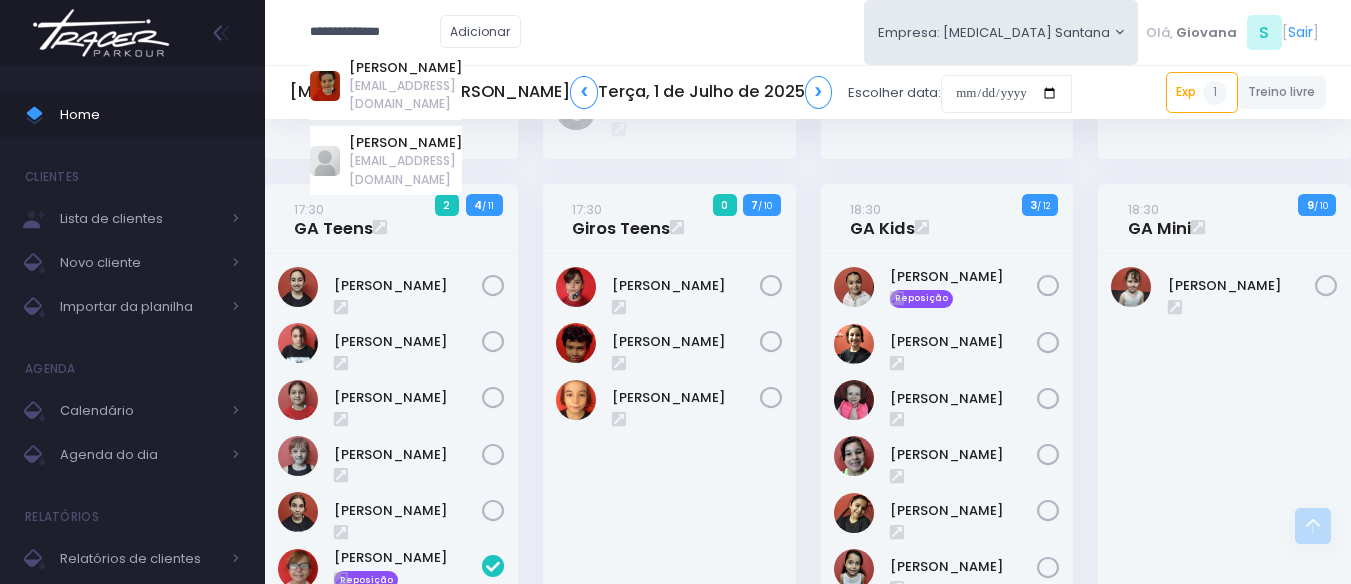 type 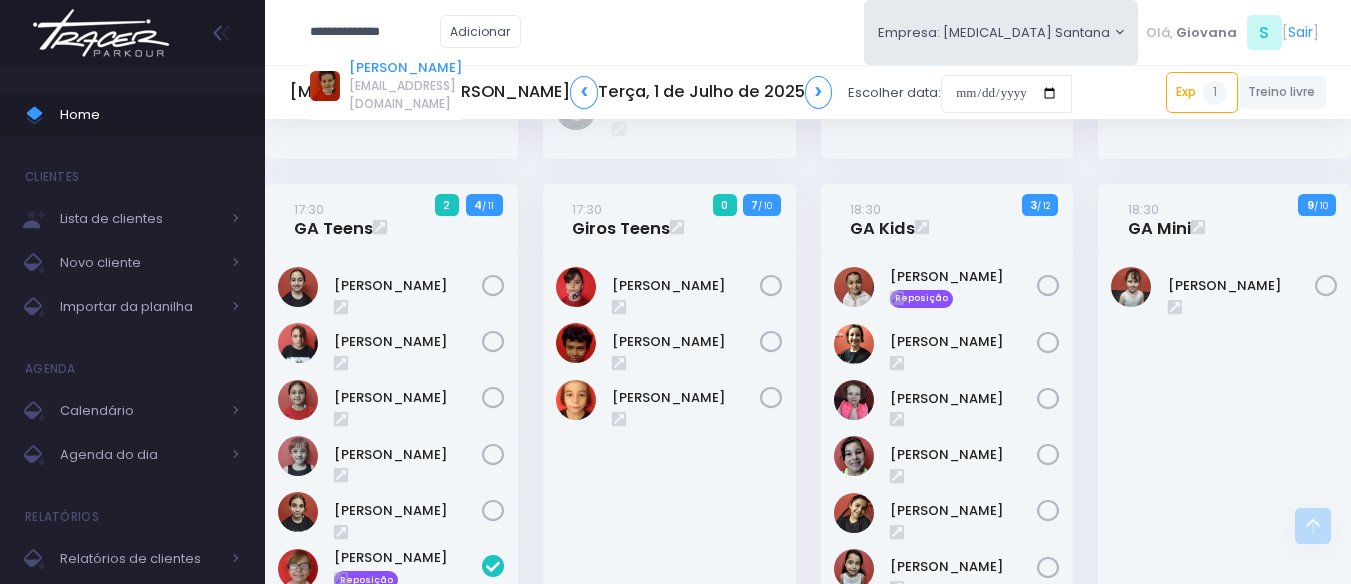 click on "[PERSON_NAME]" at bounding box center (405, 68) 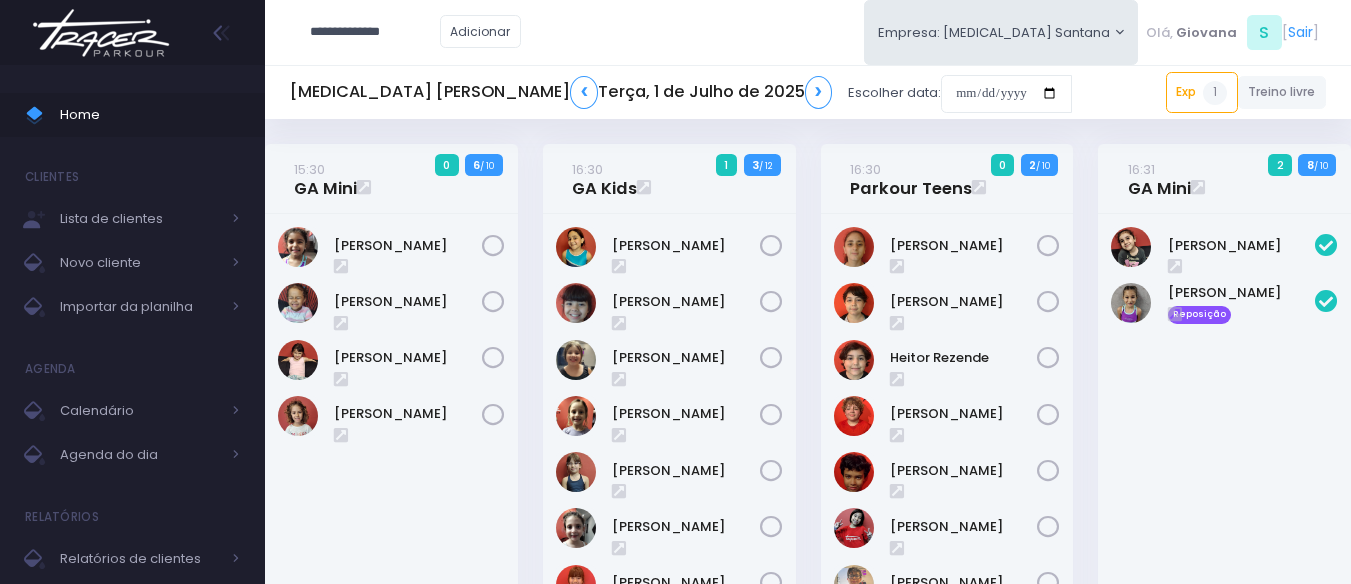 type on "**********" 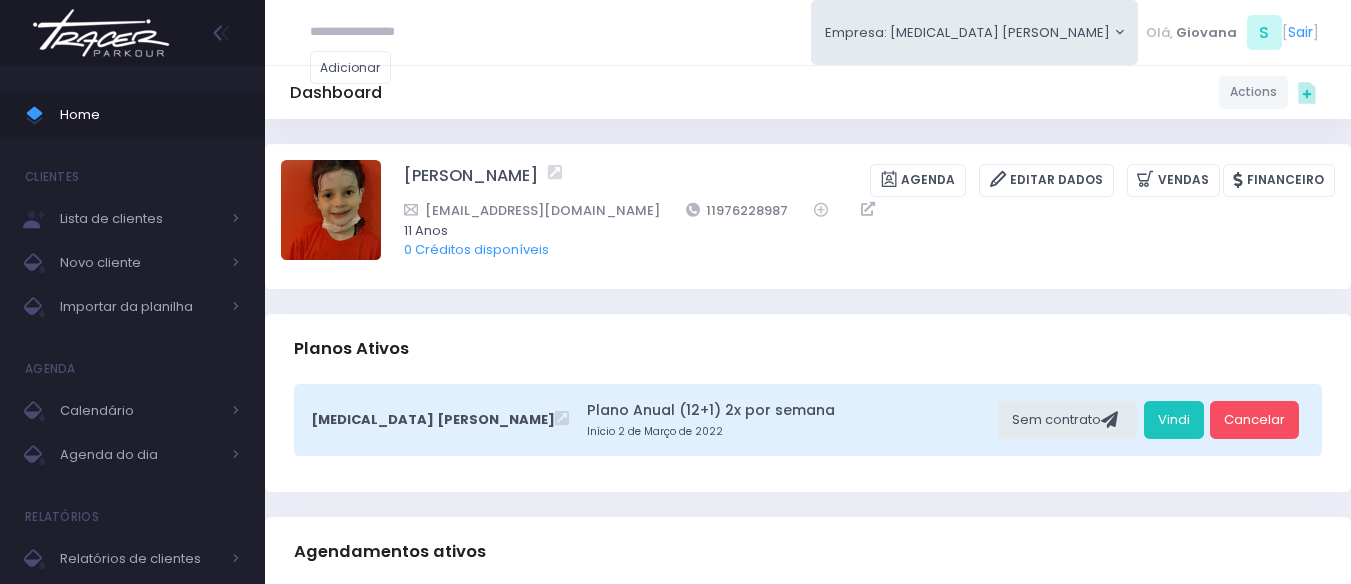 scroll, scrollTop: 0, scrollLeft: 0, axis: both 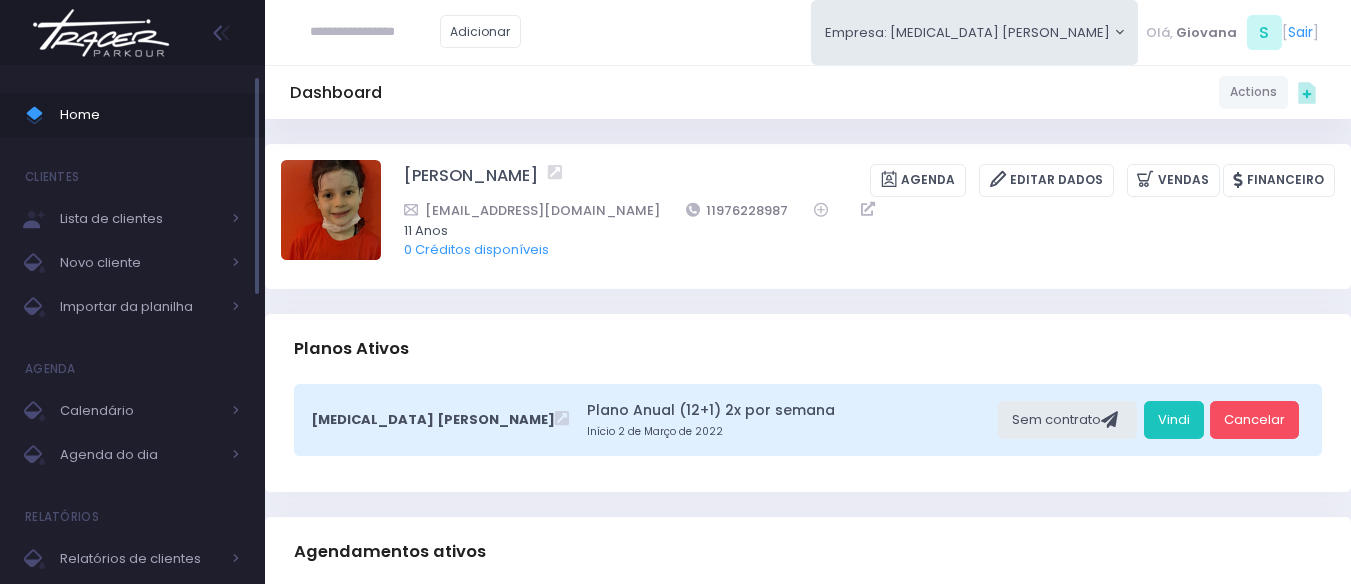 click on "Home" at bounding box center [132, 115] 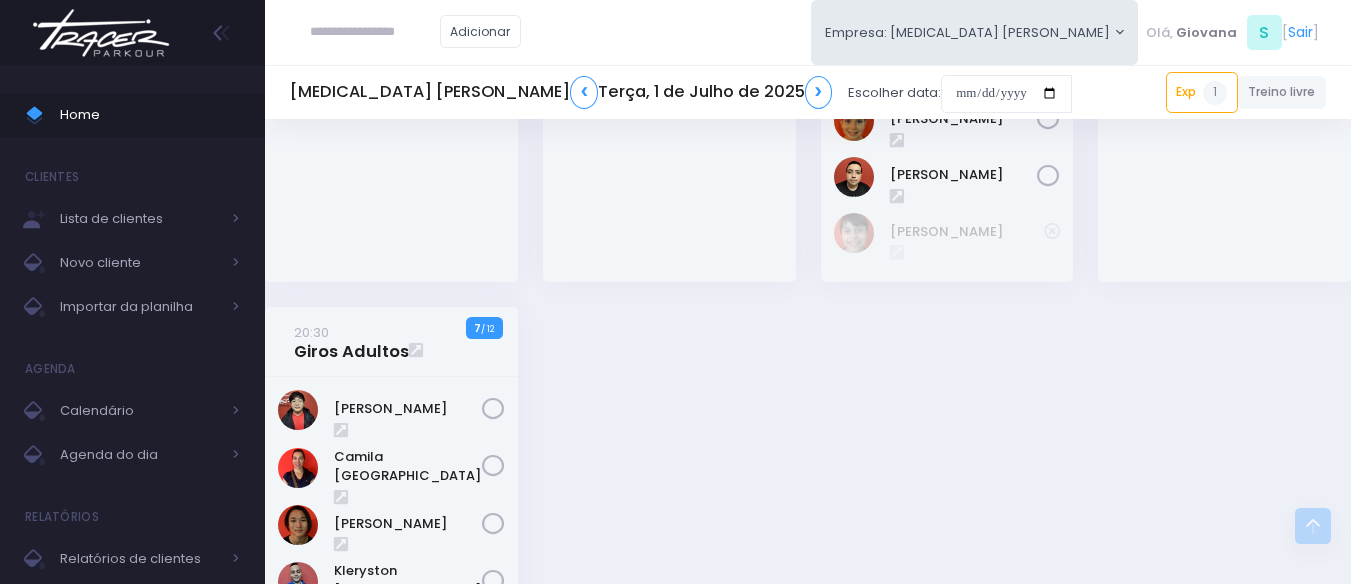 scroll, scrollTop: 1991, scrollLeft: 0, axis: vertical 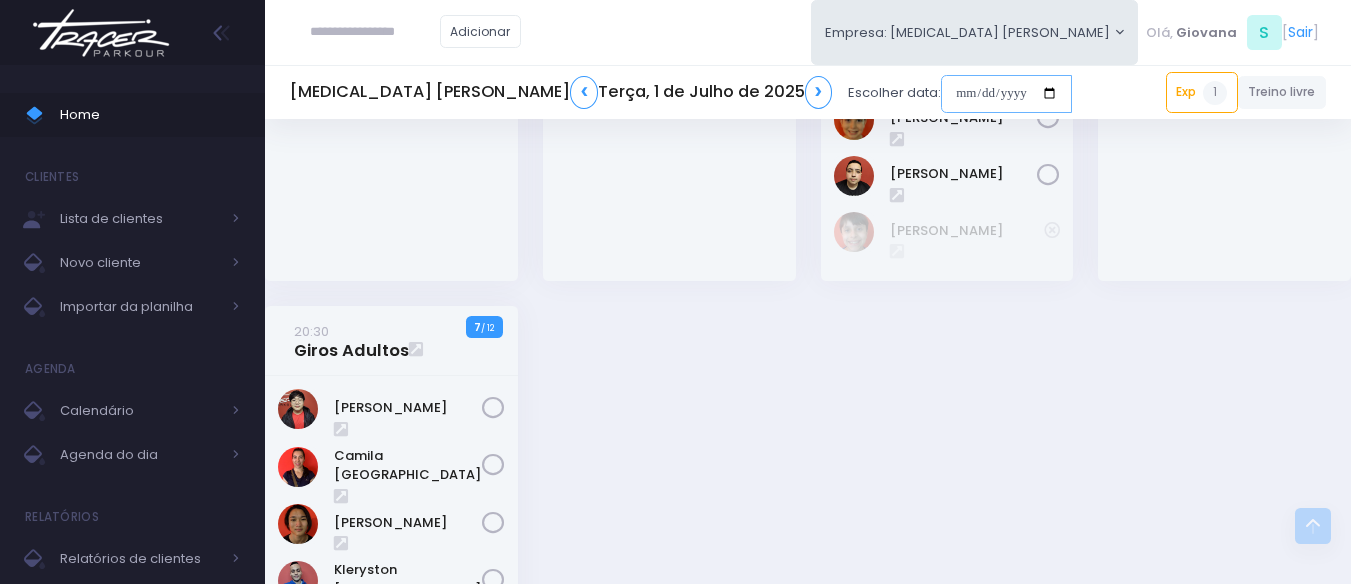 click at bounding box center [1006, 94] 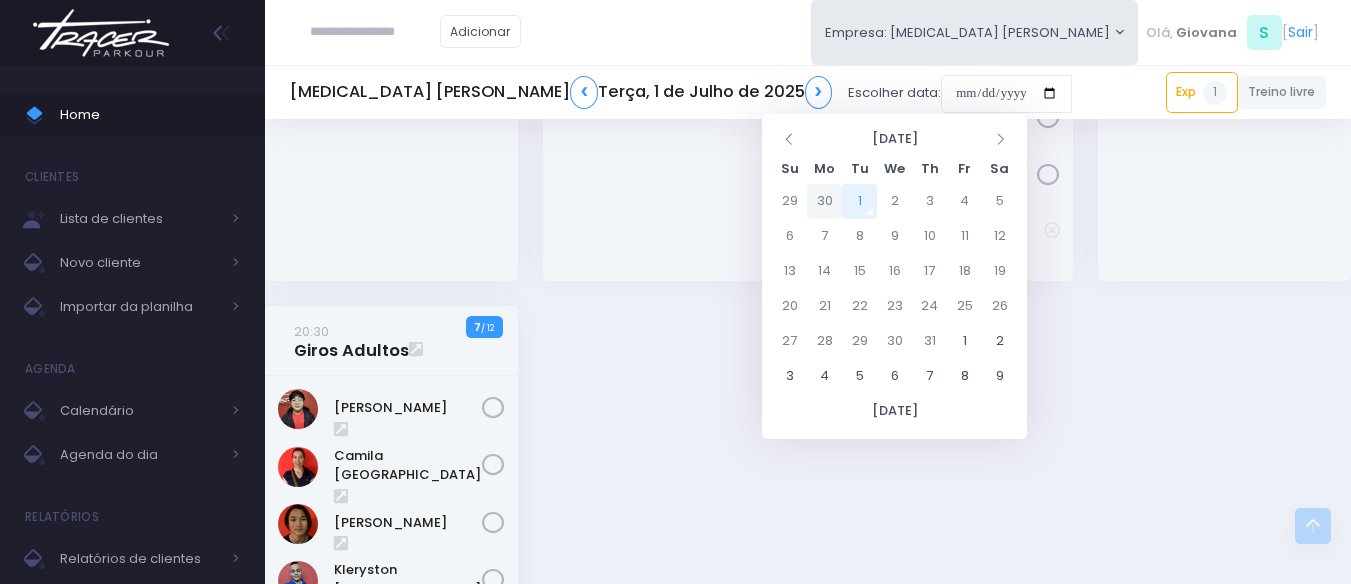click on "30" at bounding box center (824, 201) 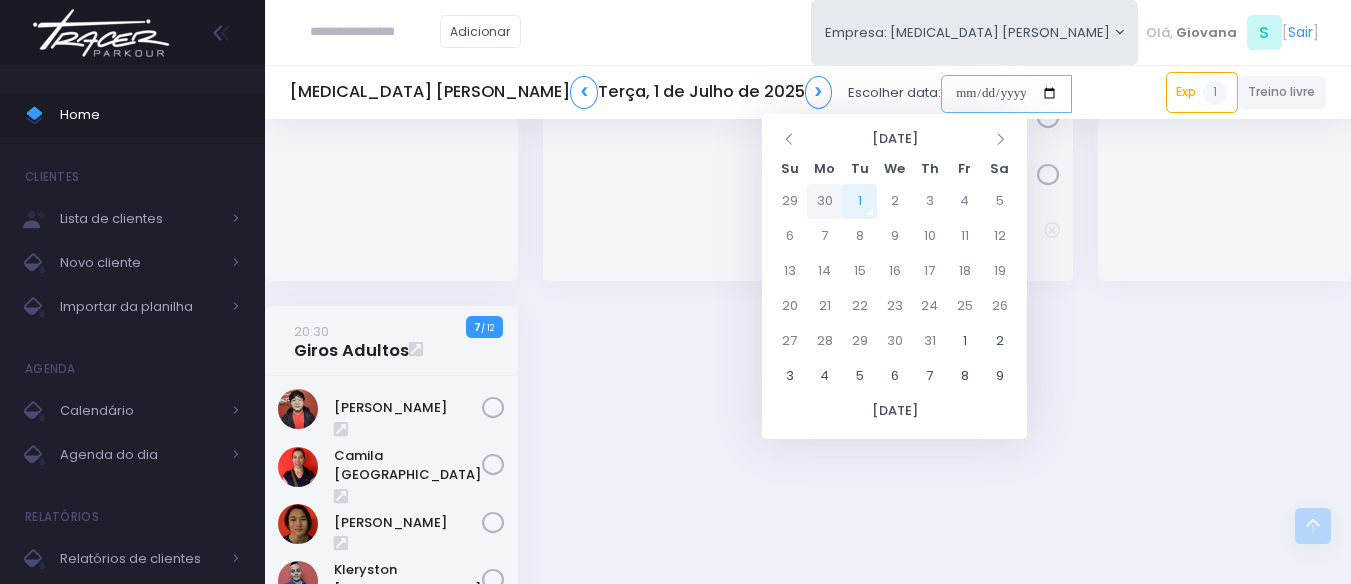 type on "**********" 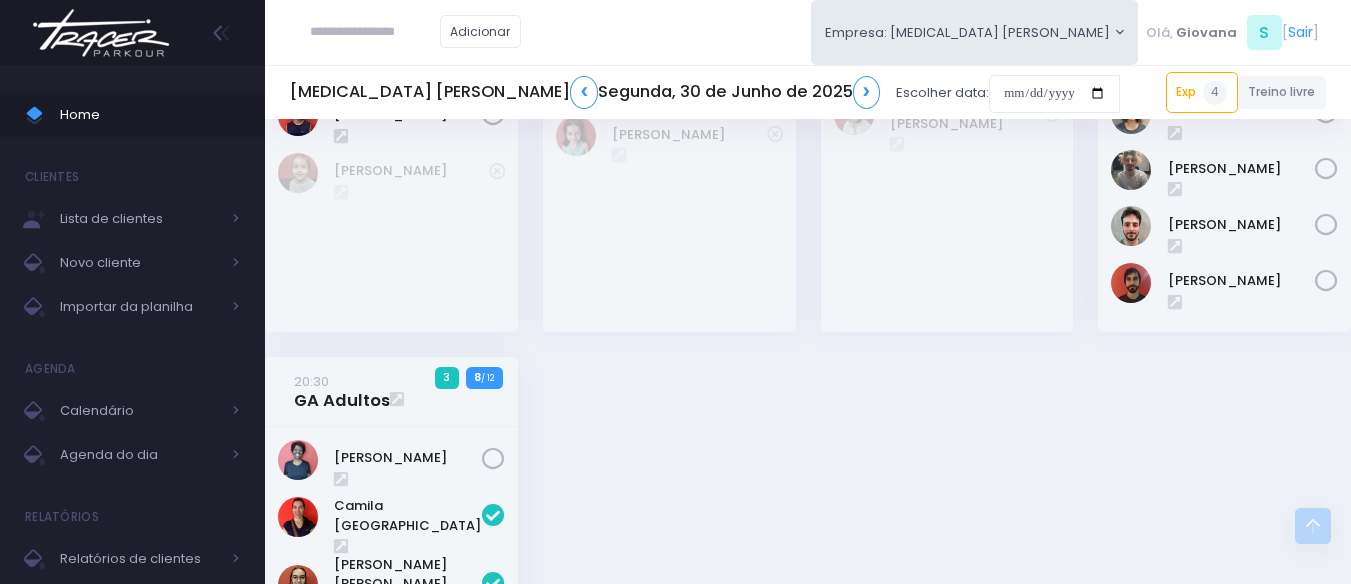 scroll, scrollTop: 1562, scrollLeft: 0, axis: vertical 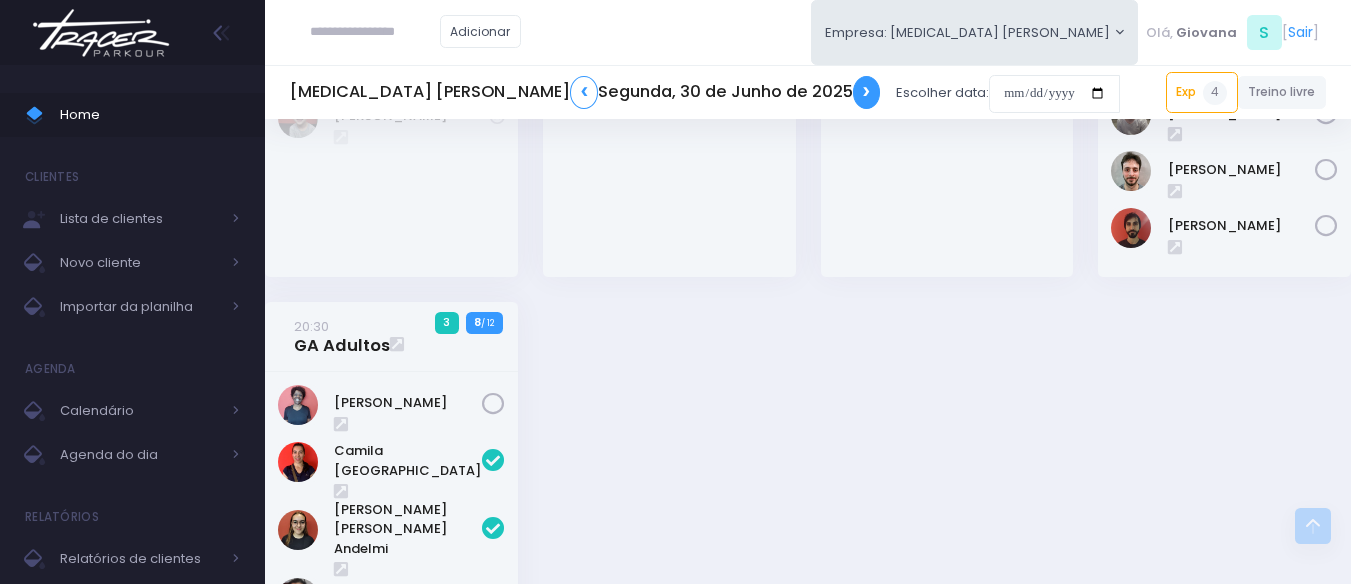 click on "❯" at bounding box center (867, 92) 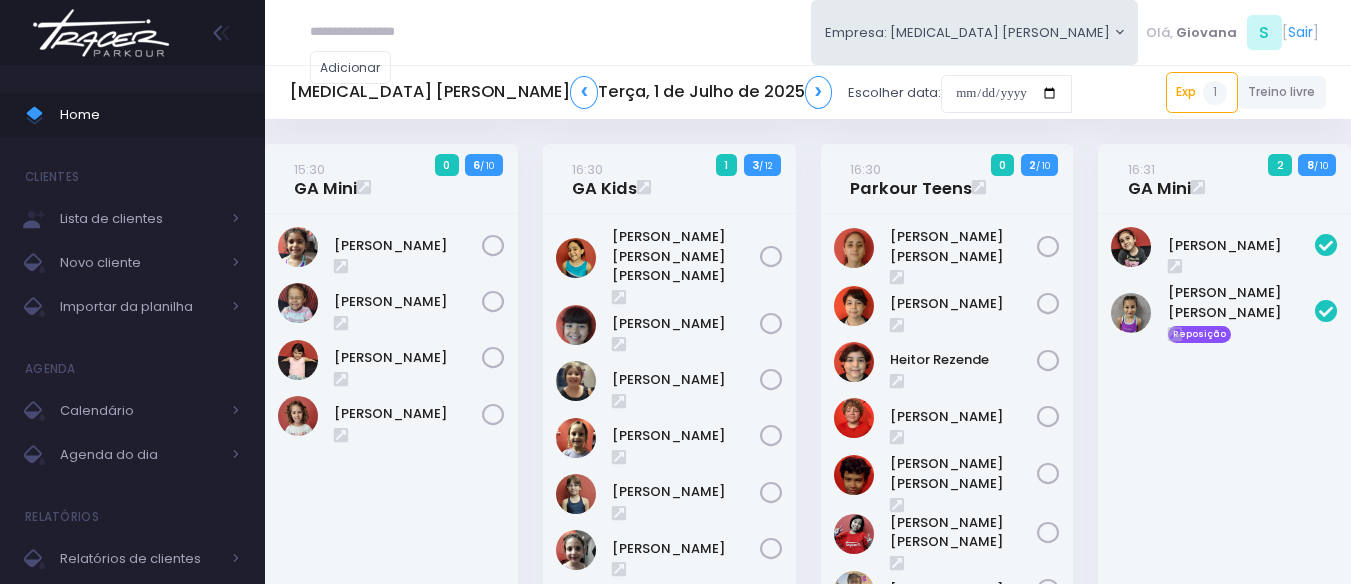 scroll, scrollTop: 0, scrollLeft: 0, axis: both 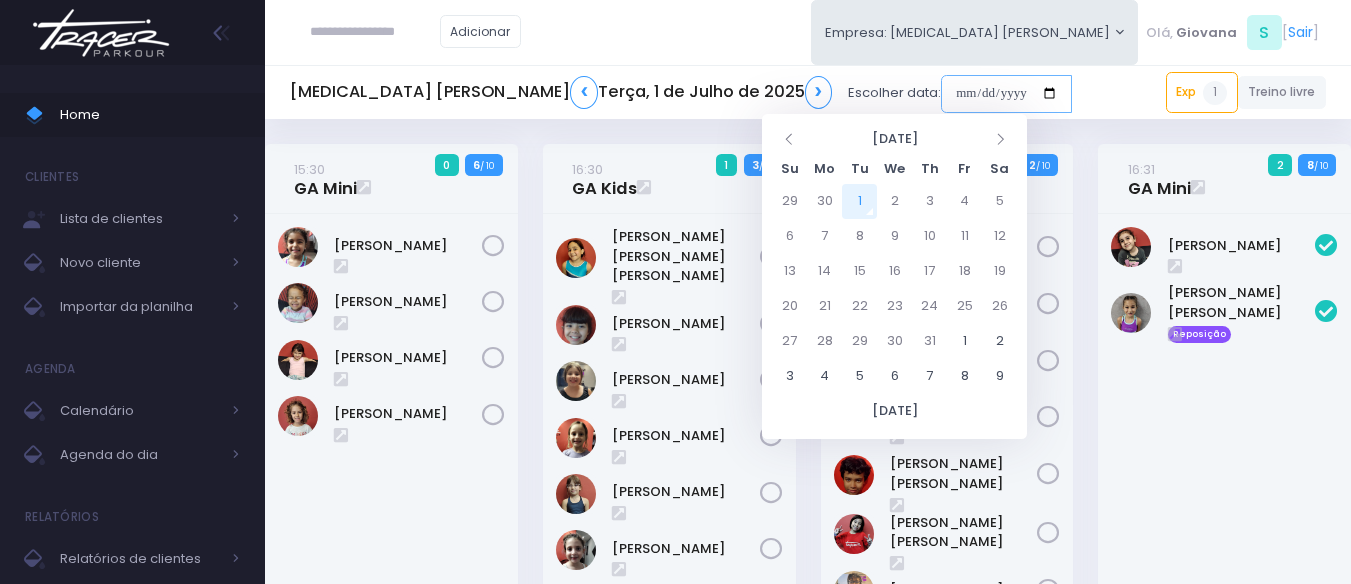 click at bounding box center (1006, 94) 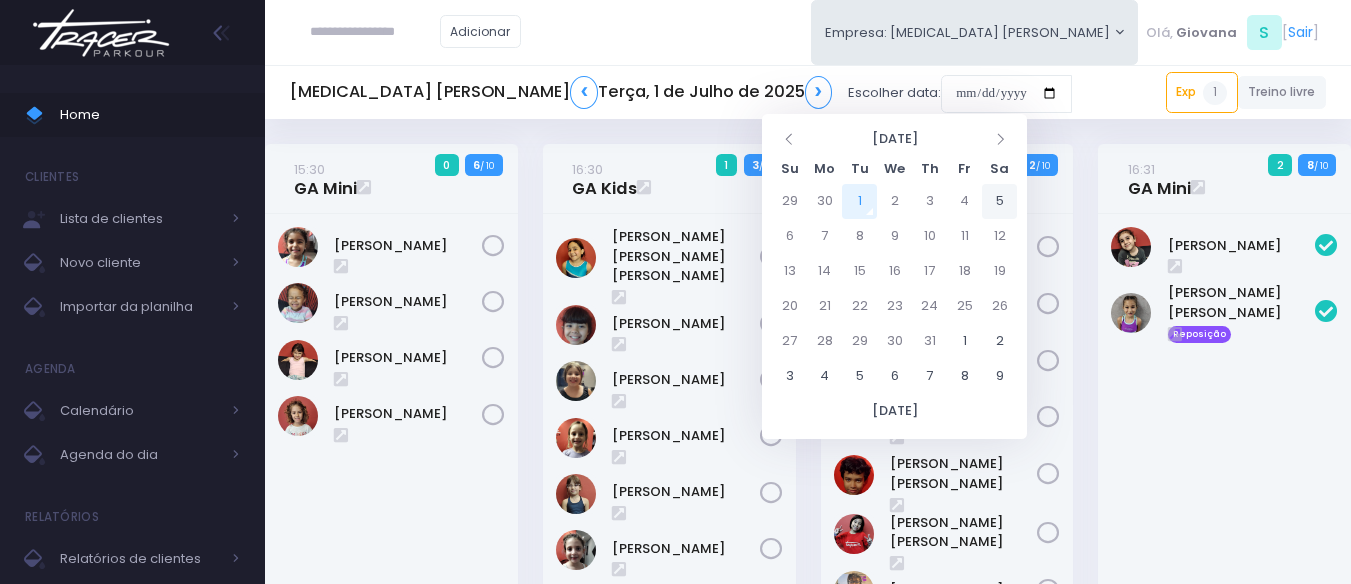 click on "5" at bounding box center [999, 201] 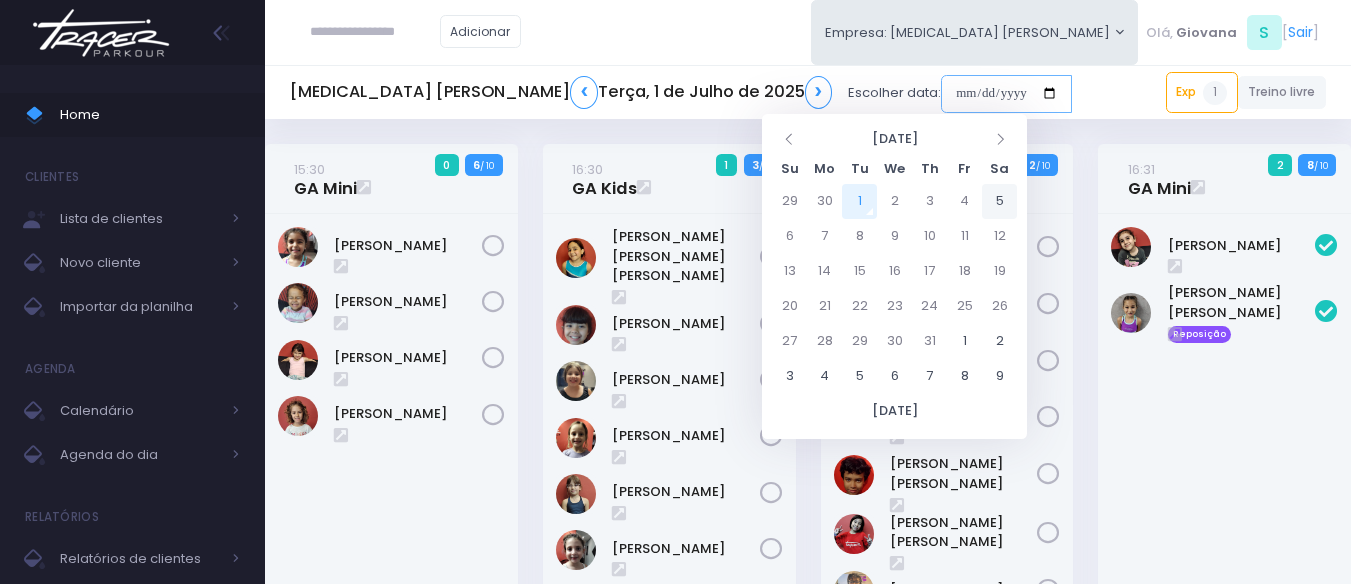 type on "**********" 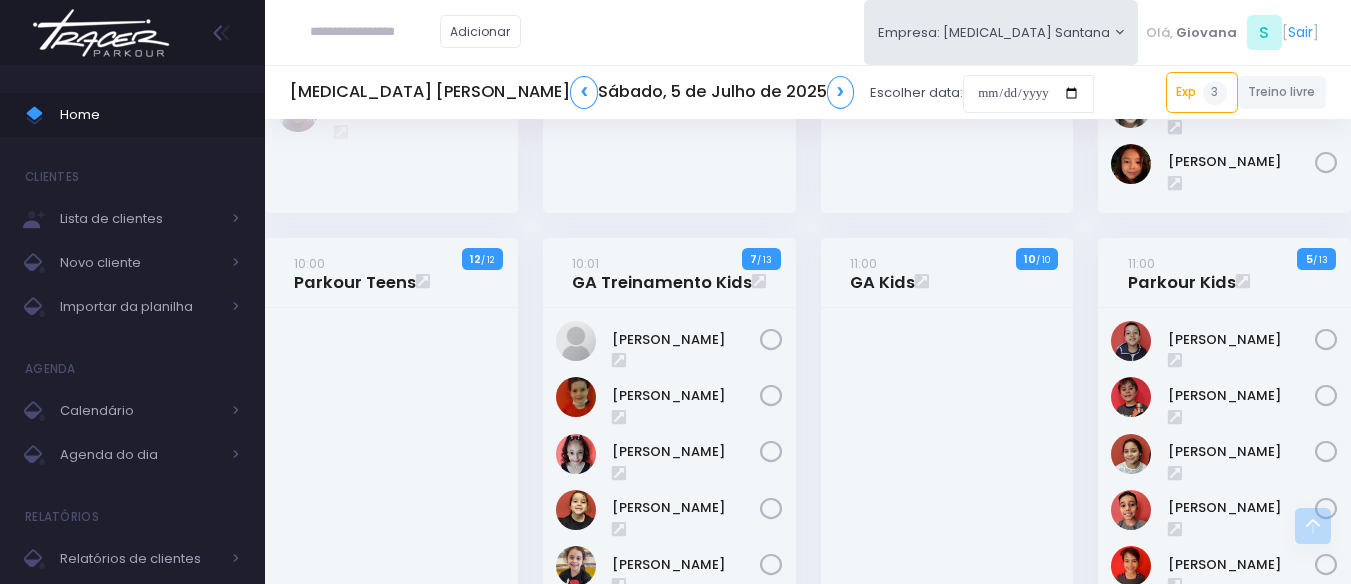 scroll, scrollTop: 703, scrollLeft: 0, axis: vertical 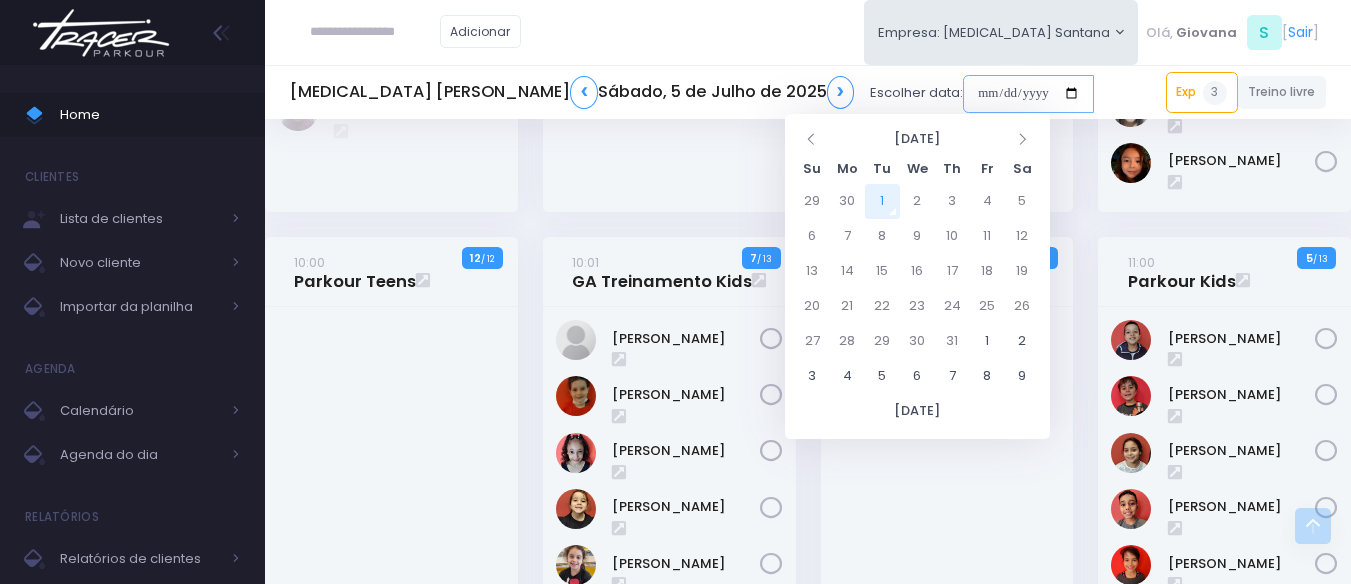 click at bounding box center [1028, 94] 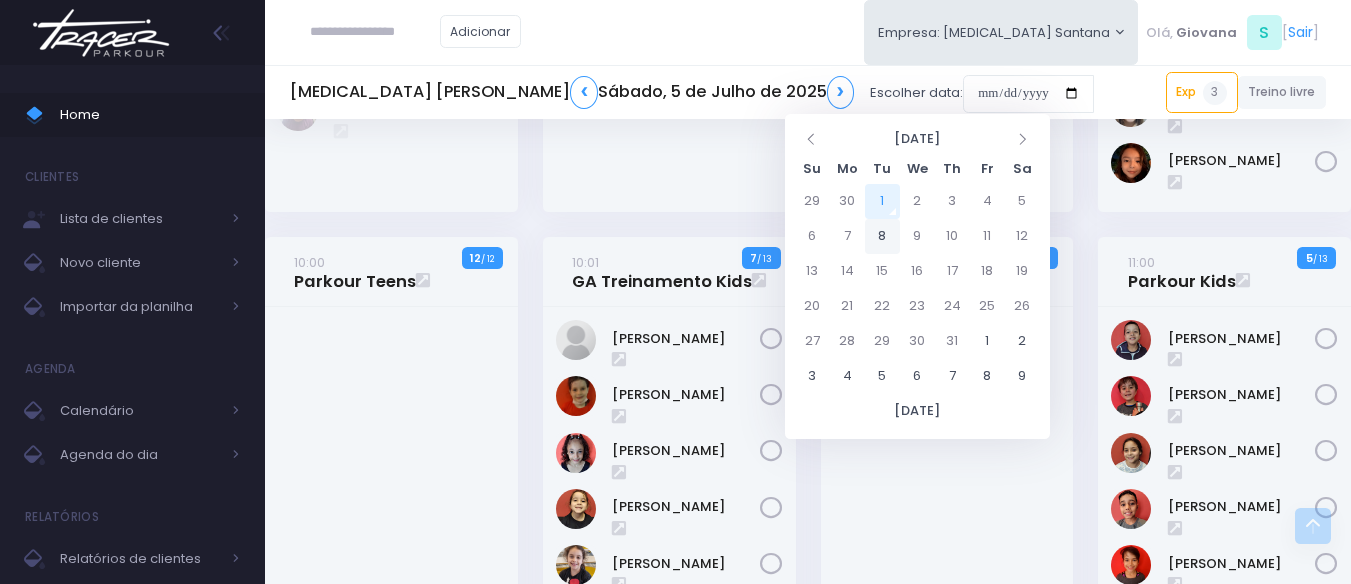 click on "8" at bounding box center [882, 236] 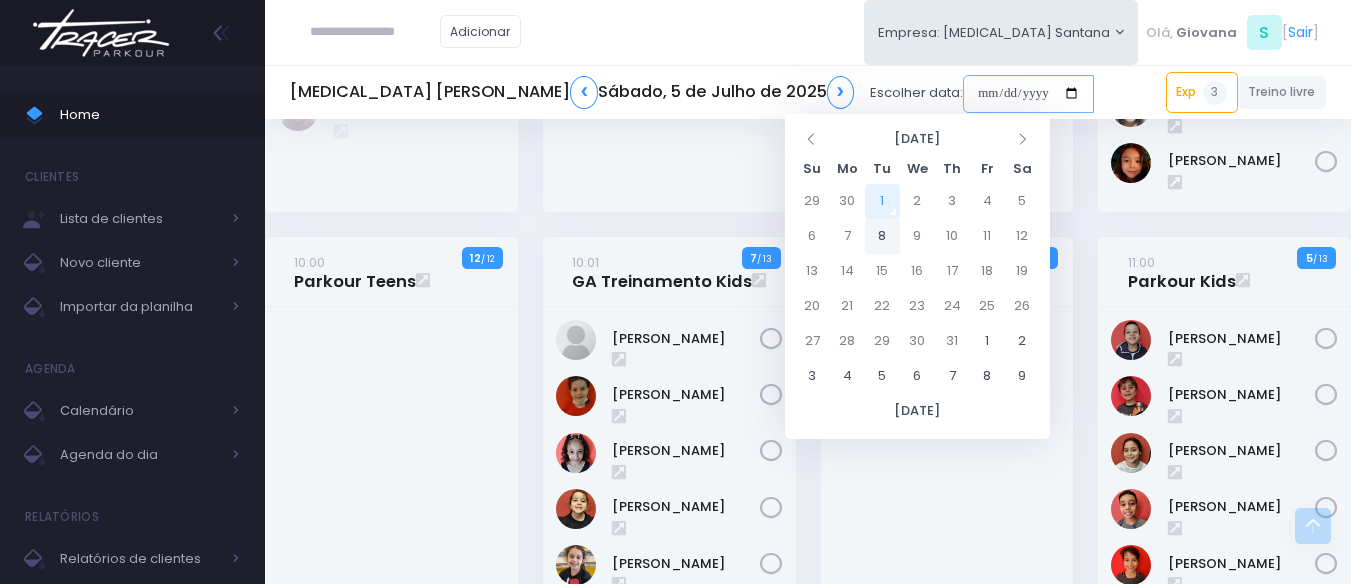 type on "**********" 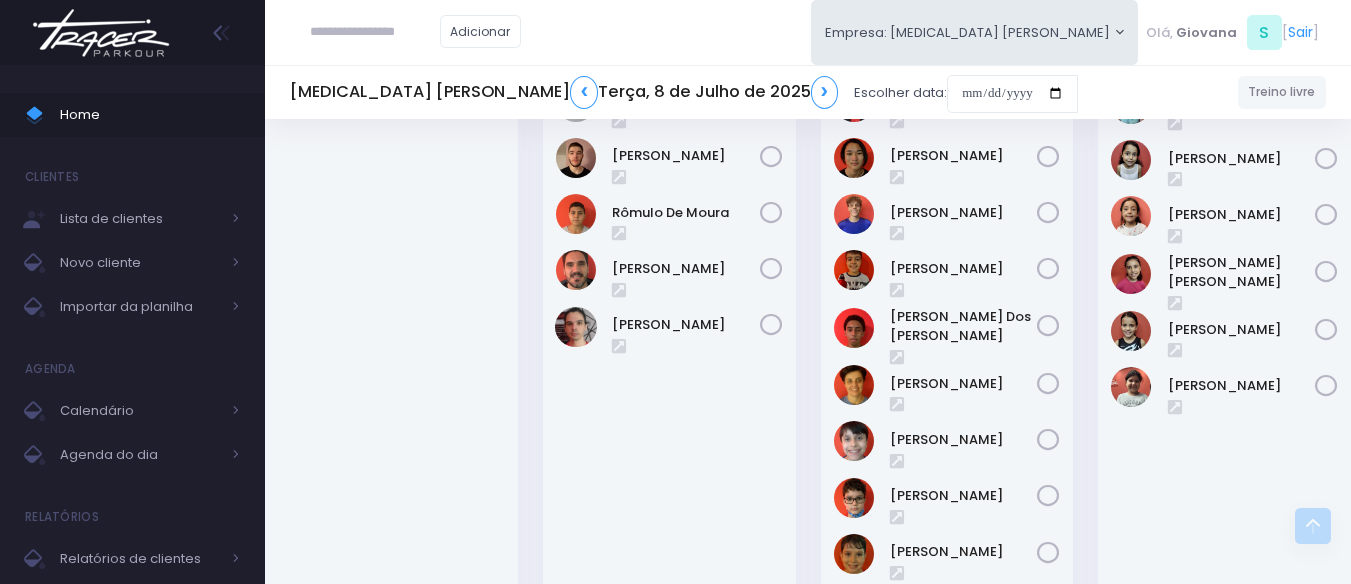 scroll, scrollTop: 1700, scrollLeft: 0, axis: vertical 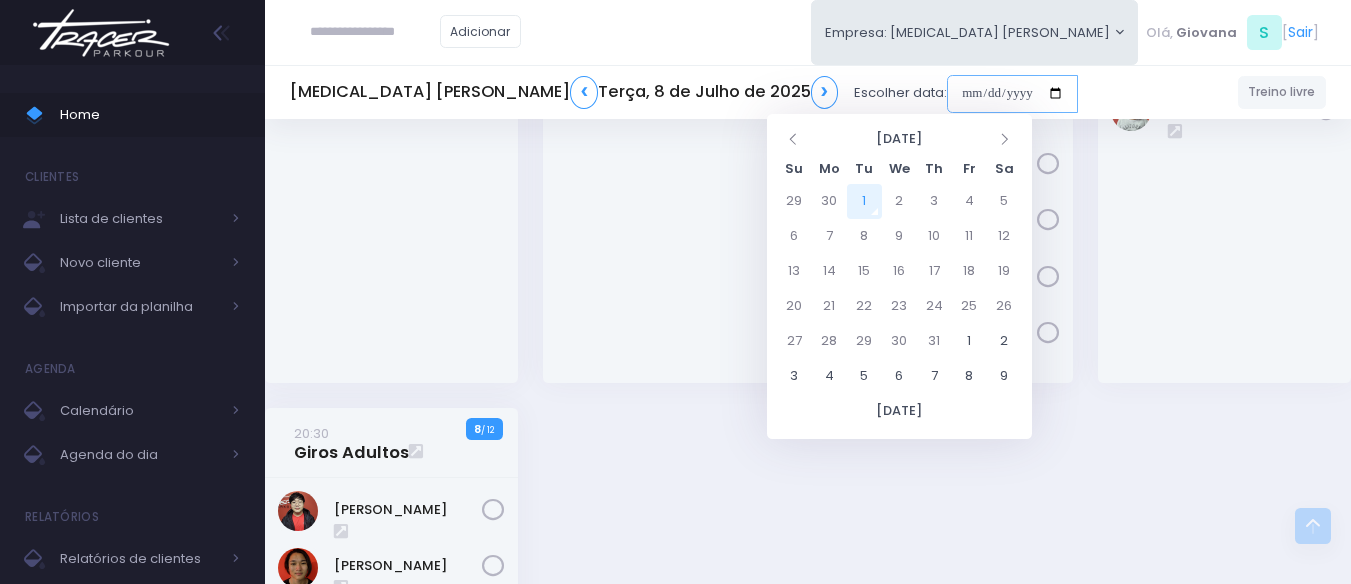 click at bounding box center (1012, 94) 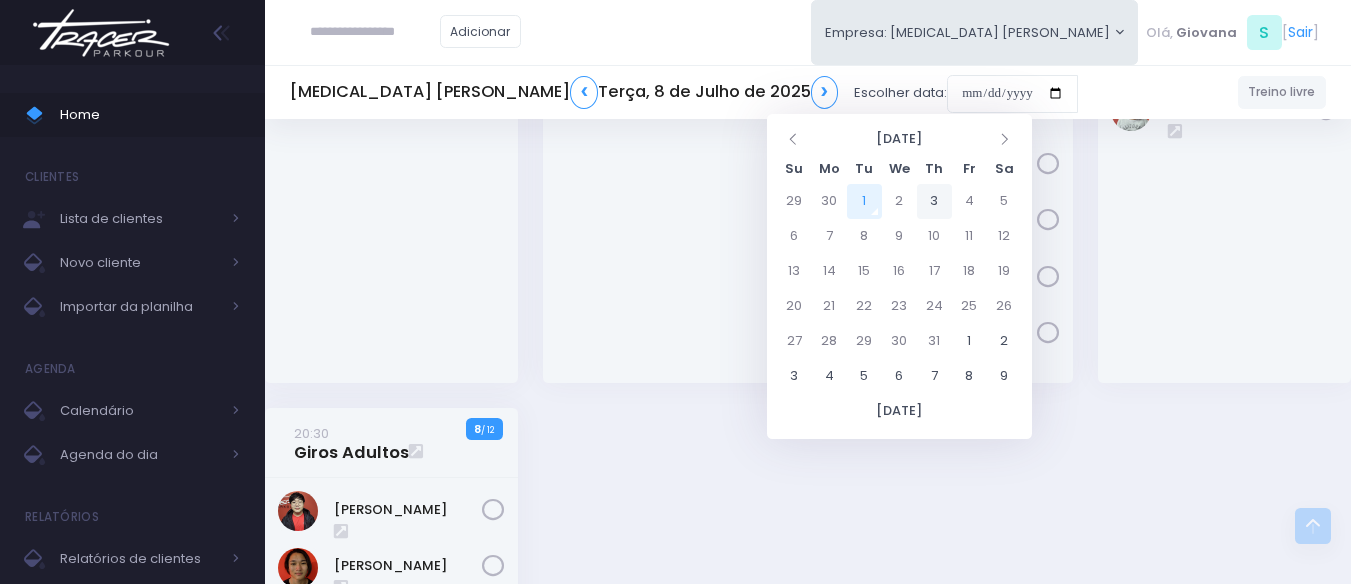 click on "3" at bounding box center [934, 201] 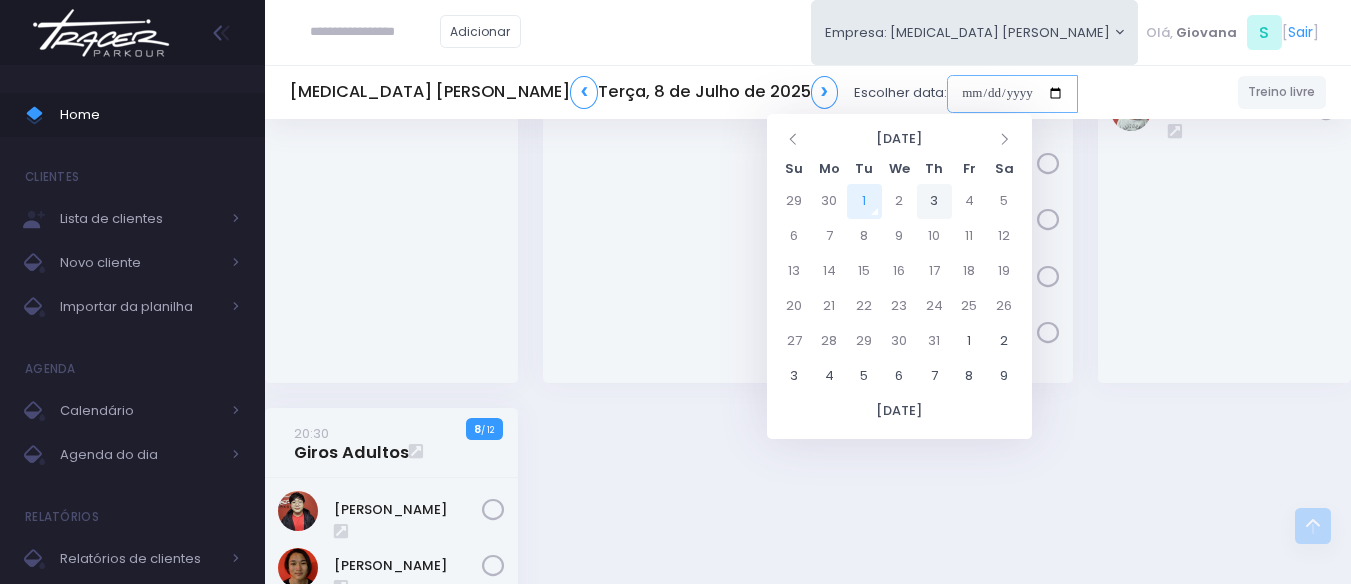 type on "**********" 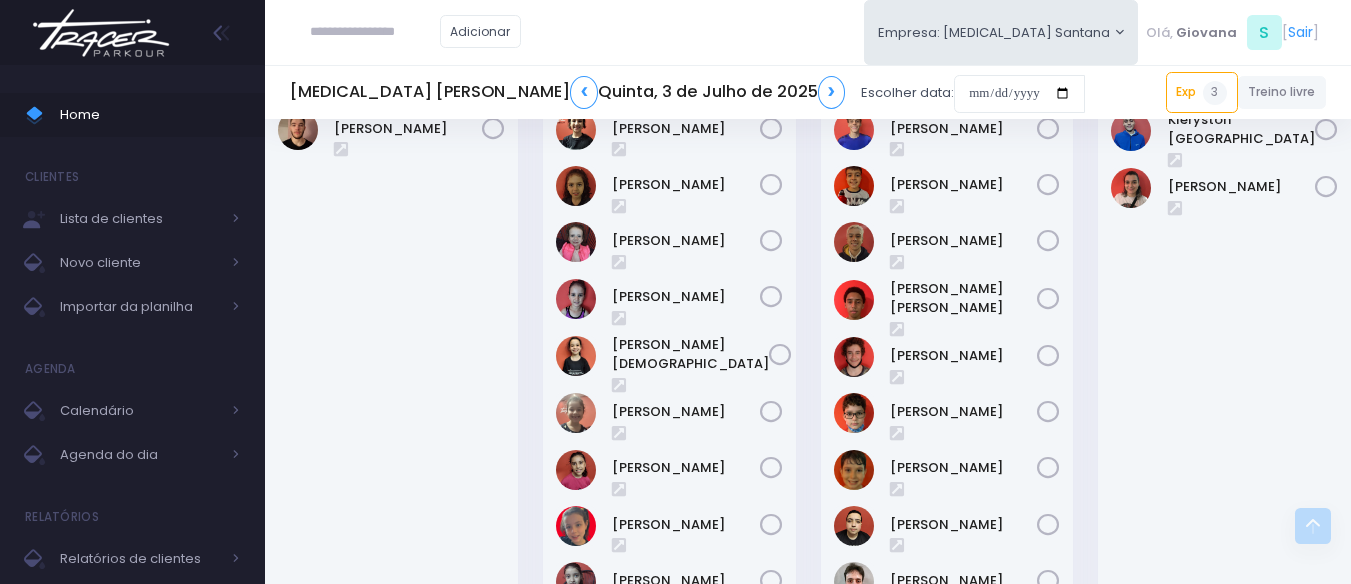 scroll, scrollTop: 1392, scrollLeft: 0, axis: vertical 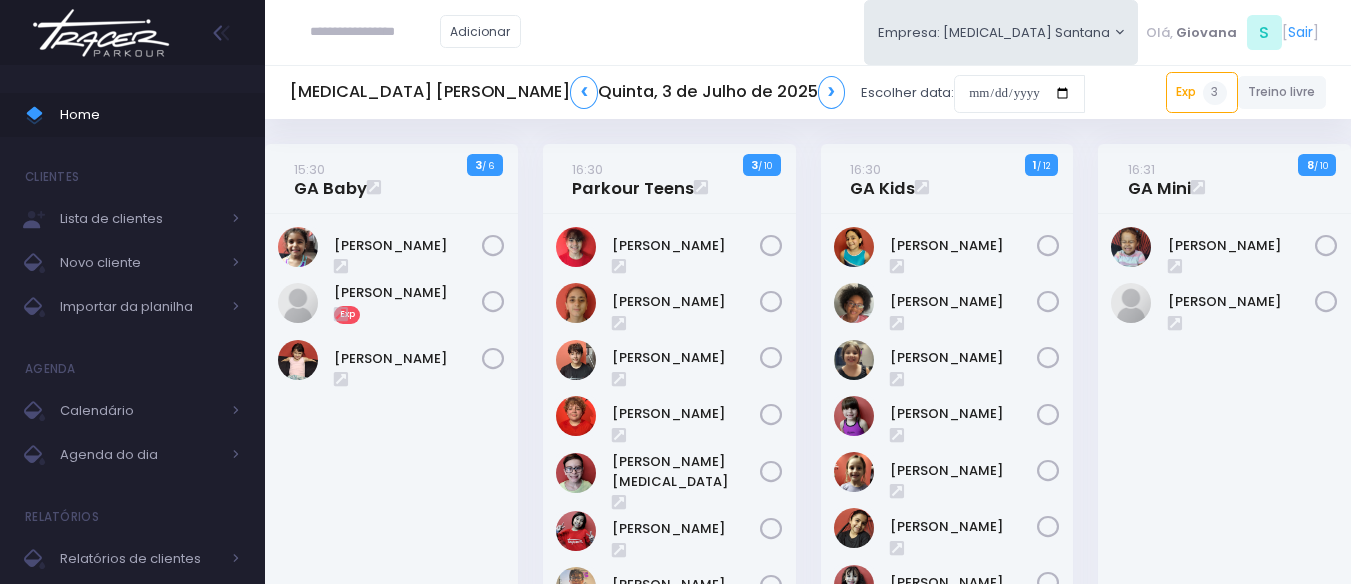 click at bounding box center (375, 32) 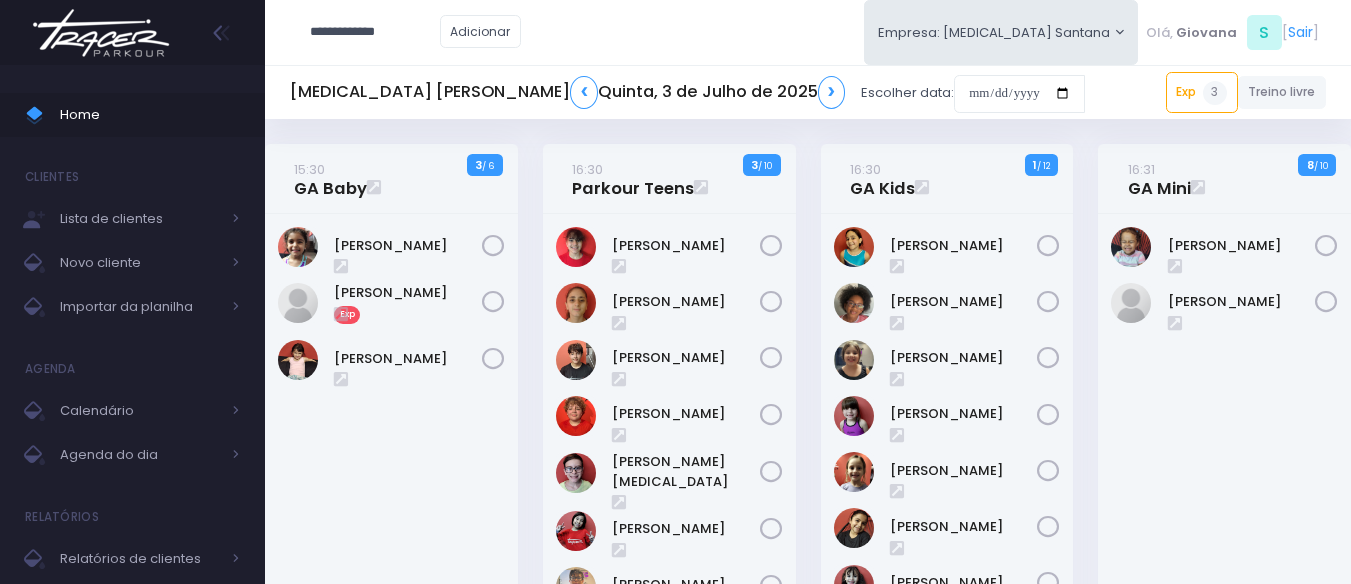 click on "**********" at bounding box center (375, 32) 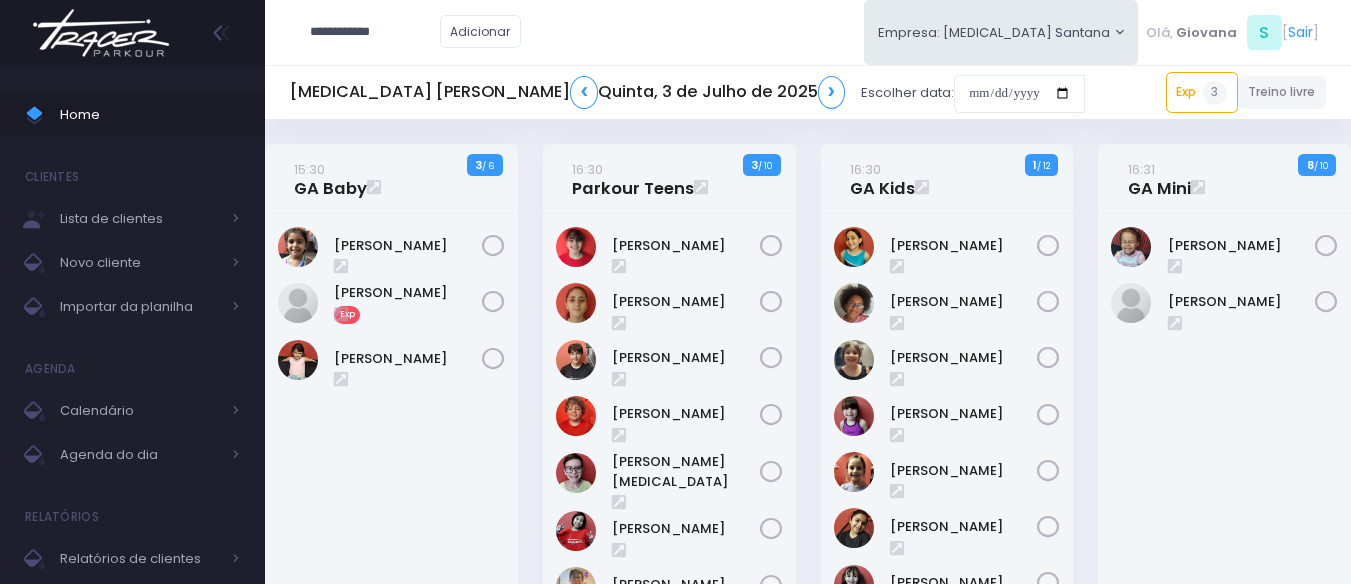 type on "**********" 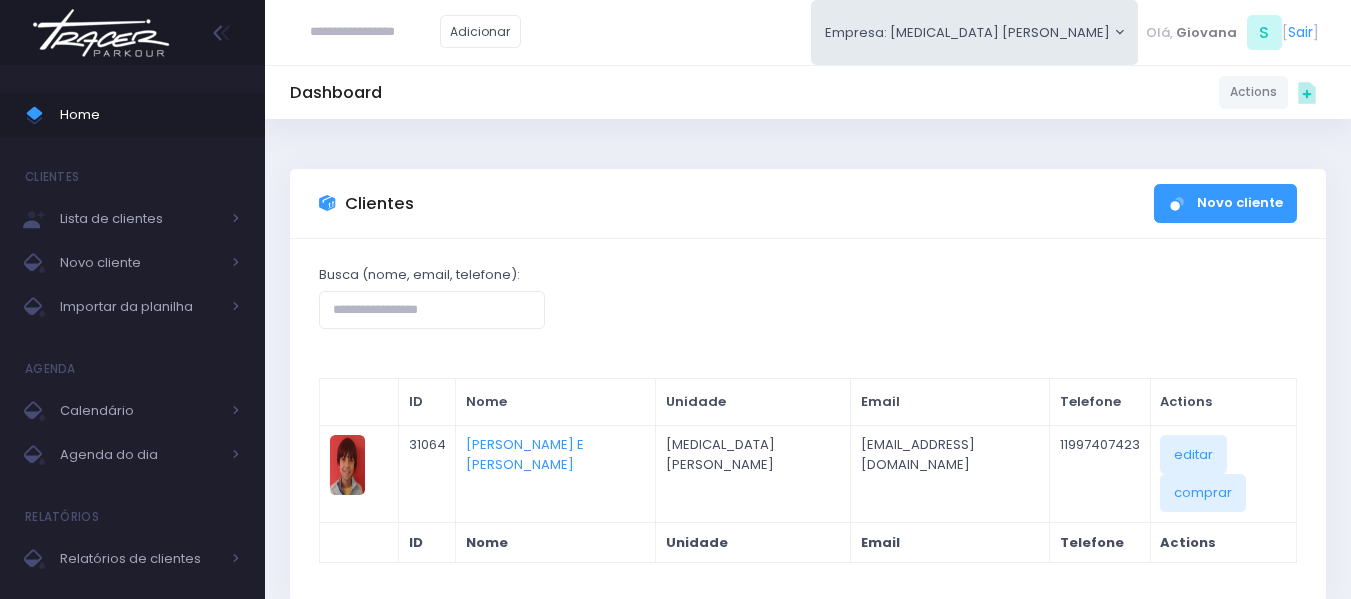 scroll, scrollTop: 0, scrollLeft: 0, axis: both 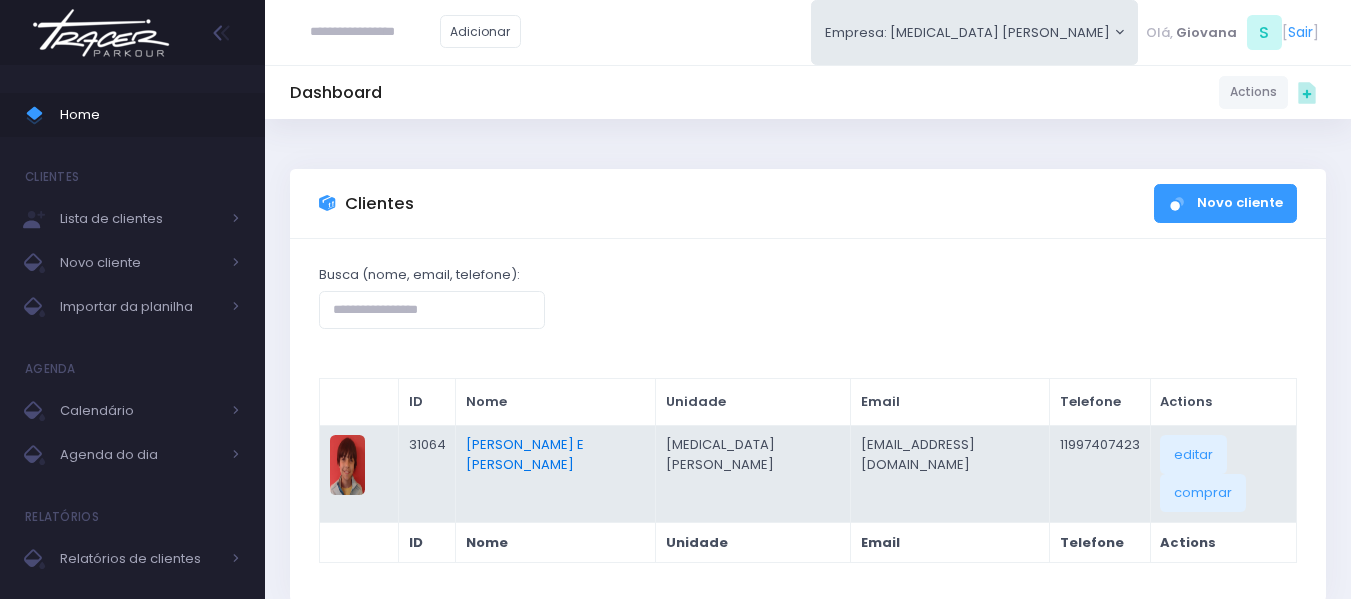 click on "[PERSON_NAME] E [PERSON_NAME]" at bounding box center [525, 454] 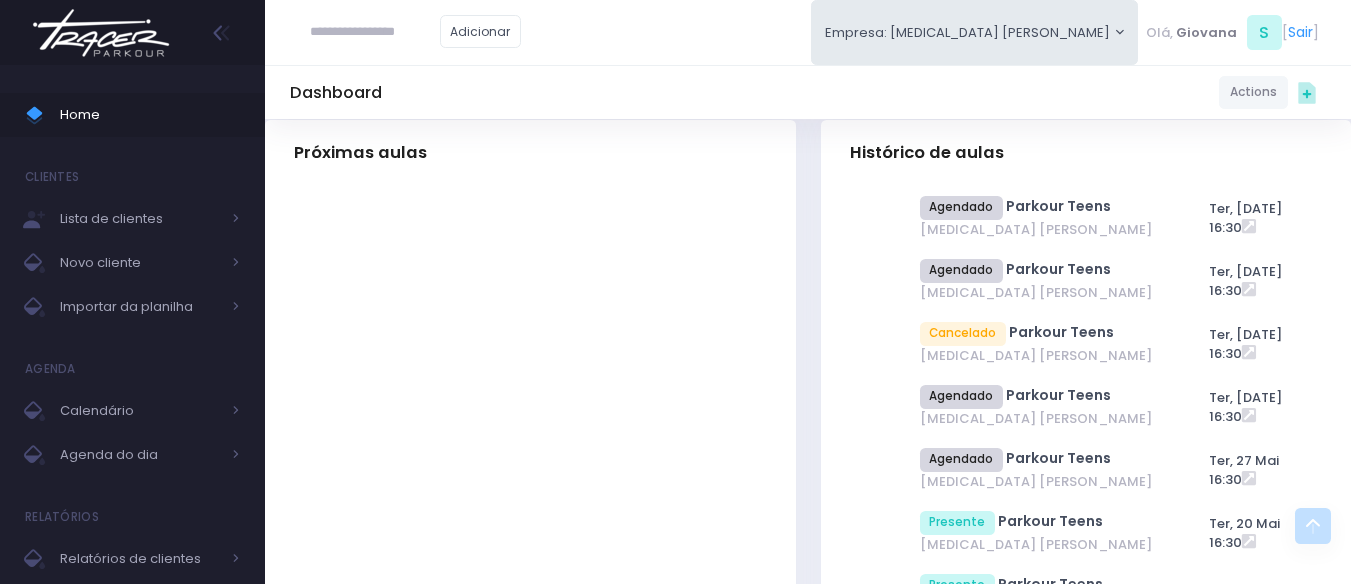 scroll, scrollTop: 0, scrollLeft: 0, axis: both 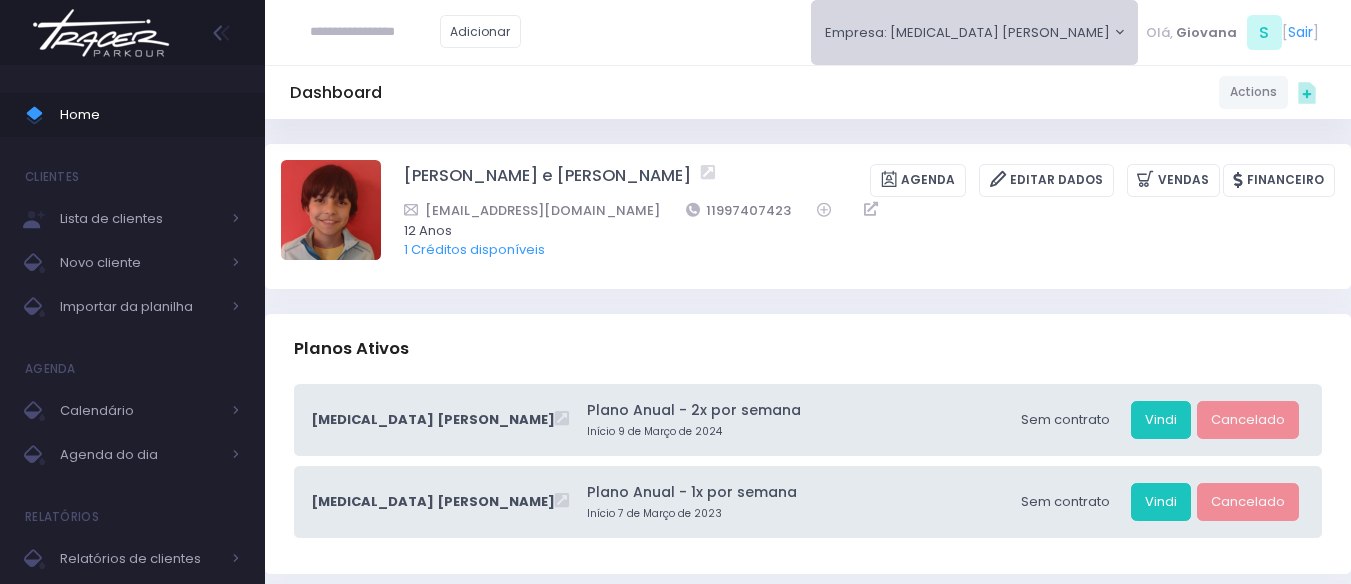 click on "Empresa: T3 Santana" at bounding box center [975, 32] 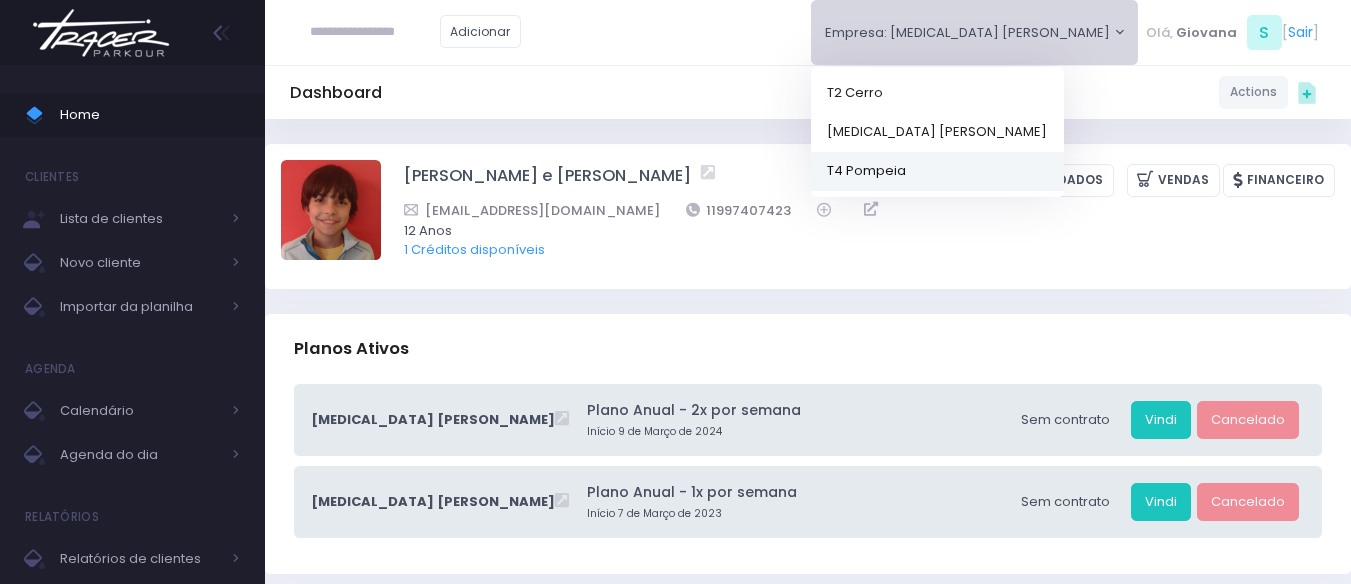 click on "T4 Pompeia" at bounding box center [937, 170] 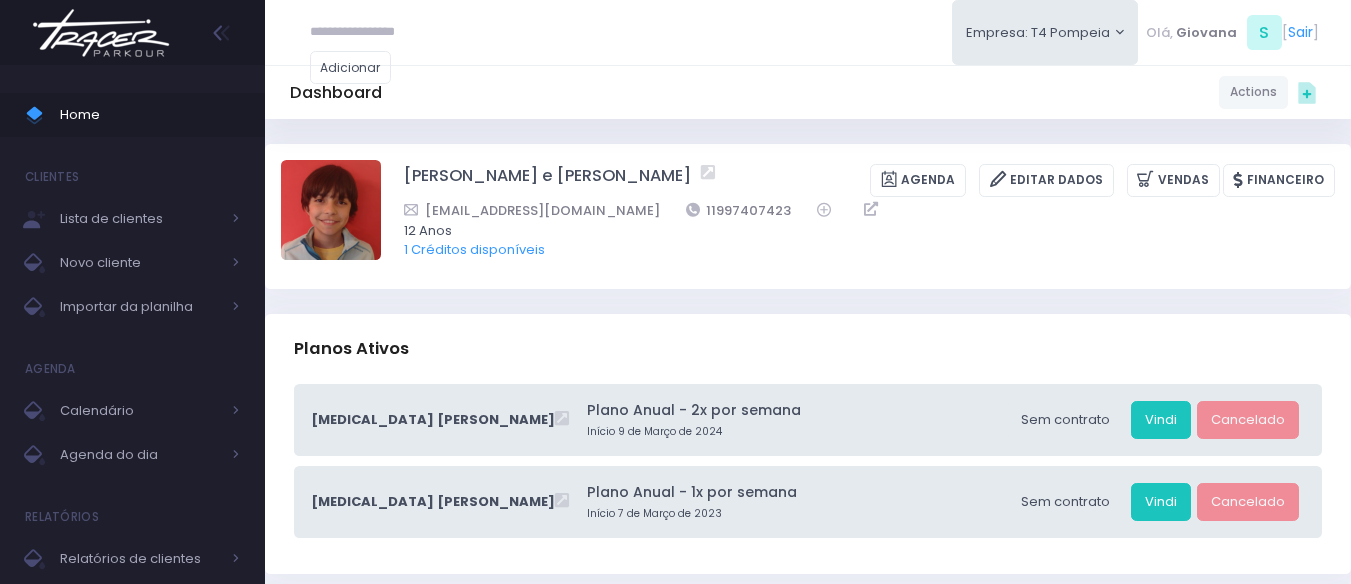 scroll, scrollTop: 0, scrollLeft: 0, axis: both 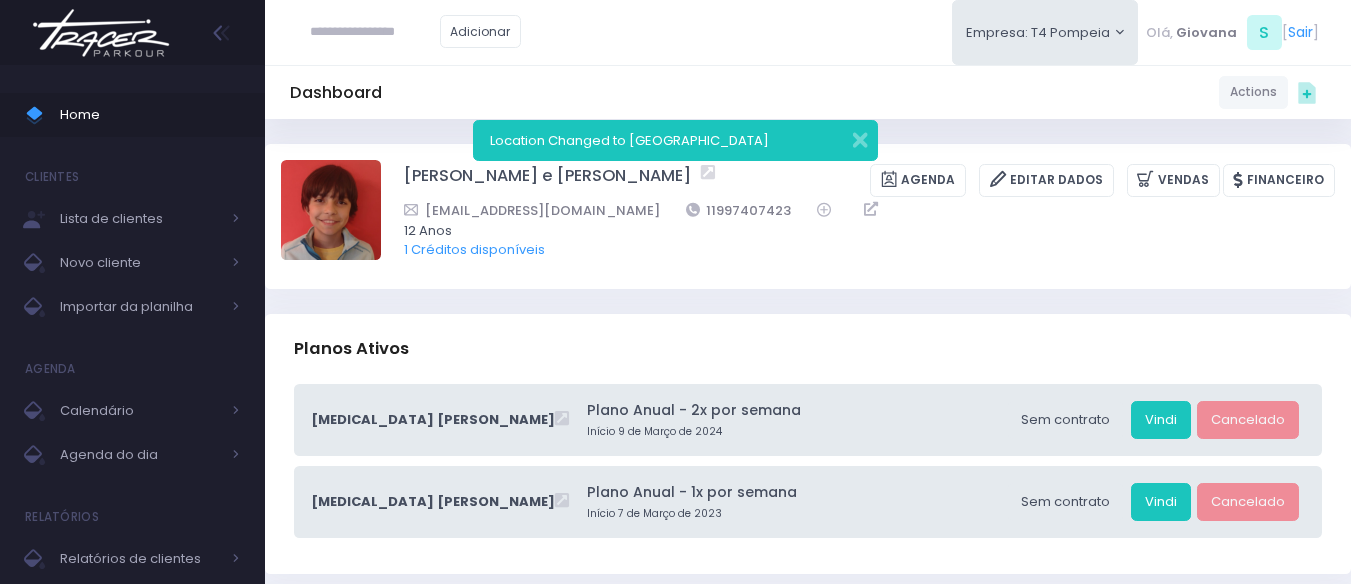 click on "Home" at bounding box center (132, 115) 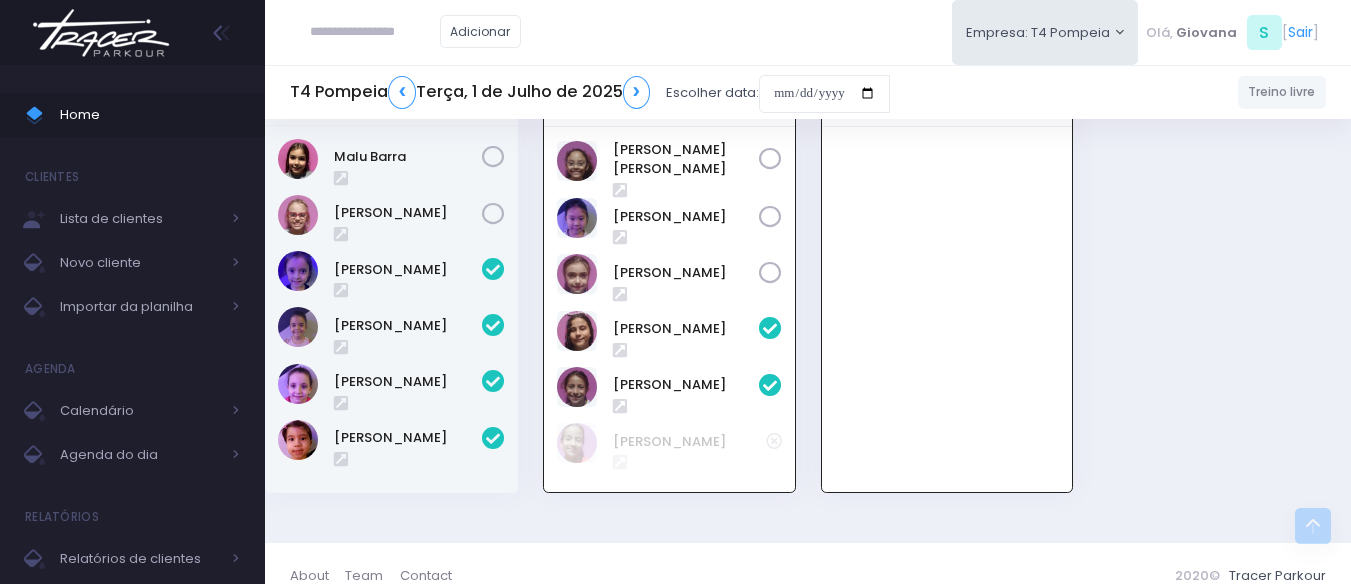 scroll, scrollTop: 605, scrollLeft: 0, axis: vertical 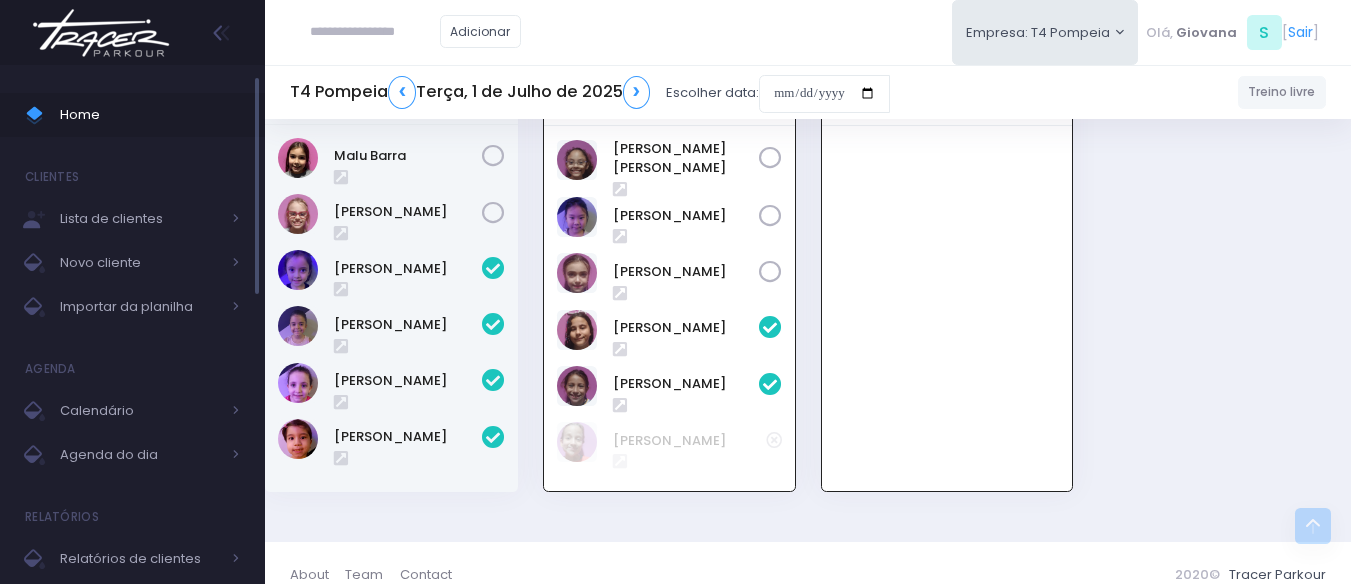 click on "Home" at bounding box center [150, 115] 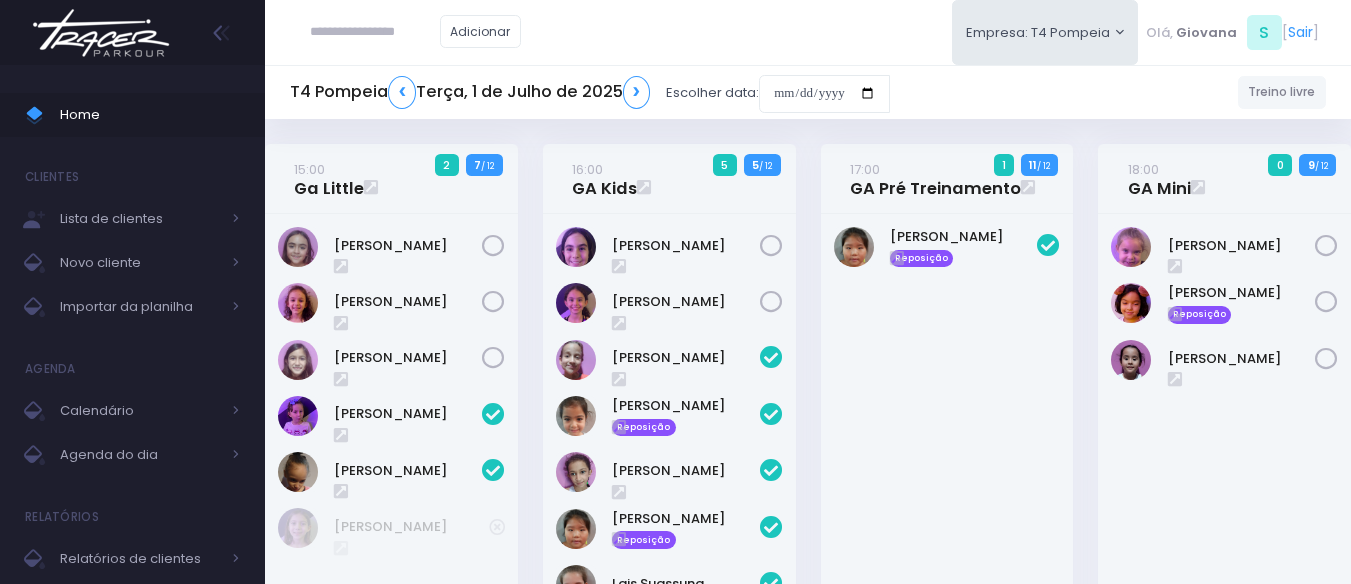 scroll, scrollTop: 628, scrollLeft: 0, axis: vertical 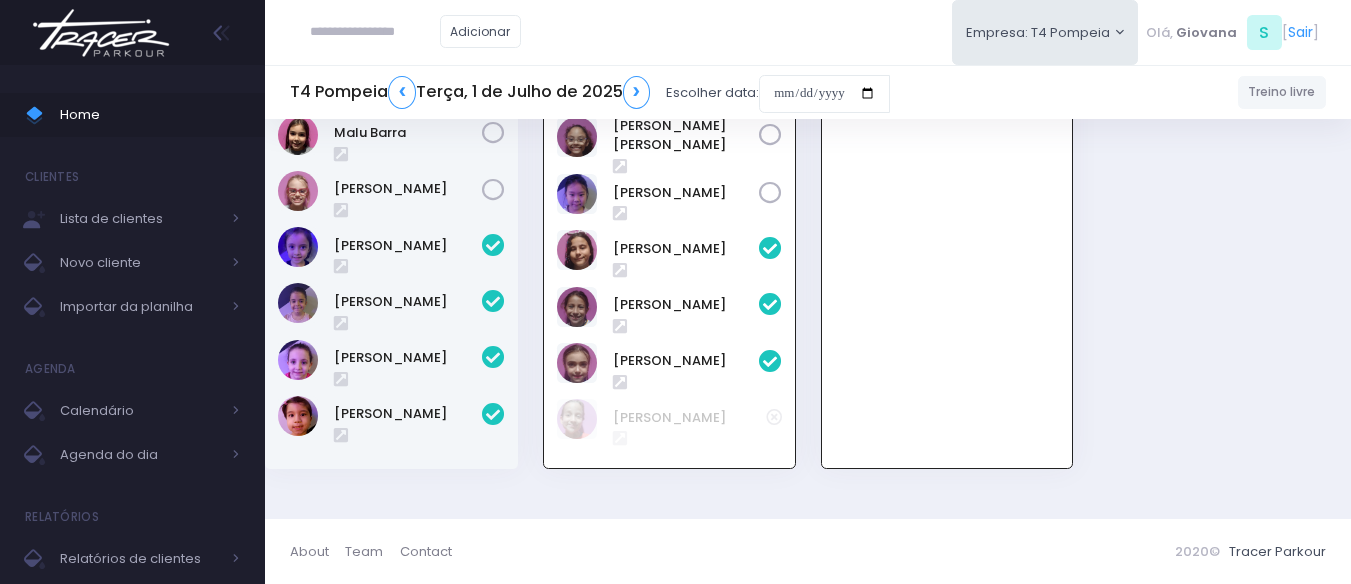 click on "19:01 GA Mini
0
12  / 12" at bounding box center (947, 263) 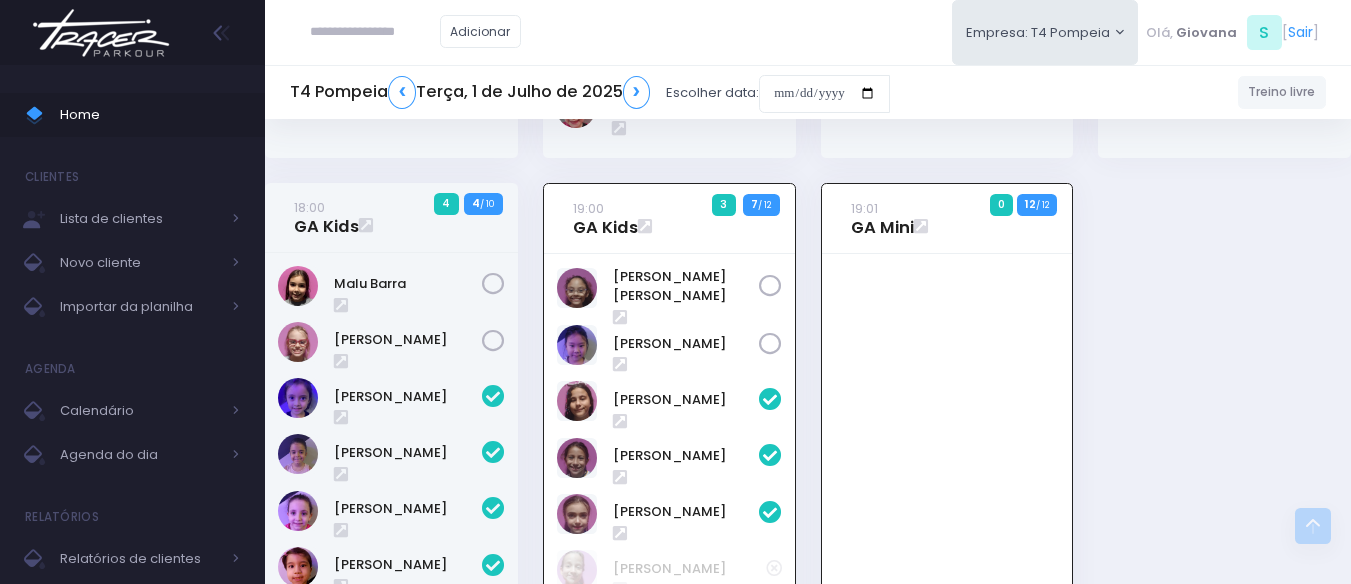 scroll, scrollTop: 428, scrollLeft: 0, axis: vertical 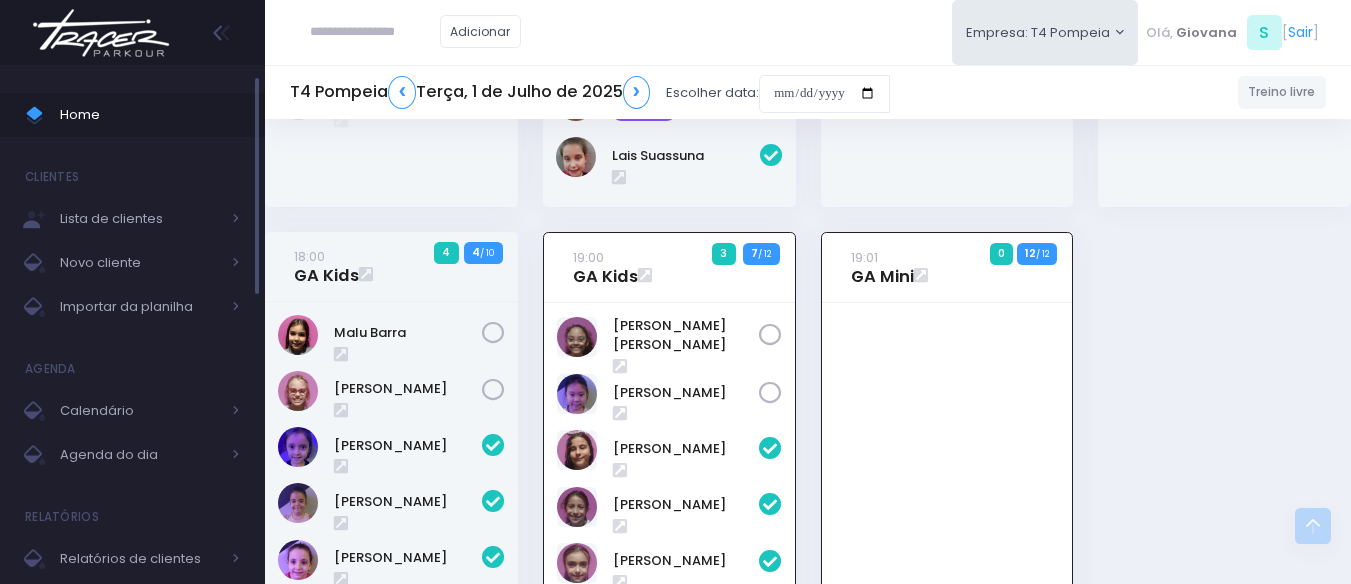 click on "Home" at bounding box center (150, 115) 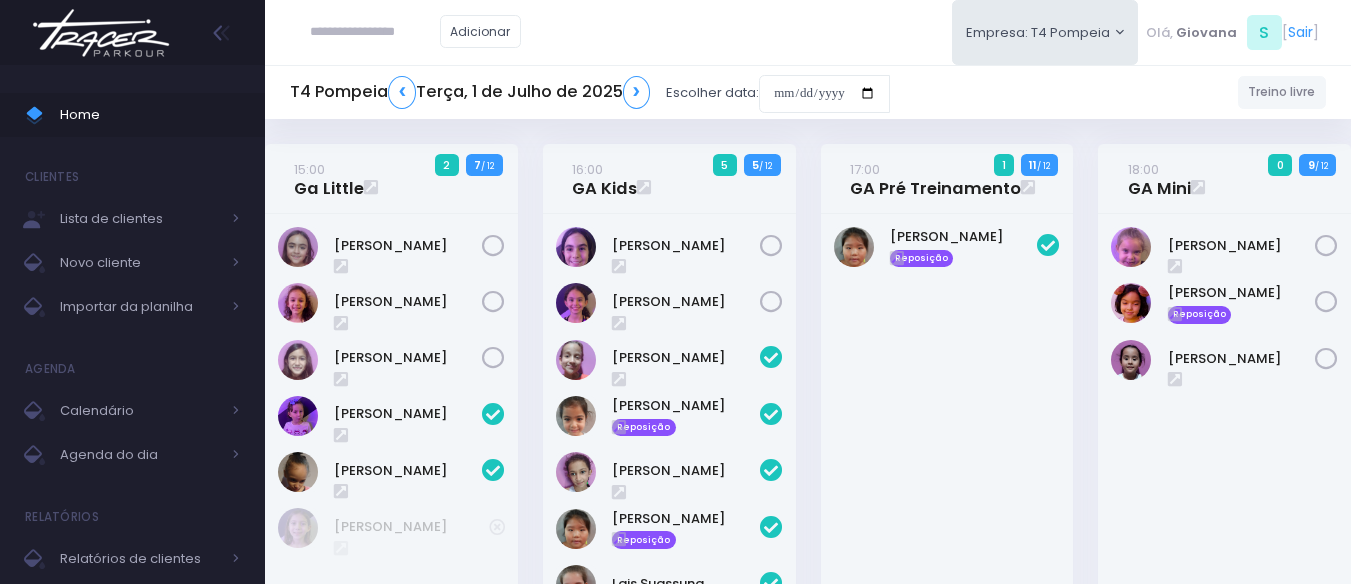 scroll, scrollTop: 628, scrollLeft: 0, axis: vertical 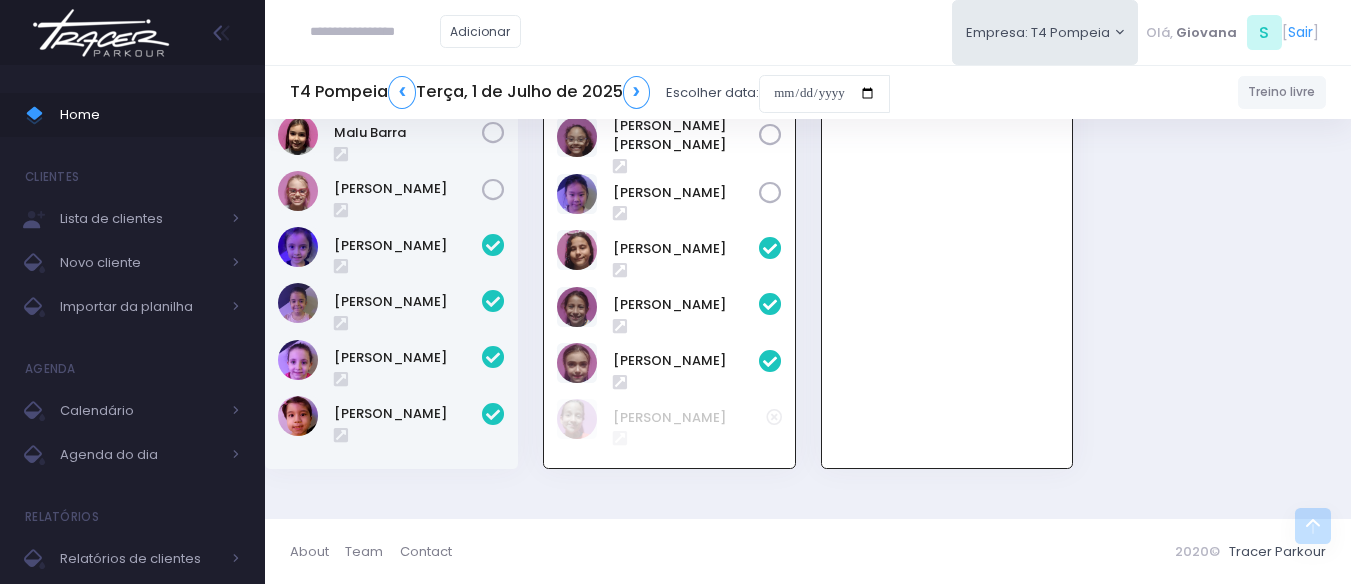 click at bounding box center (375, 32) 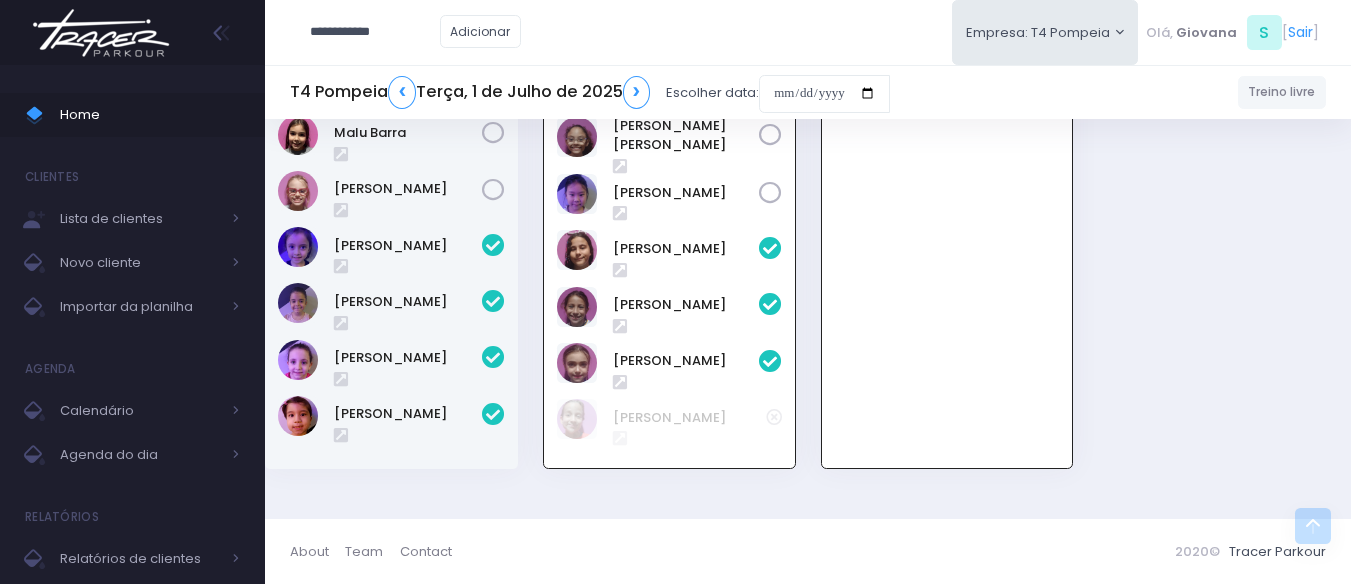 click on "**********" at bounding box center (375, 32) 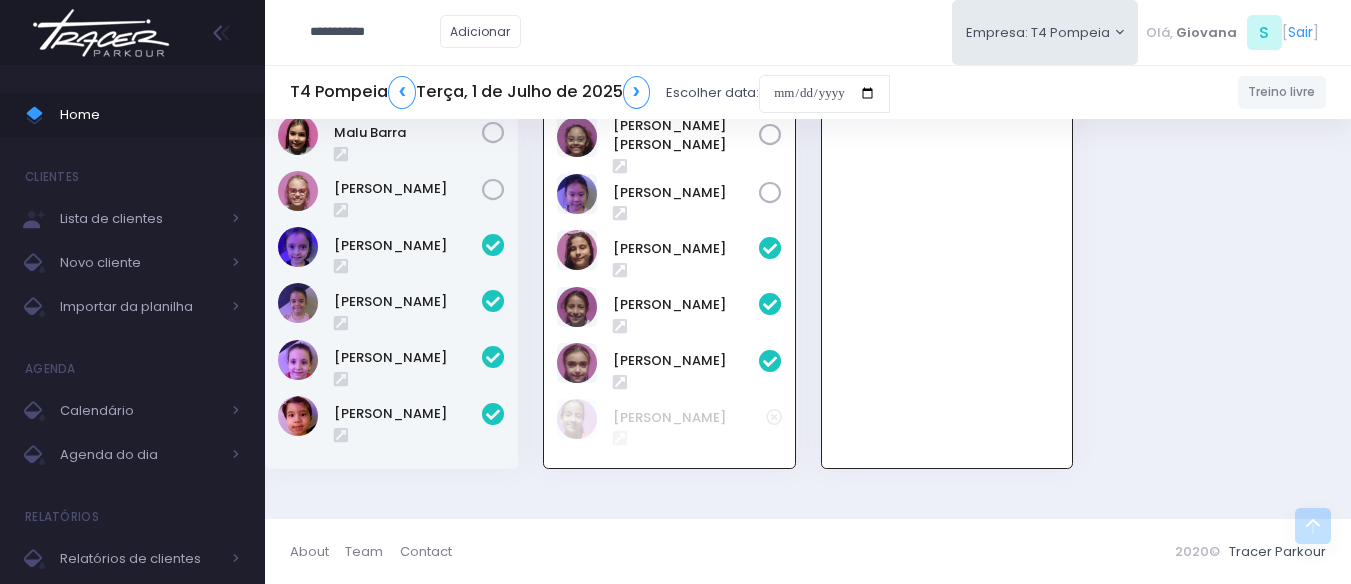 type on "**********" 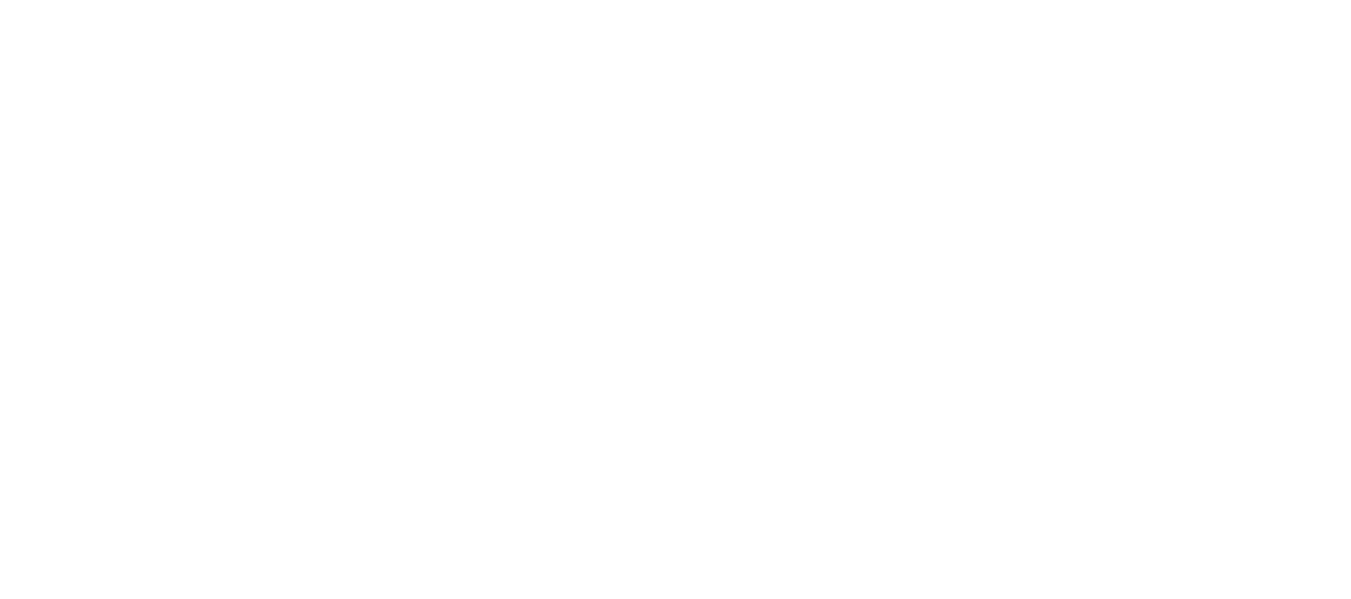 scroll, scrollTop: 0, scrollLeft: 0, axis: both 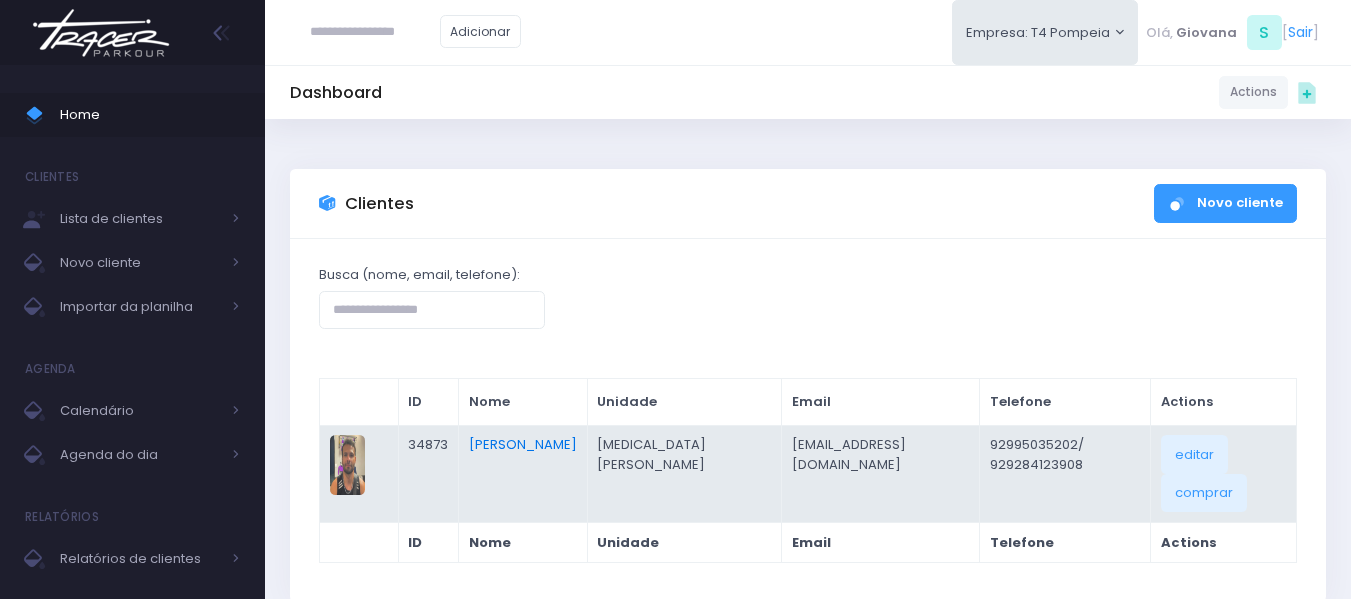 click on "[PERSON_NAME]" at bounding box center [523, 444] 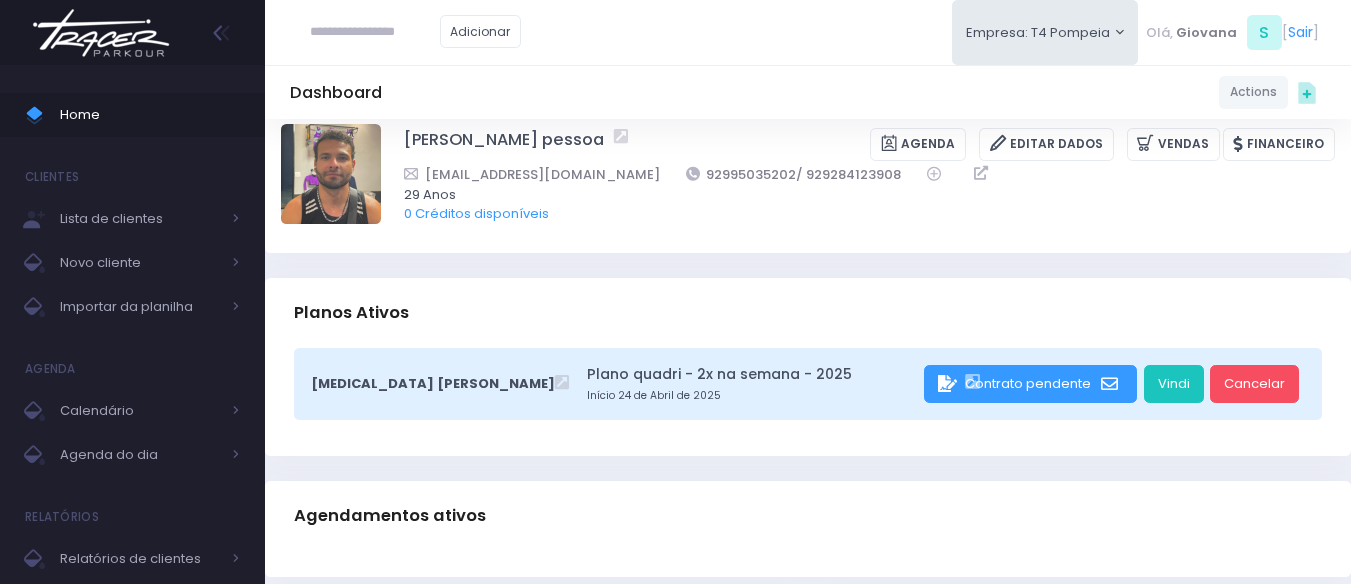 scroll, scrollTop: 0, scrollLeft: 0, axis: both 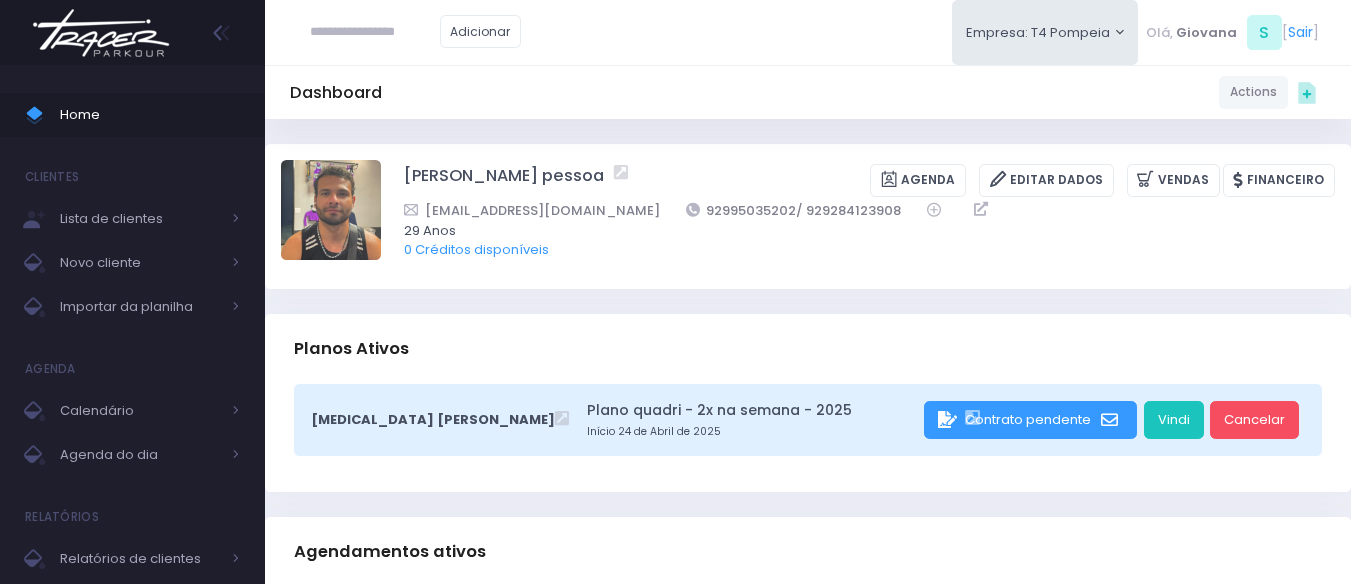 click on "Planos Ativos" at bounding box center [808, 349] 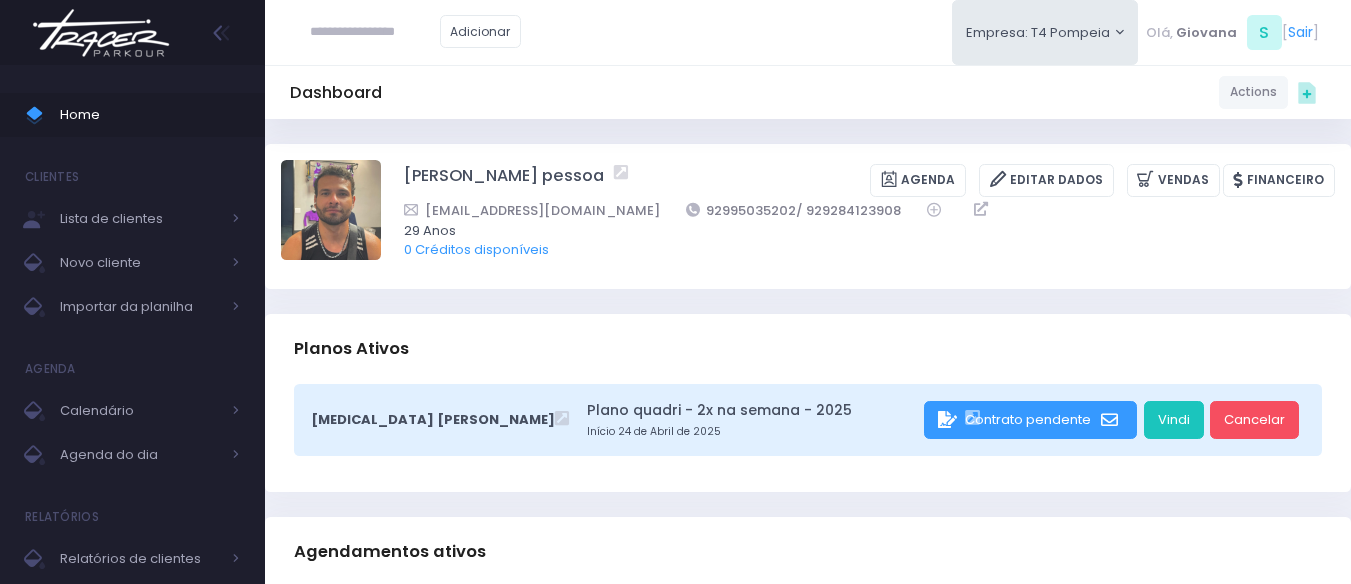click on "Planos Ativos" at bounding box center [808, 349] 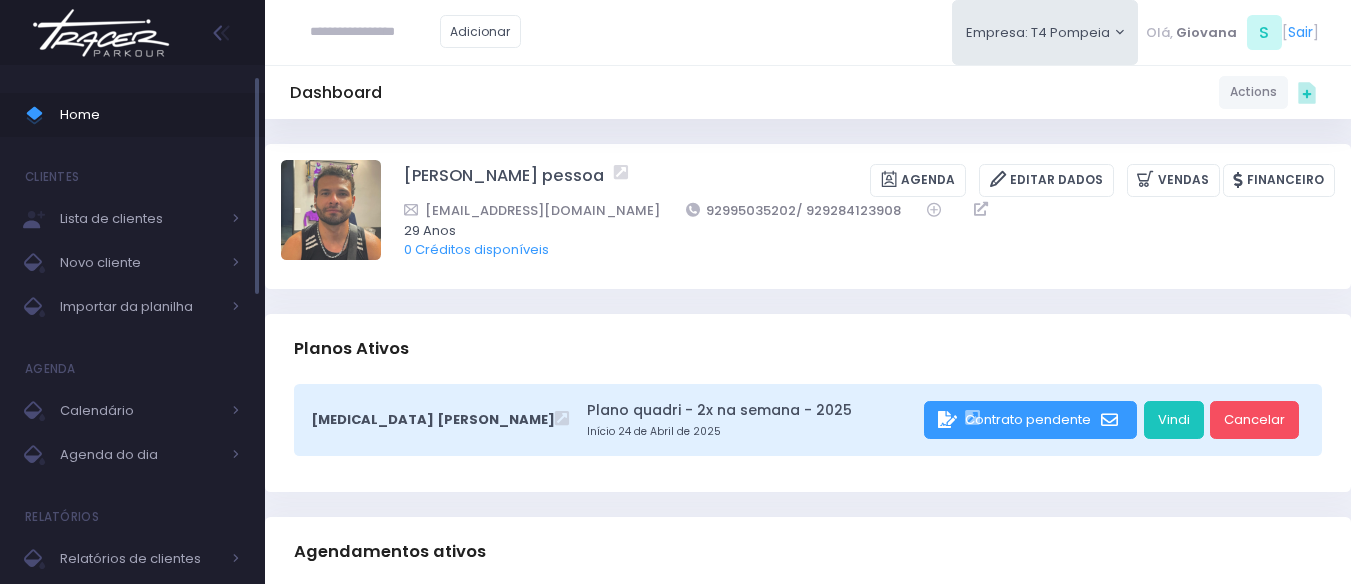 click on "Home" at bounding box center [150, 115] 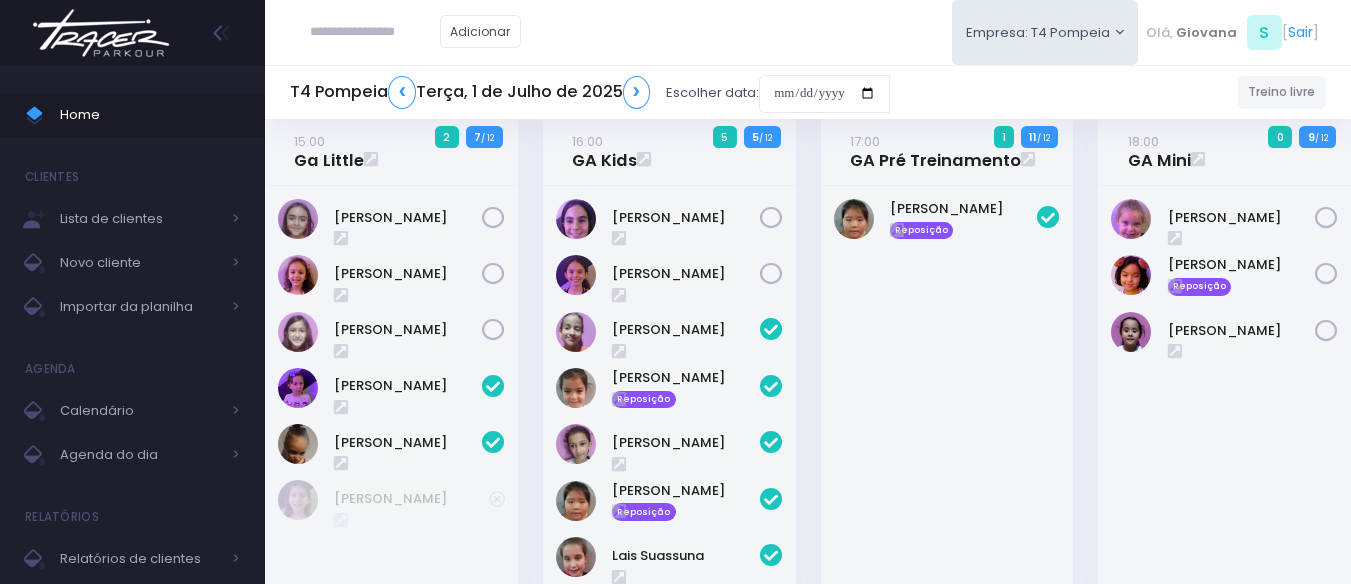 scroll, scrollTop: 0, scrollLeft: 0, axis: both 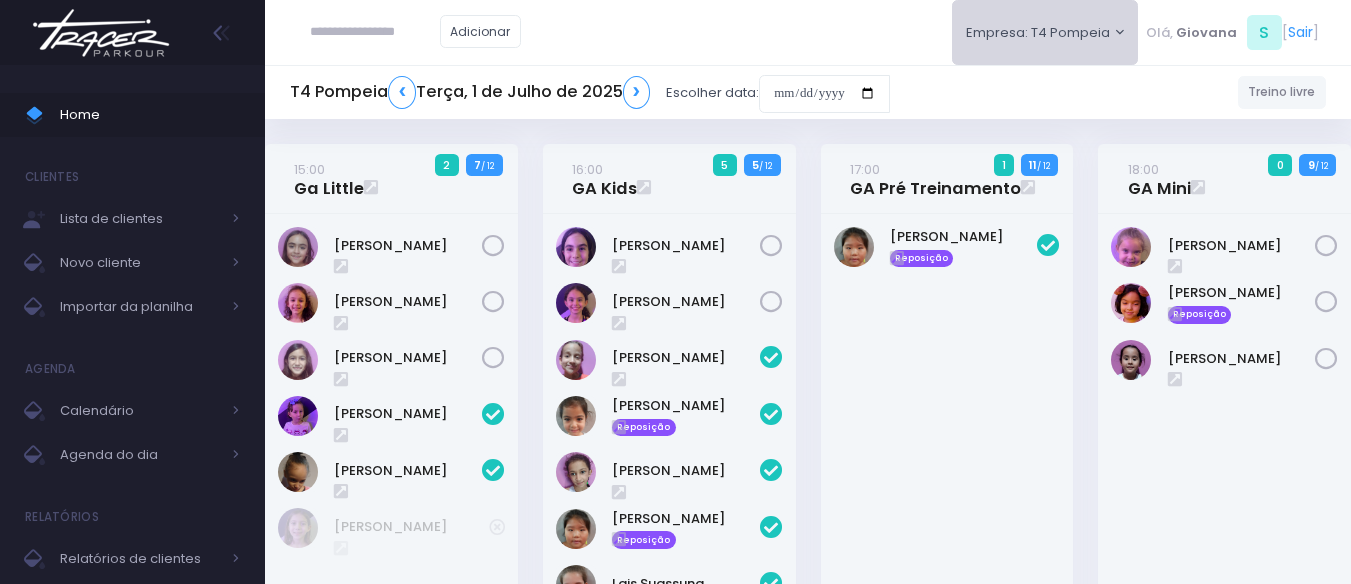 click on "Empresa: T4 Pompeia" at bounding box center (1045, 32) 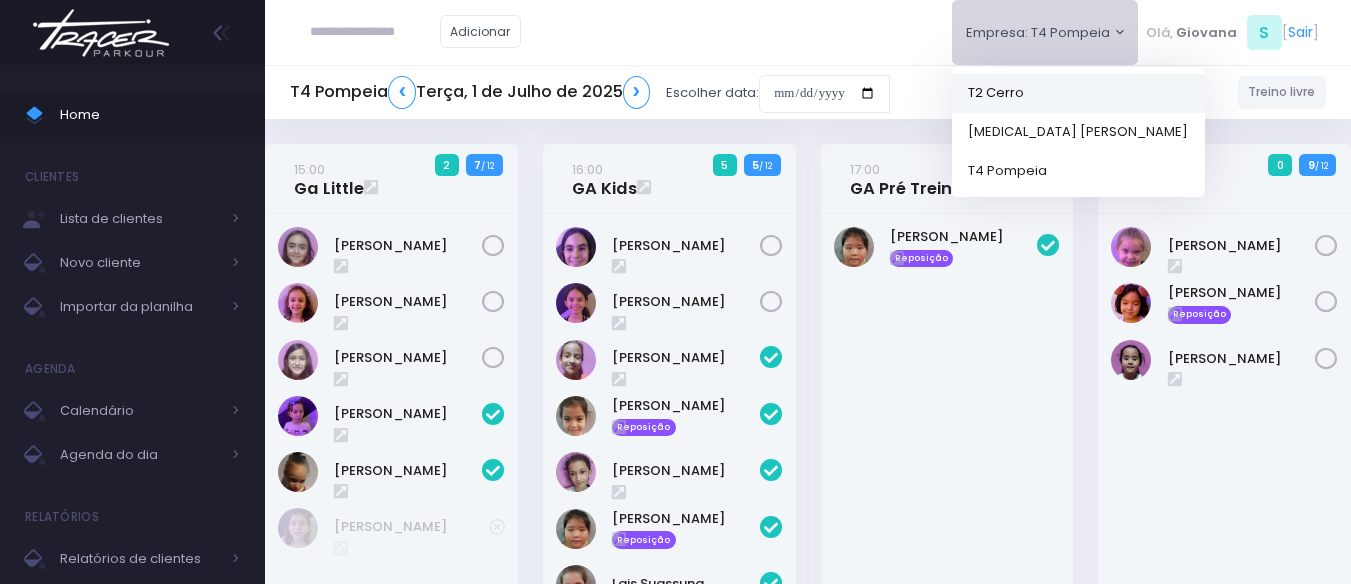 click on "T2 Cerro" at bounding box center (1078, 92) 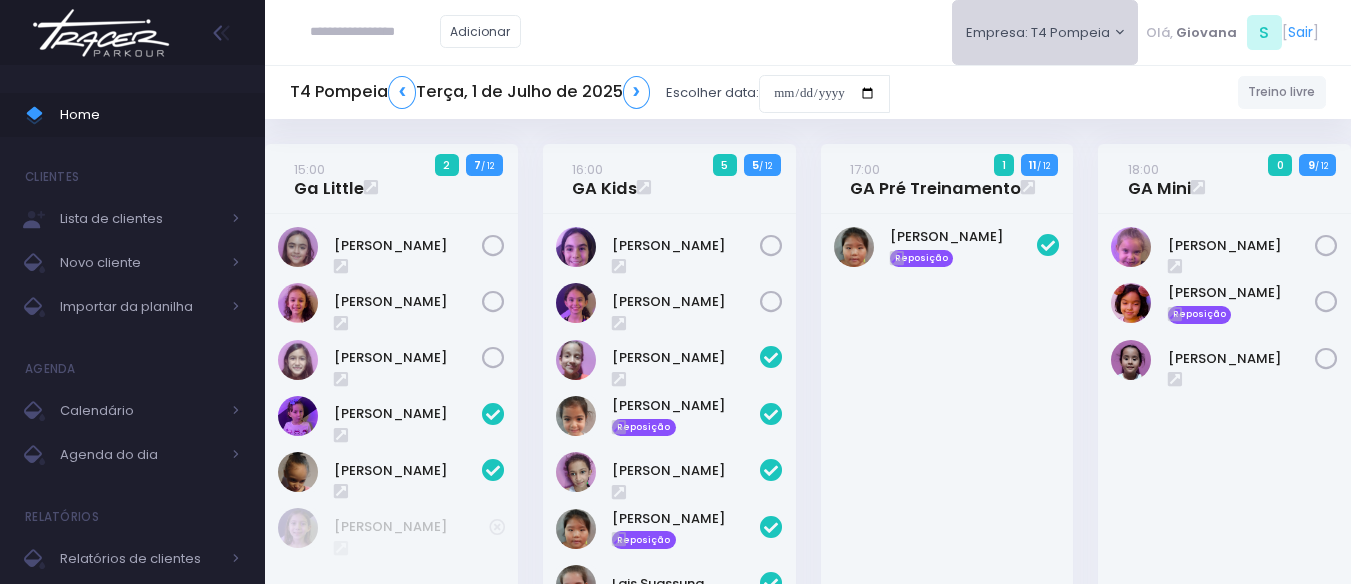 click on "Empresa: T4 Pompeia" at bounding box center [1045, 32] 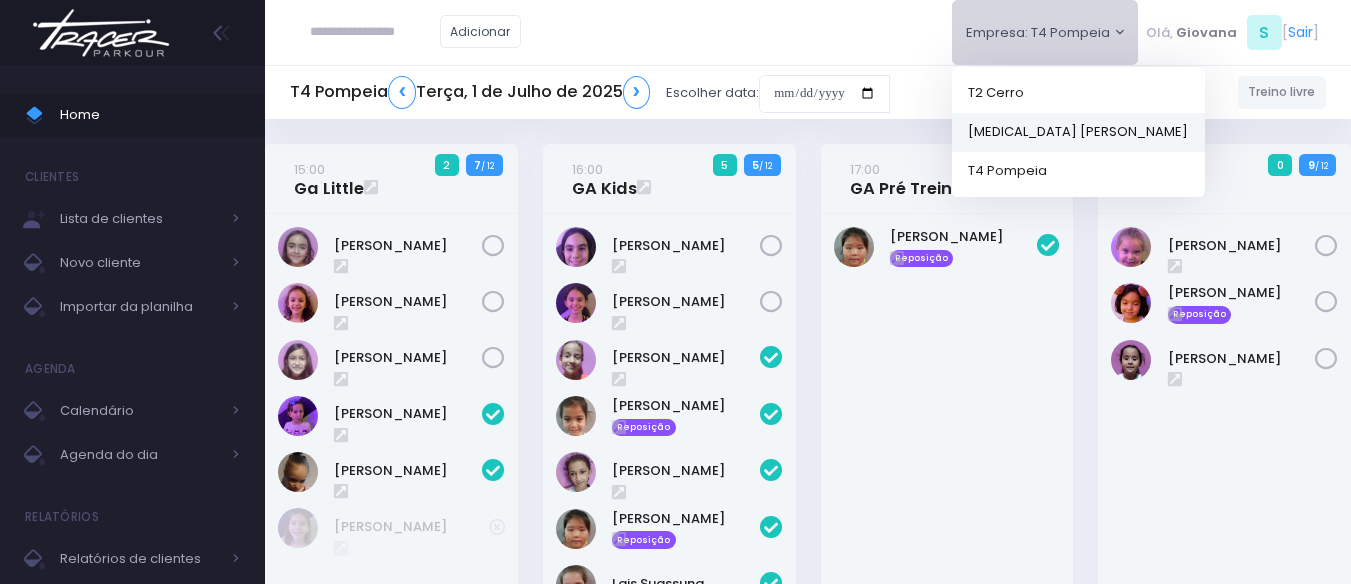 click on "[MEDICAL_DATA] [PERSON_NAME]" at bounding box center [1078, 131] 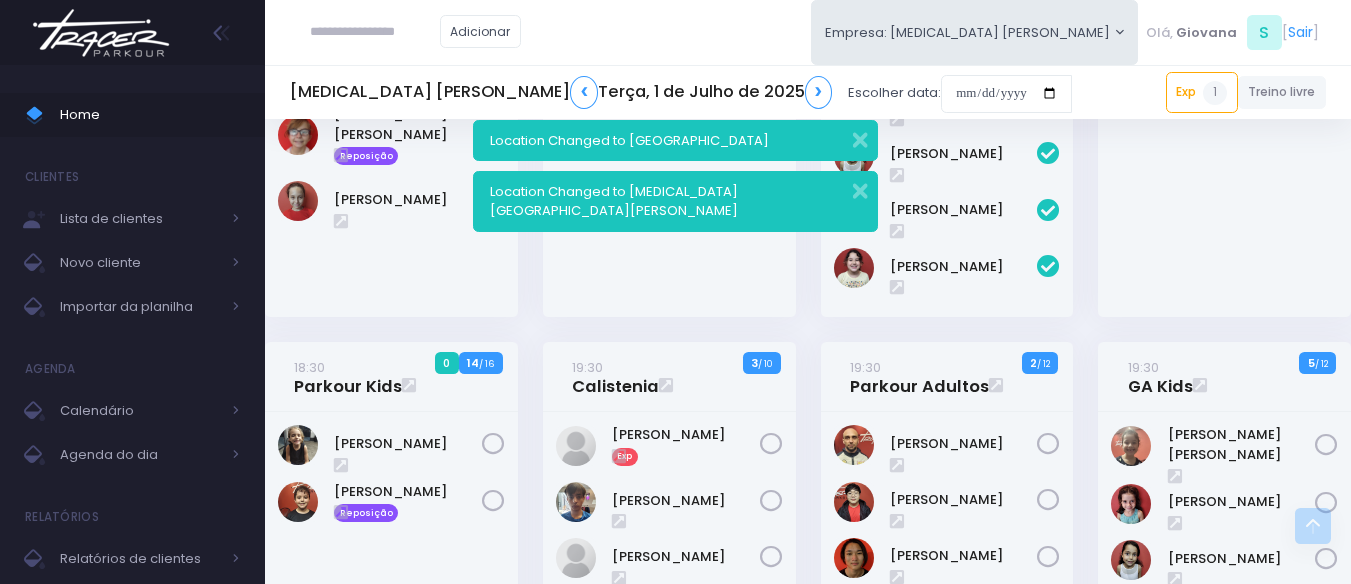 scroll, scrollTop: 1200, scrollLeft: 0, axis: vertical 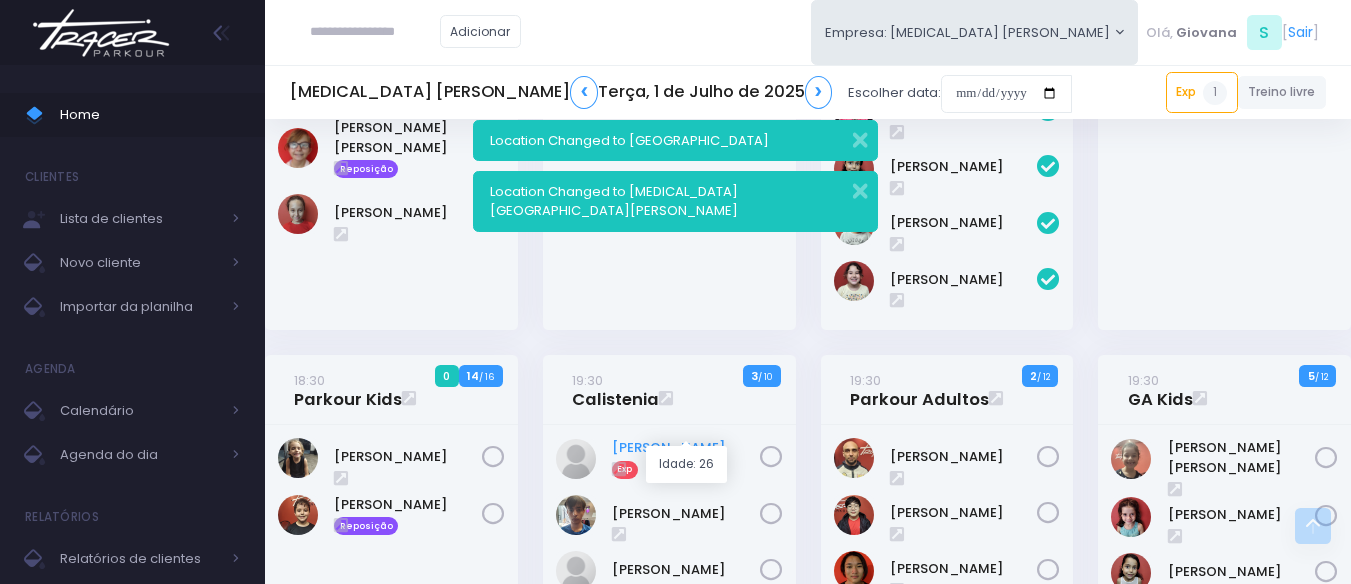 click on "[PERSON_NAME]" at bounding box center [686, 448] 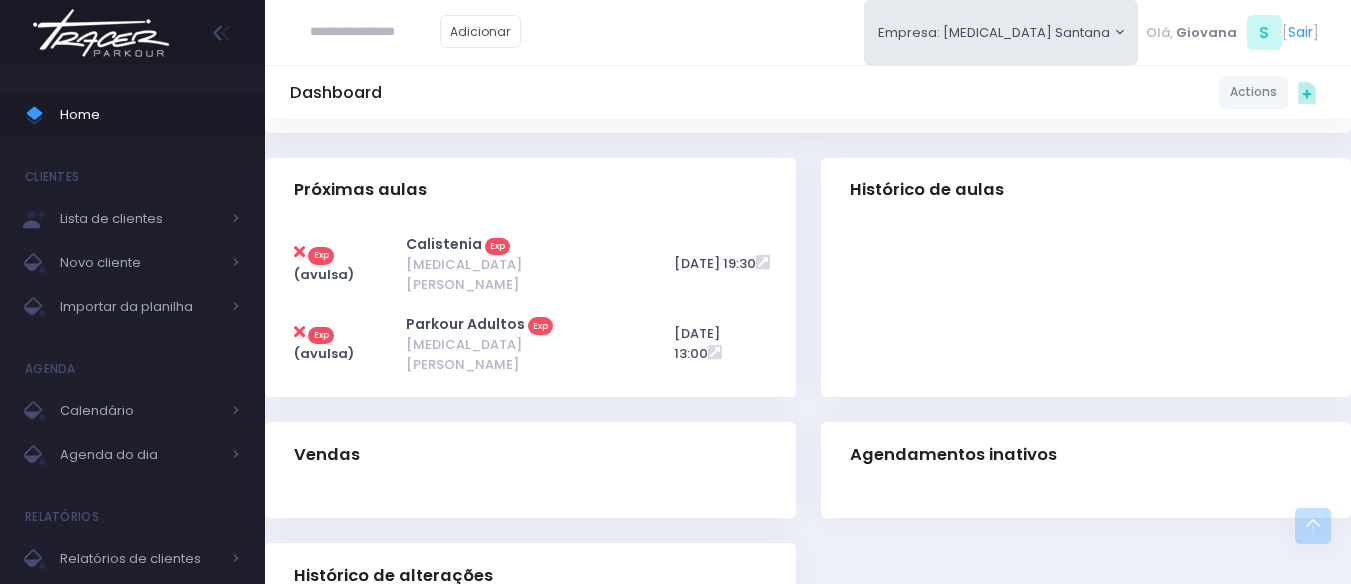 scroll, scrollTop: 400, scrollLeft: 0, axis: vertical 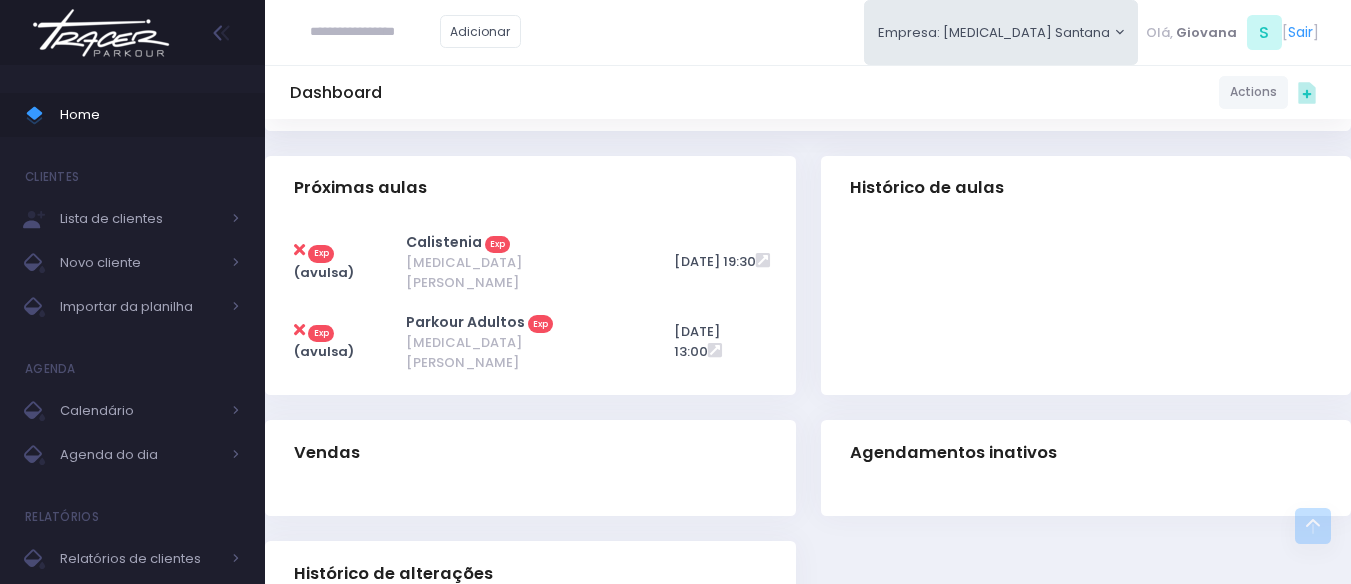 click on "Vendas" at bounding box center (531, 480) 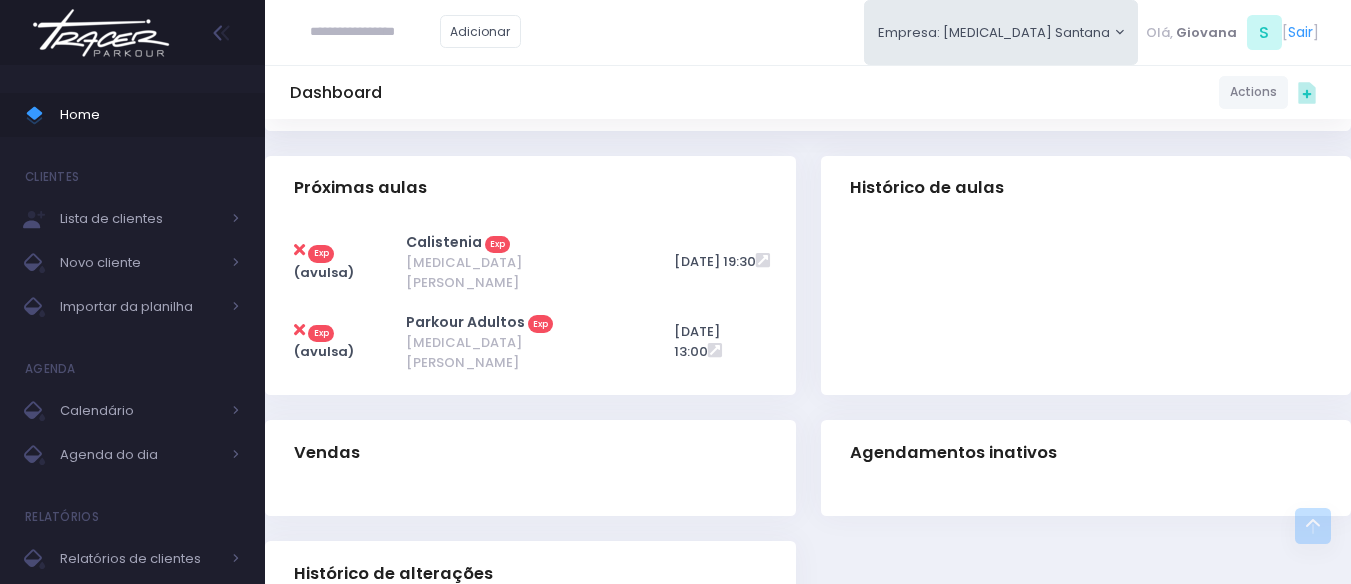 scroll, scrollTop: 0, scrollLeft: 0, axis: both 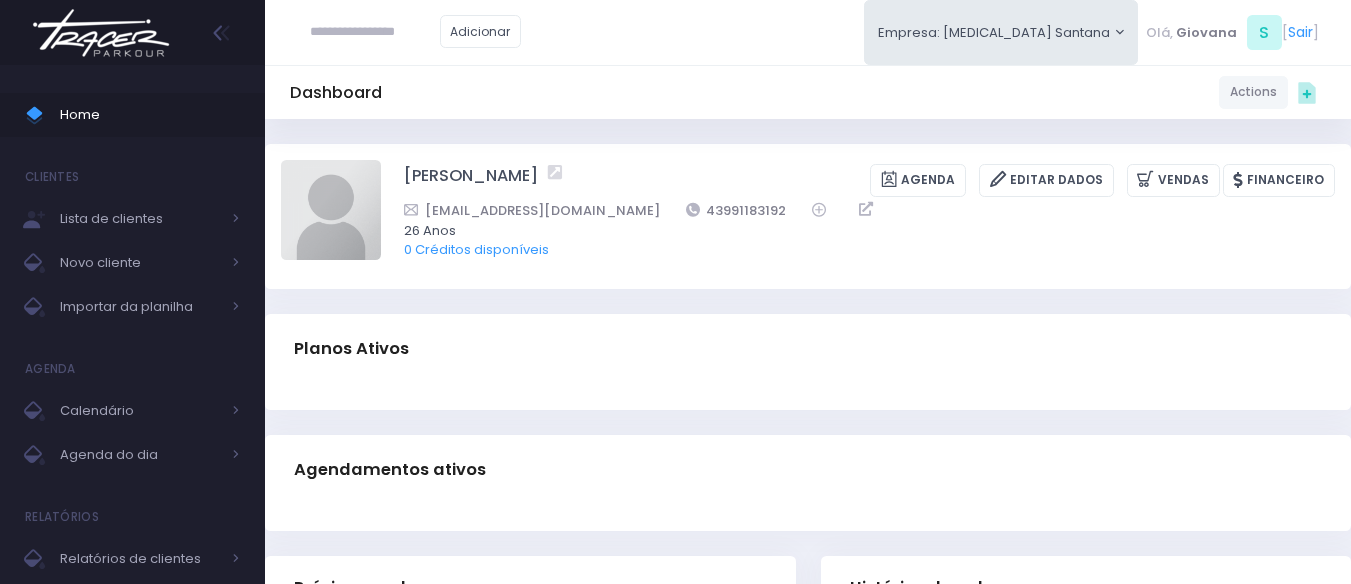 click on "Dashboard
Actions
Choose Label:
Customer
Partner
Suplier
Member
Staff
Add new" at bounding box center [808, 621] 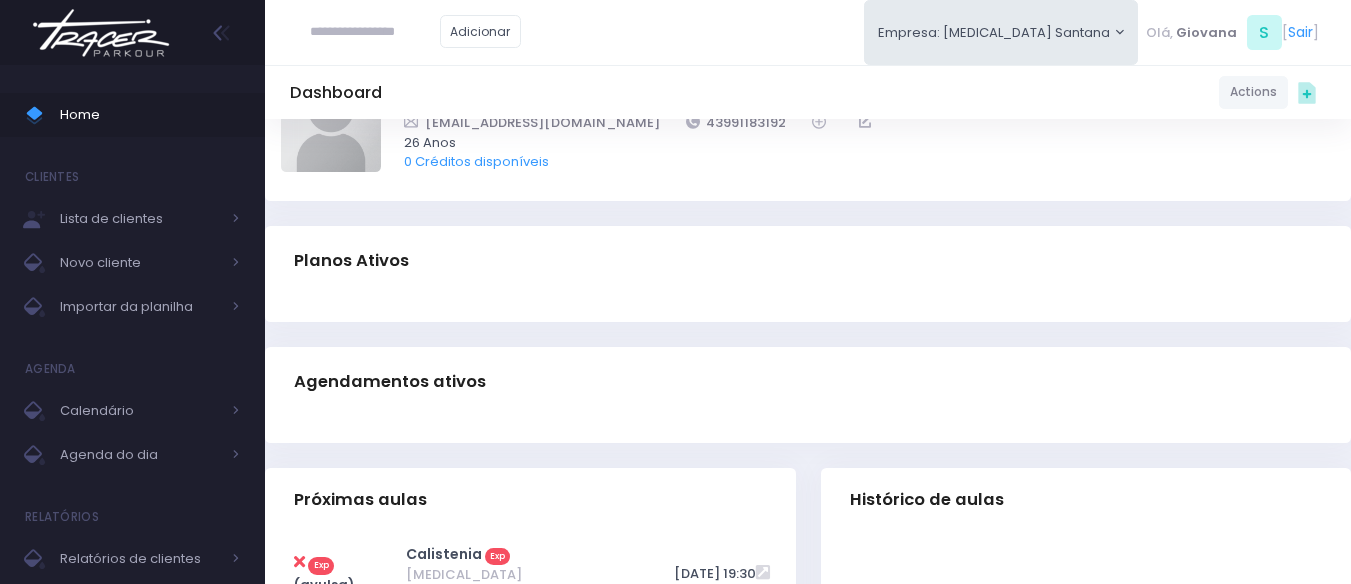 scroll, scrollTop: 0, scrollLeft: 0, axis: both 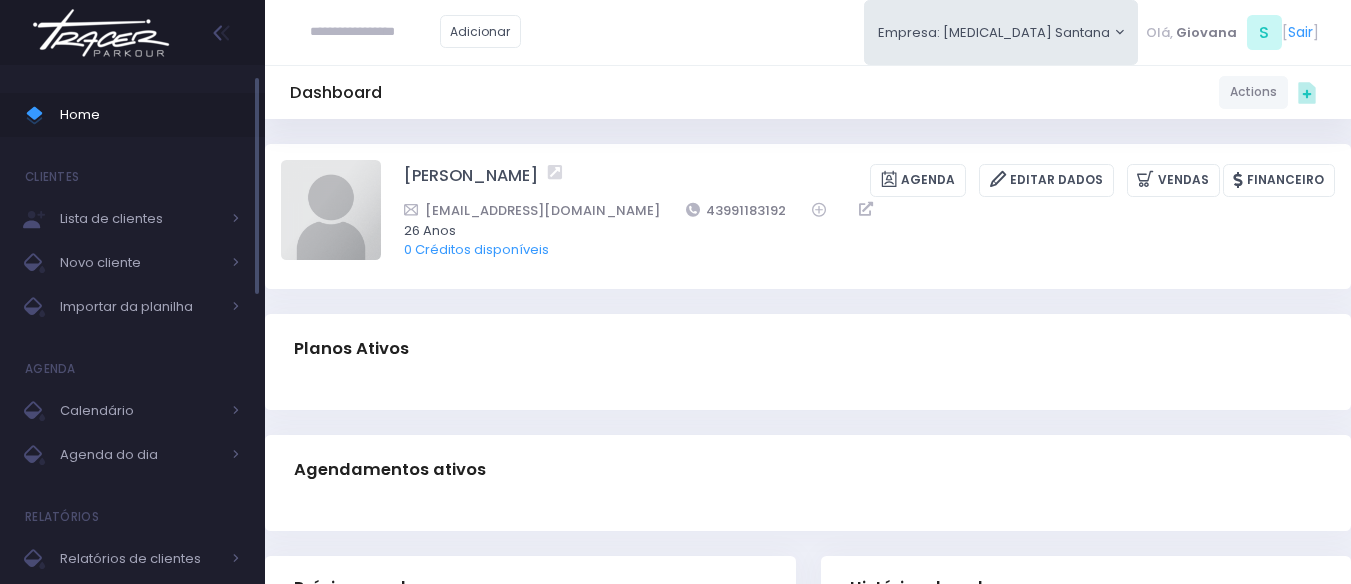 click on "Home" at bounding box center (150, 115) 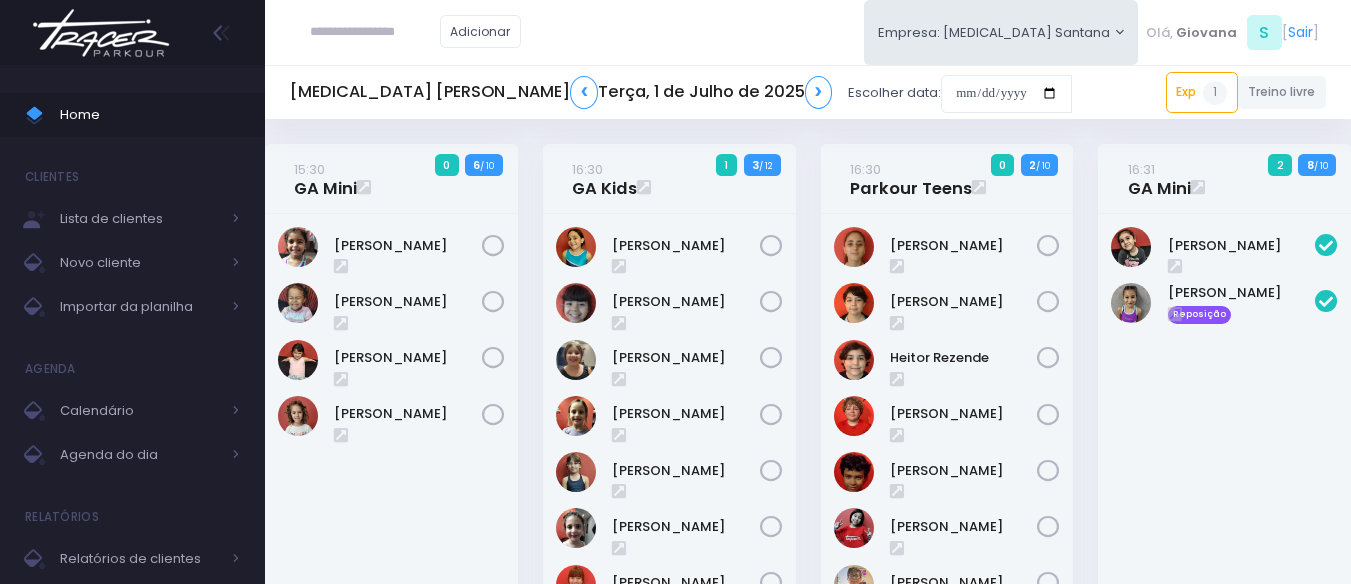 scroll, scrollTop: 0, scrollLeft: 0, axis: both 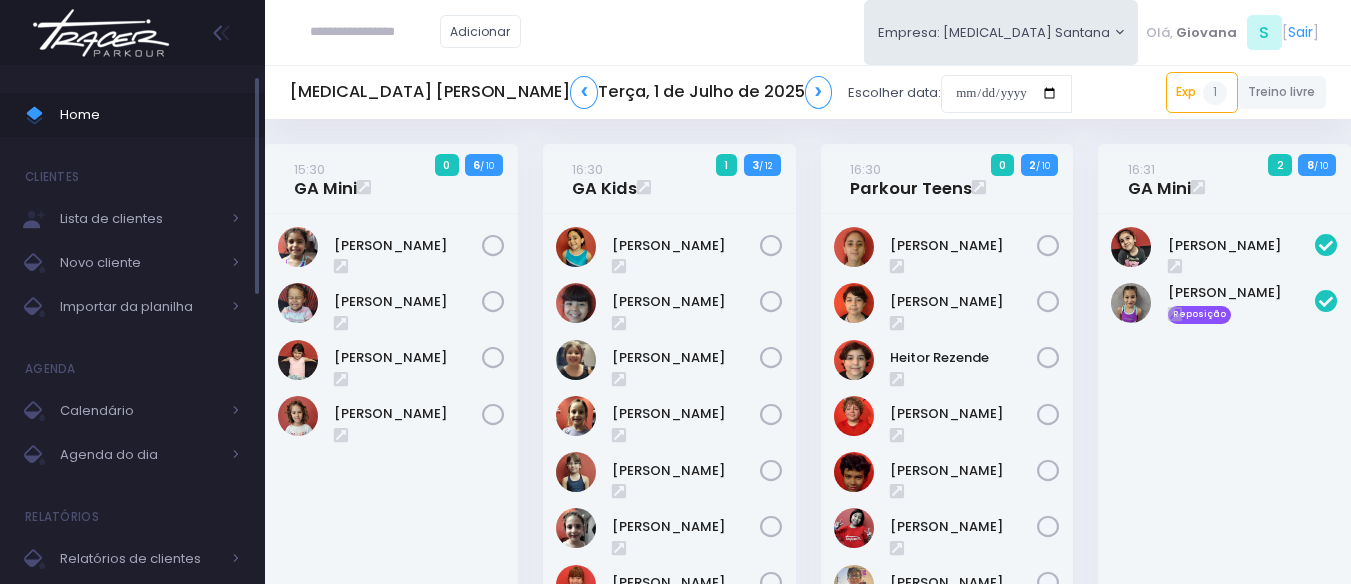 click on "Home" at bounding box center (150, 115) 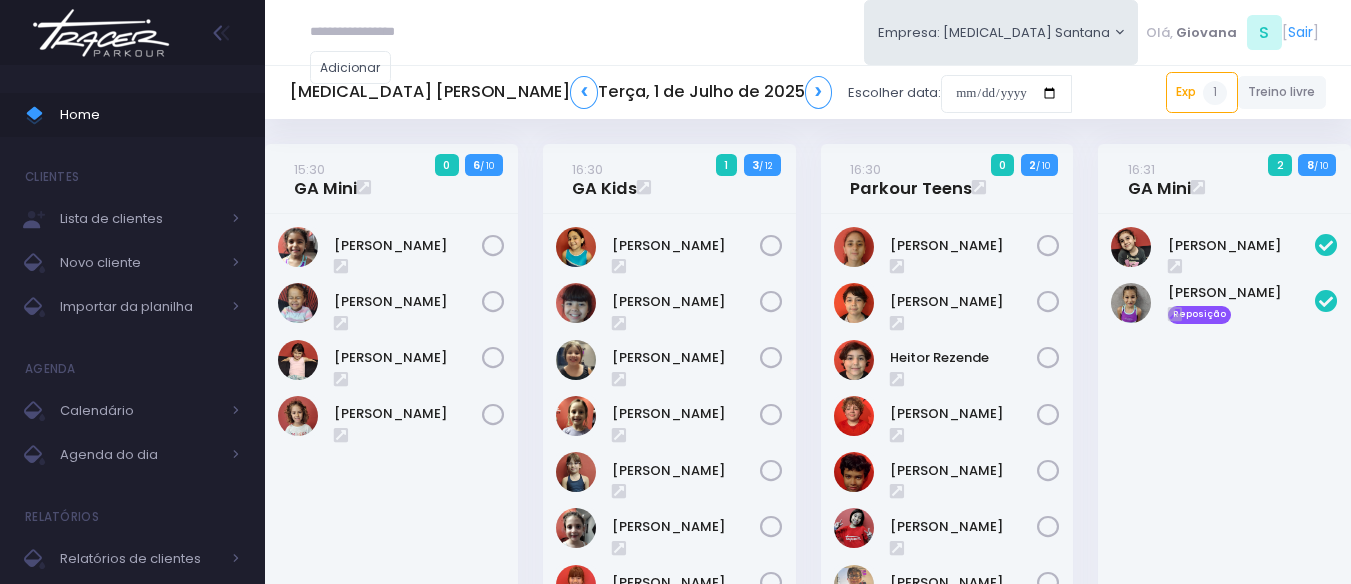 scroll, scrollTop: 0, scrollLeft: 0, axis: both 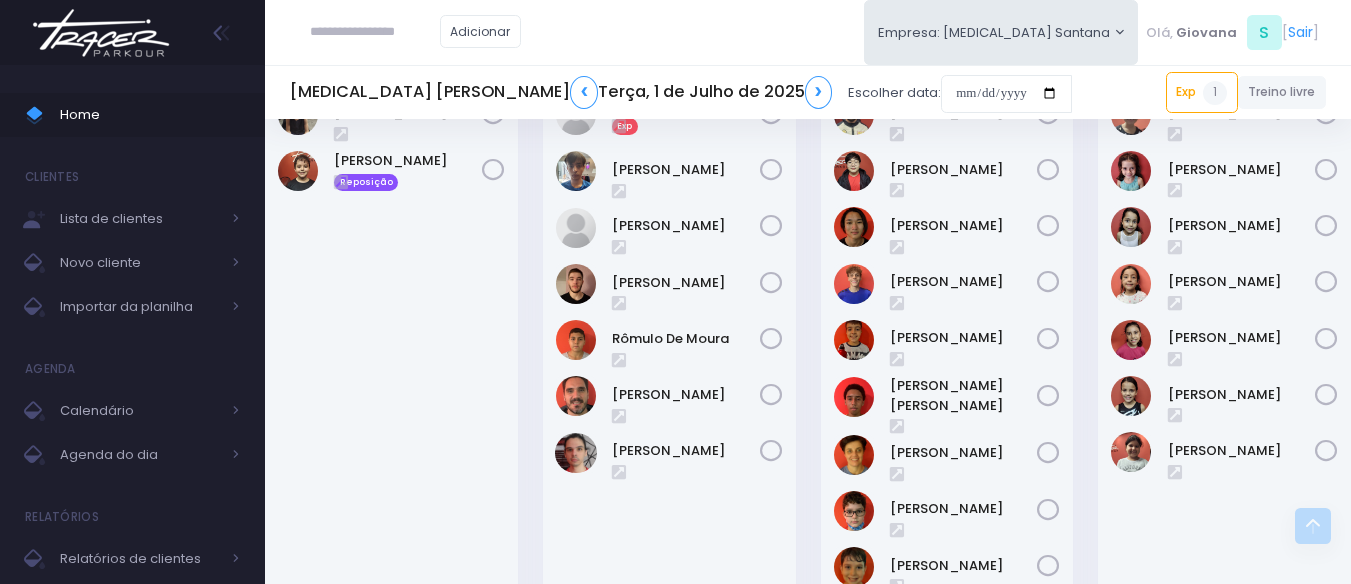 drag, startPoint x: 811, startPoint y: 369, endPoint x: 781, endPoint y: 424, distance: 62.649822 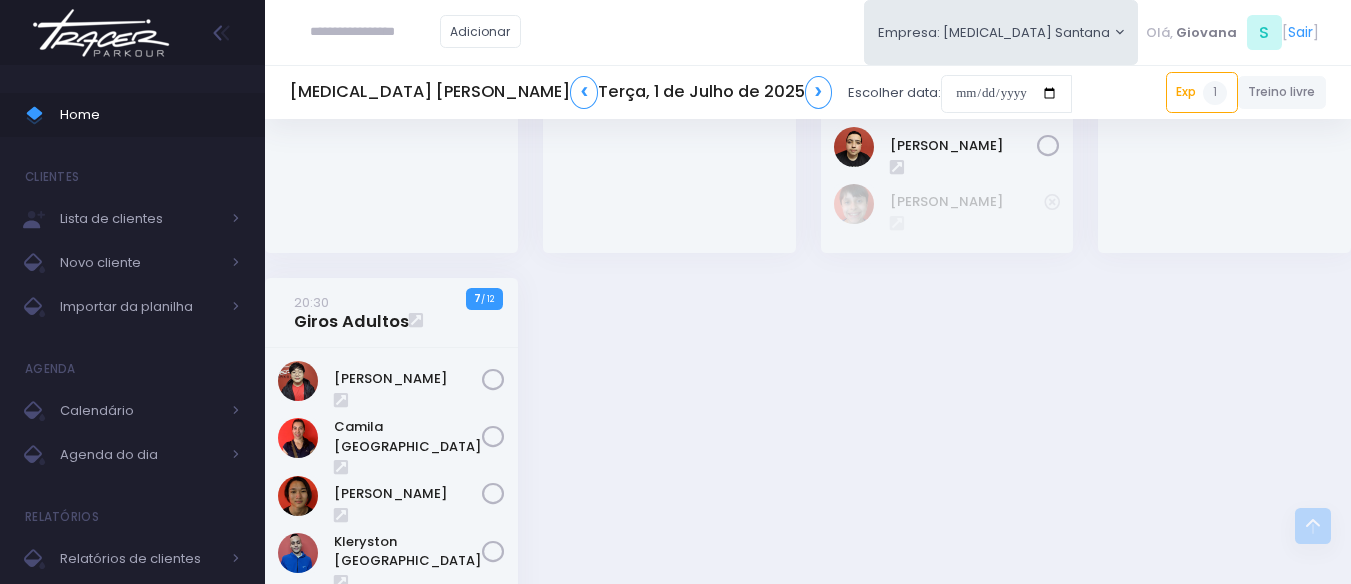 scroll, scrollTop: 1500, scrollLeft: 0, axis: vertical 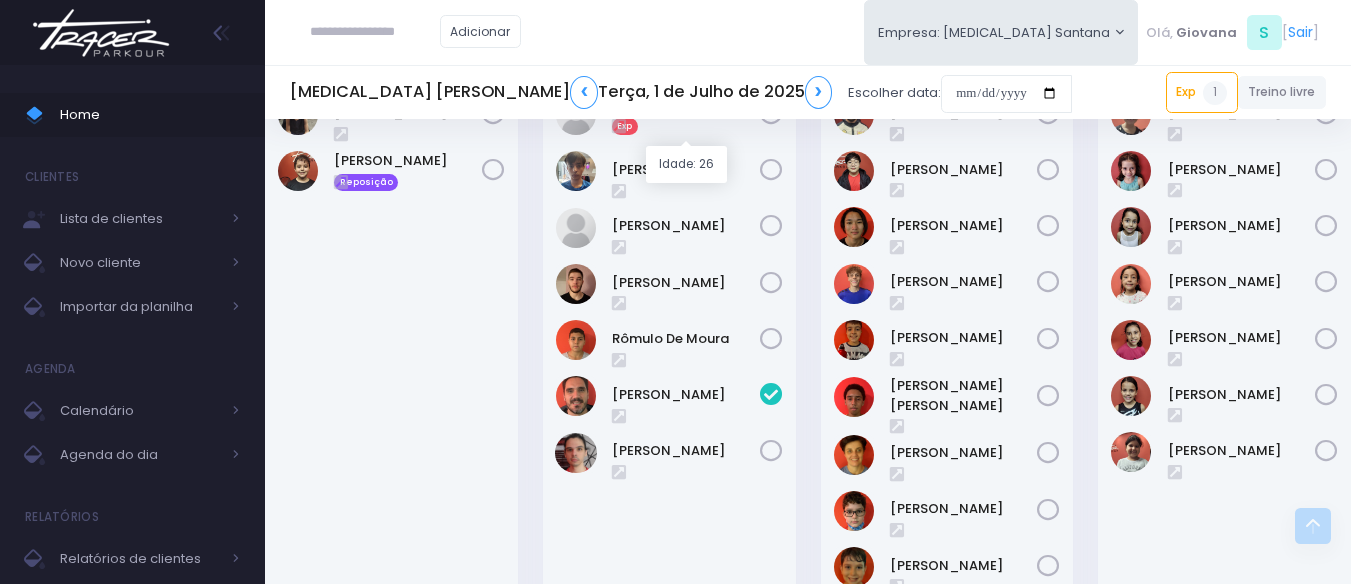 click on "Annelise Pícolo" at bounding box center [686, 105] 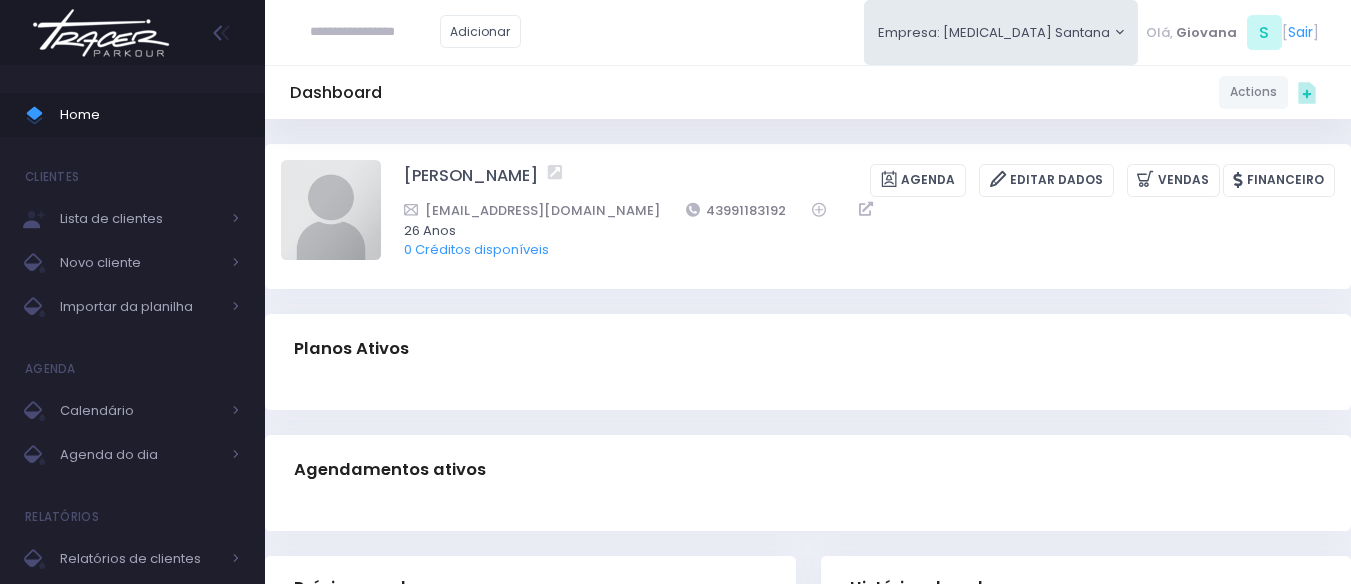 scroll, scrollTop: 0, scrollLeft: 0, axis: both 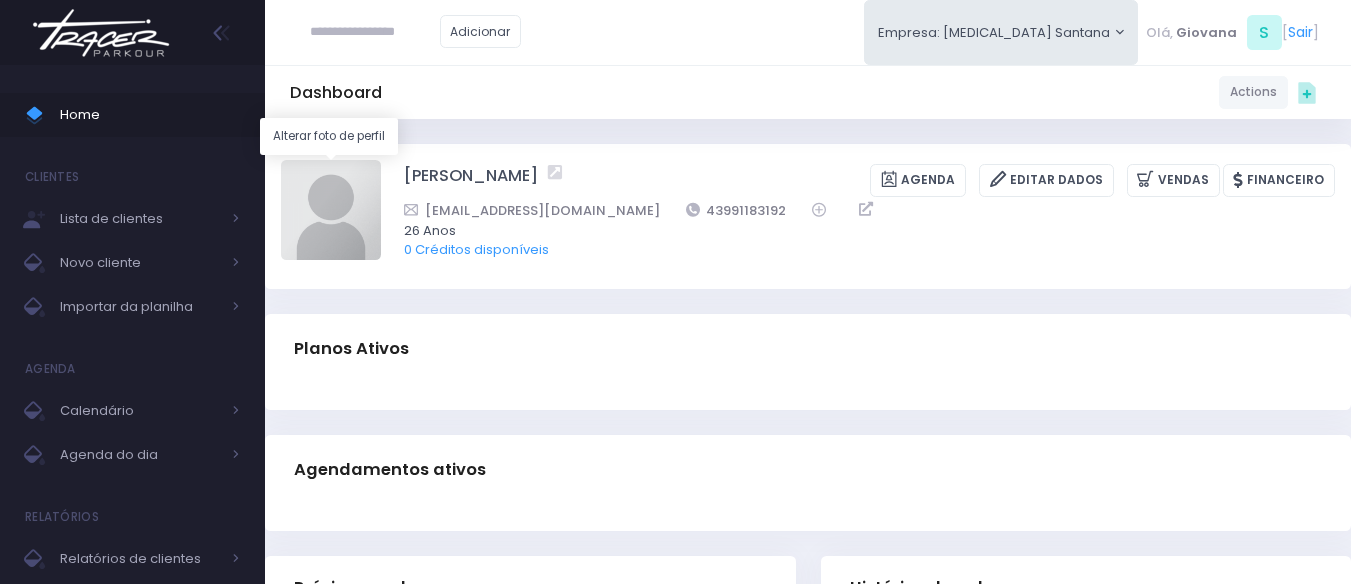 click at bounding box center [331, 210] 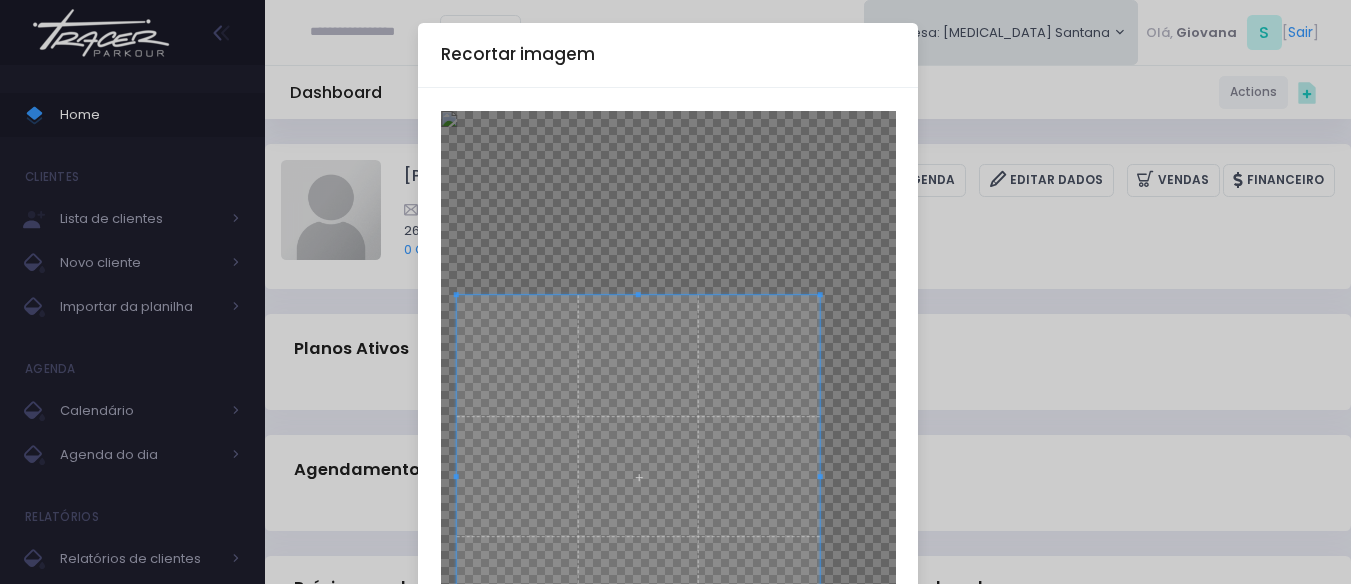 click at bounding box center [638, 477] 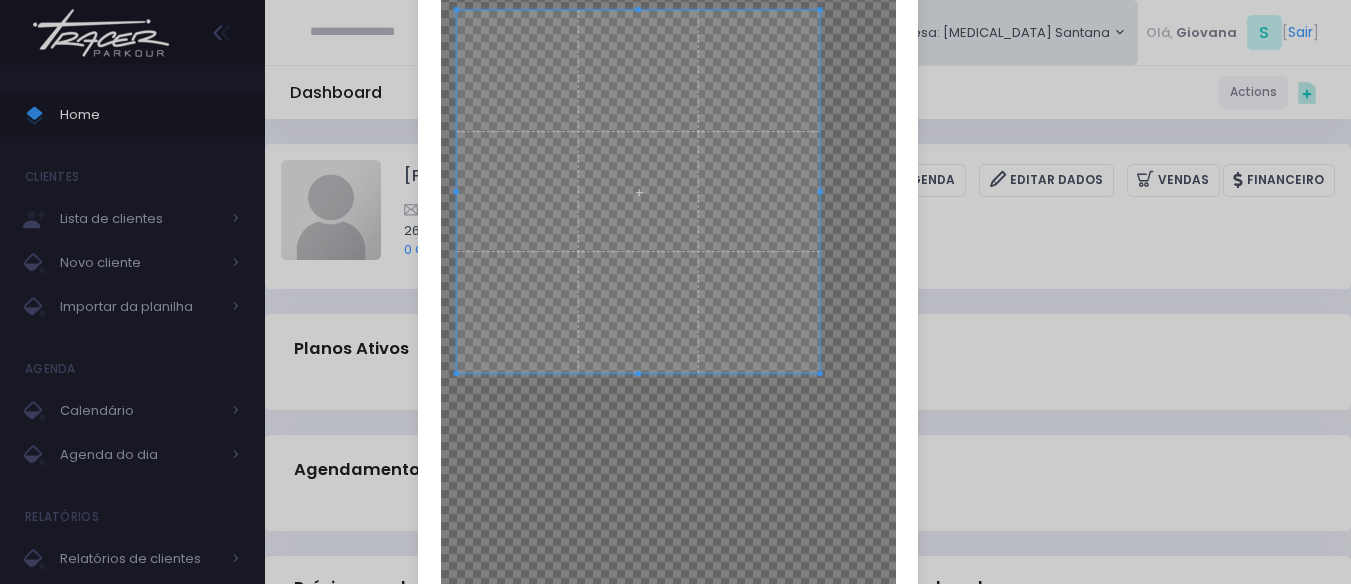 scroll, scrollTop: 465, scrollLeft: 0, axis: vertical 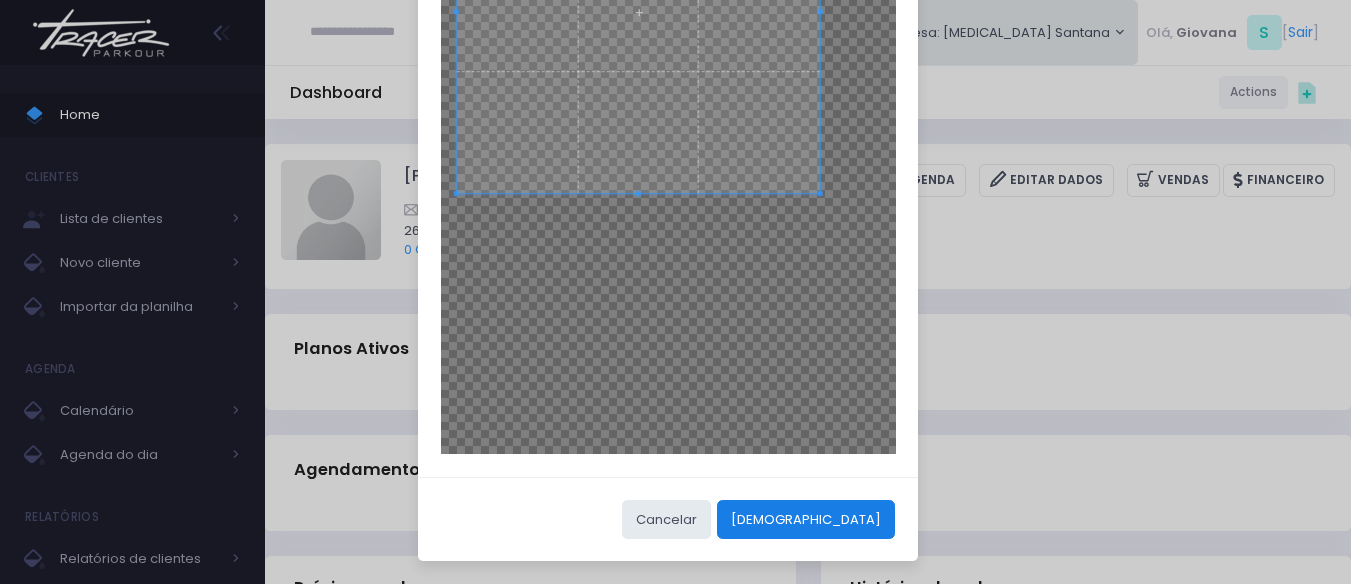 click on "[DEMOGRAPHIC_DATA]" at bounding box center [806, 519] 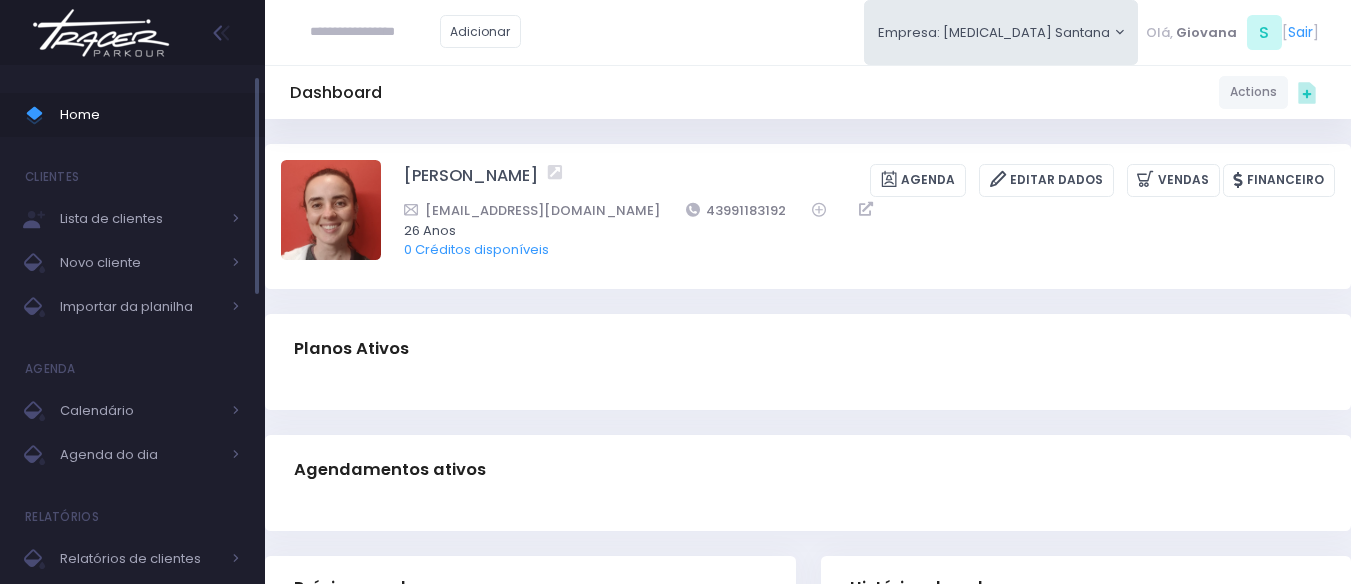 click on "Home" at bounding box center [150, 115] 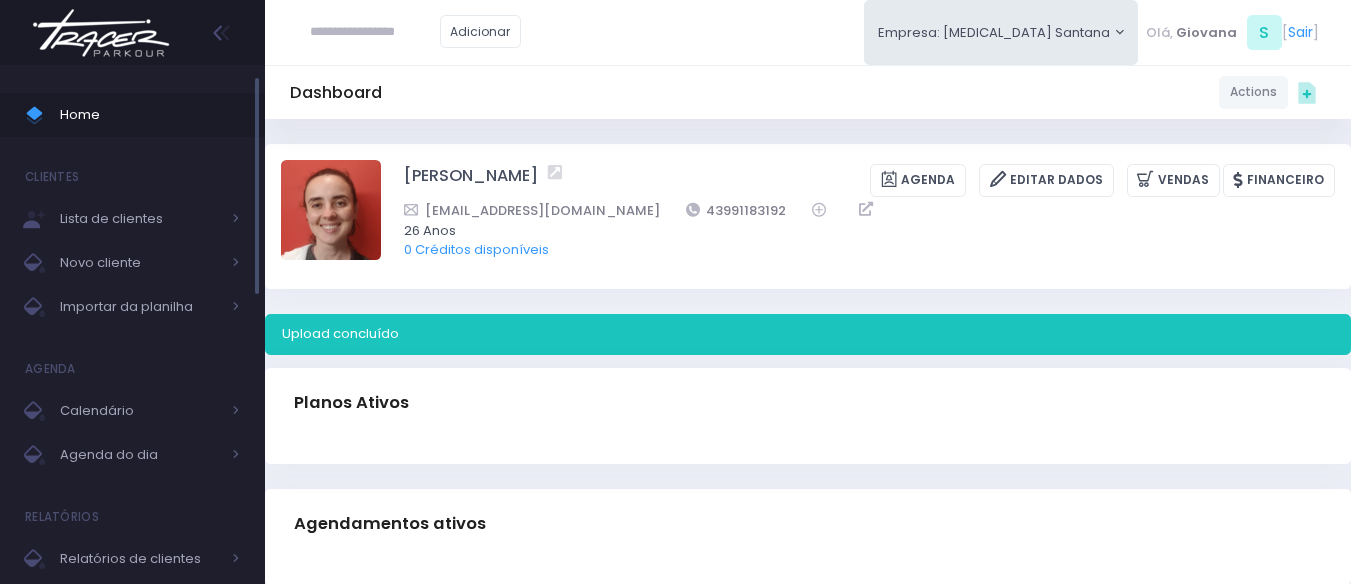 click on "Home" at bounding box center [132, 115] 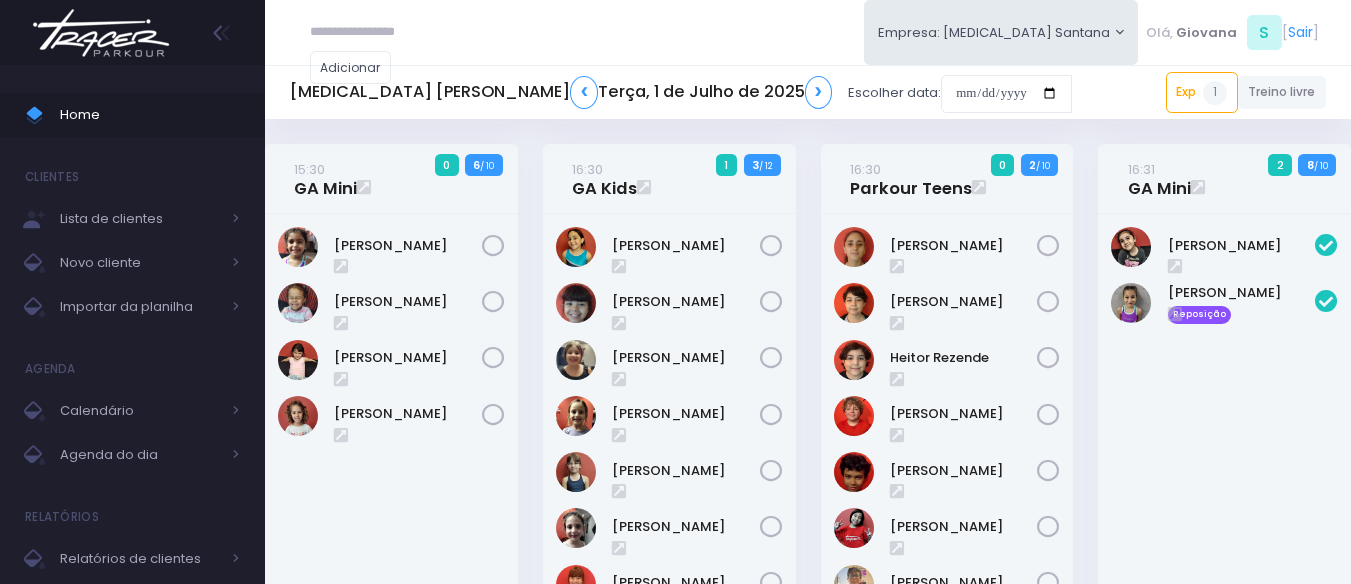 scroll, scrollTop: 0, scrollLeft: 0, axis: both 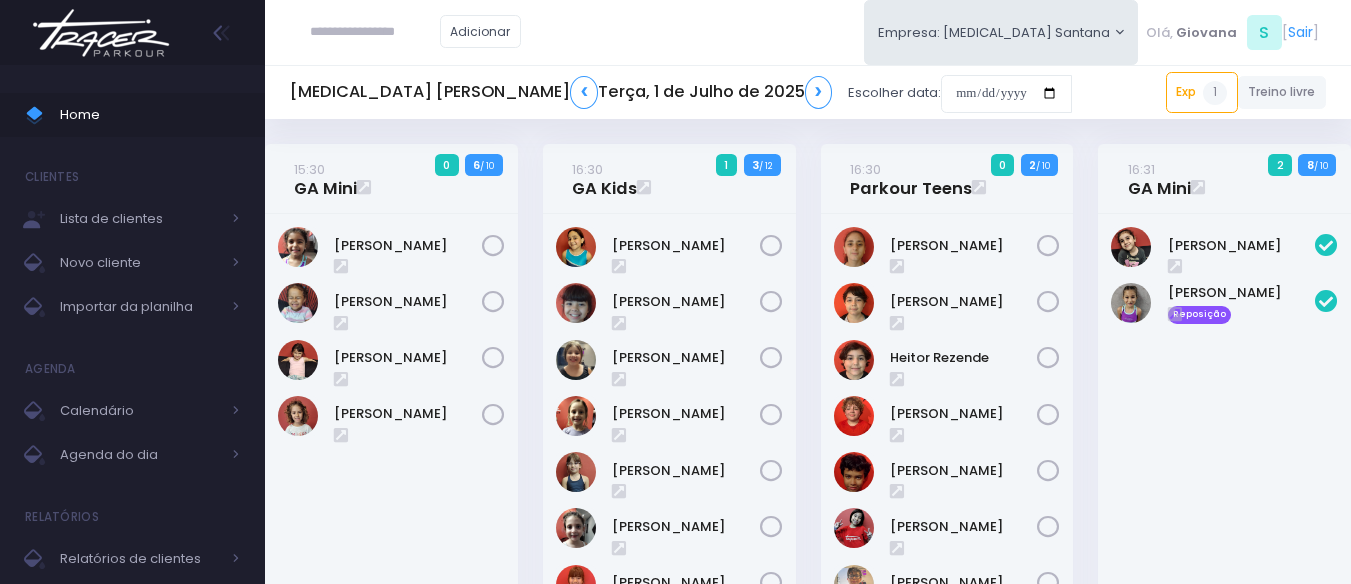 click at bounding box center (0, 0) 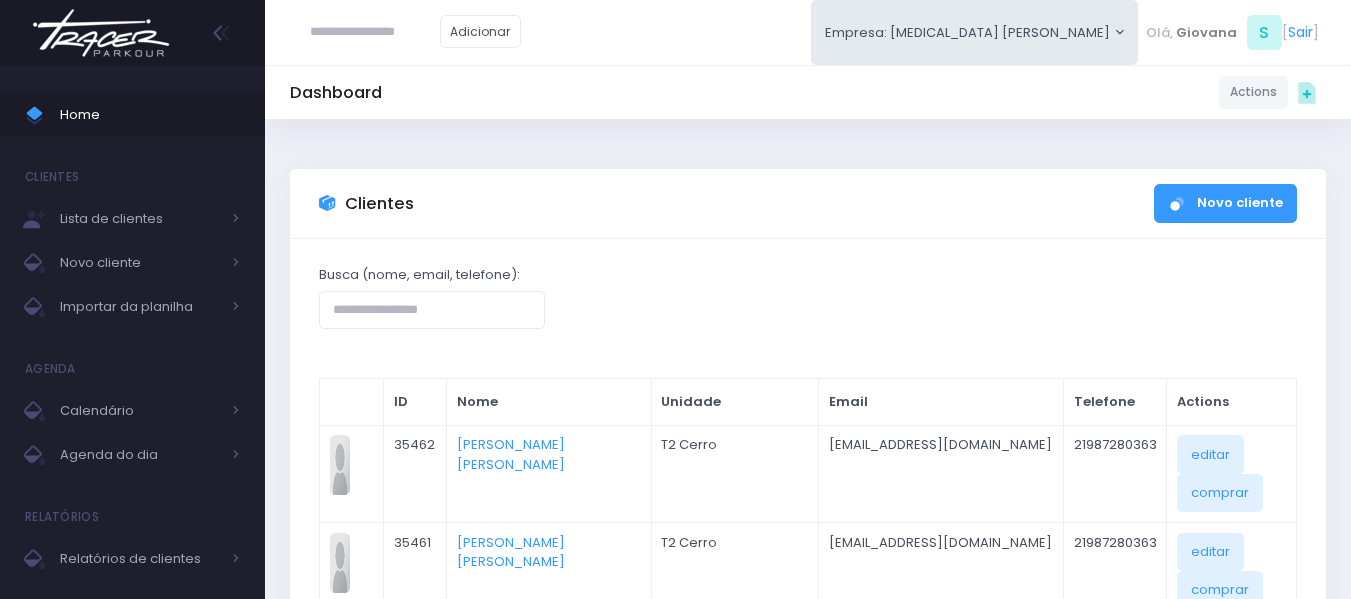 scroll, scrollTop: 0, scrollLeft: 0, axis: both 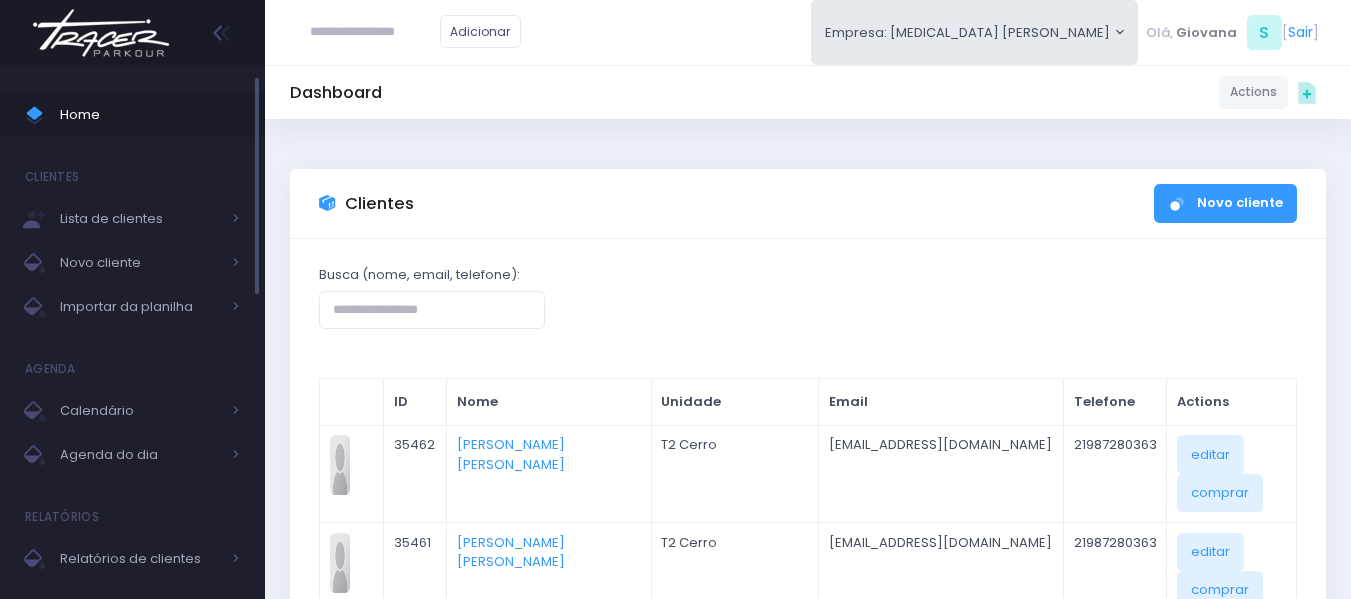 click on "Home" at bounding box center [150, 115] 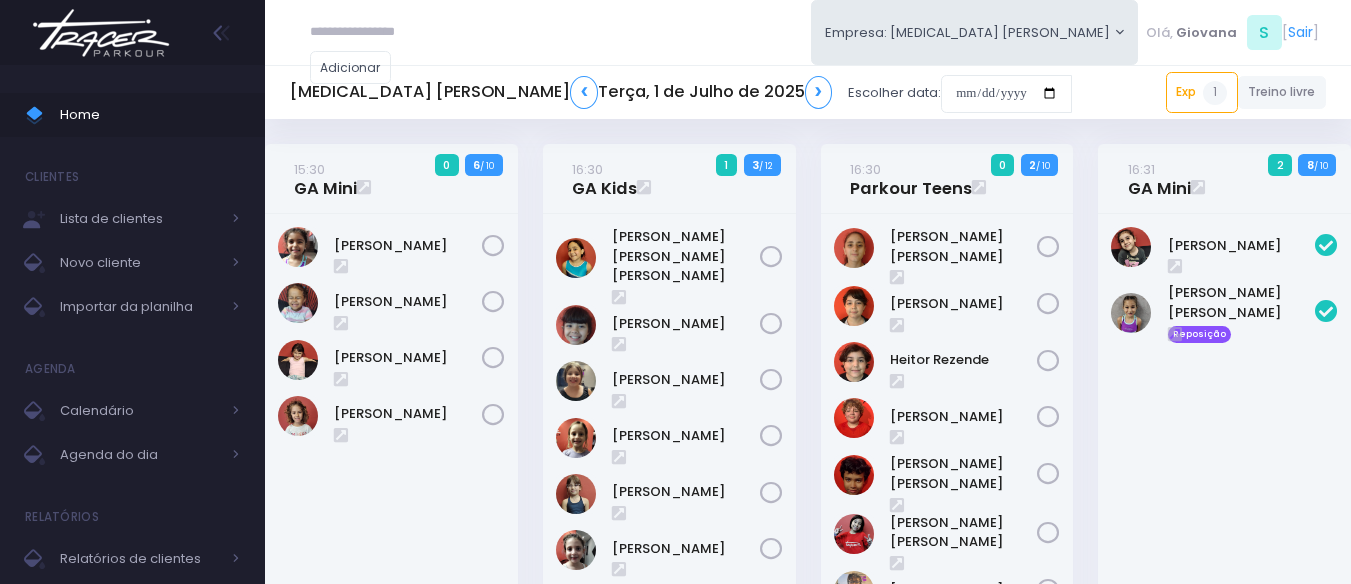 scroll, scrollTop: 1538, scrollLeft: 0, axis: vertical 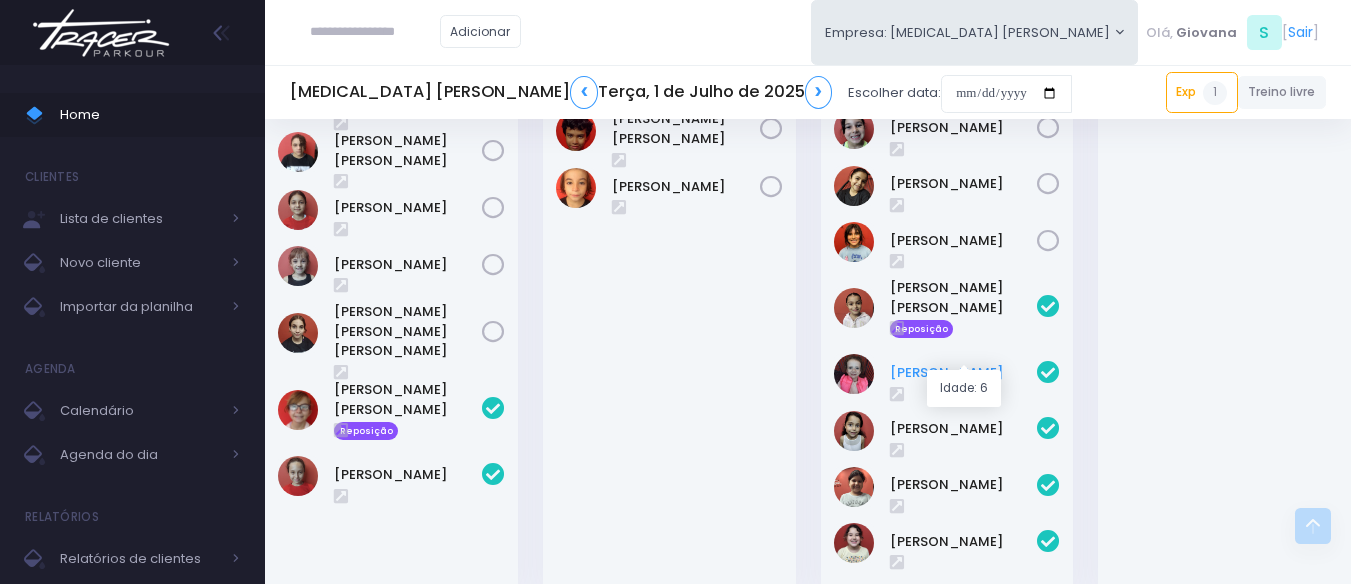click on "Giovanna Rodrigues" at bounding box center (964, 373) 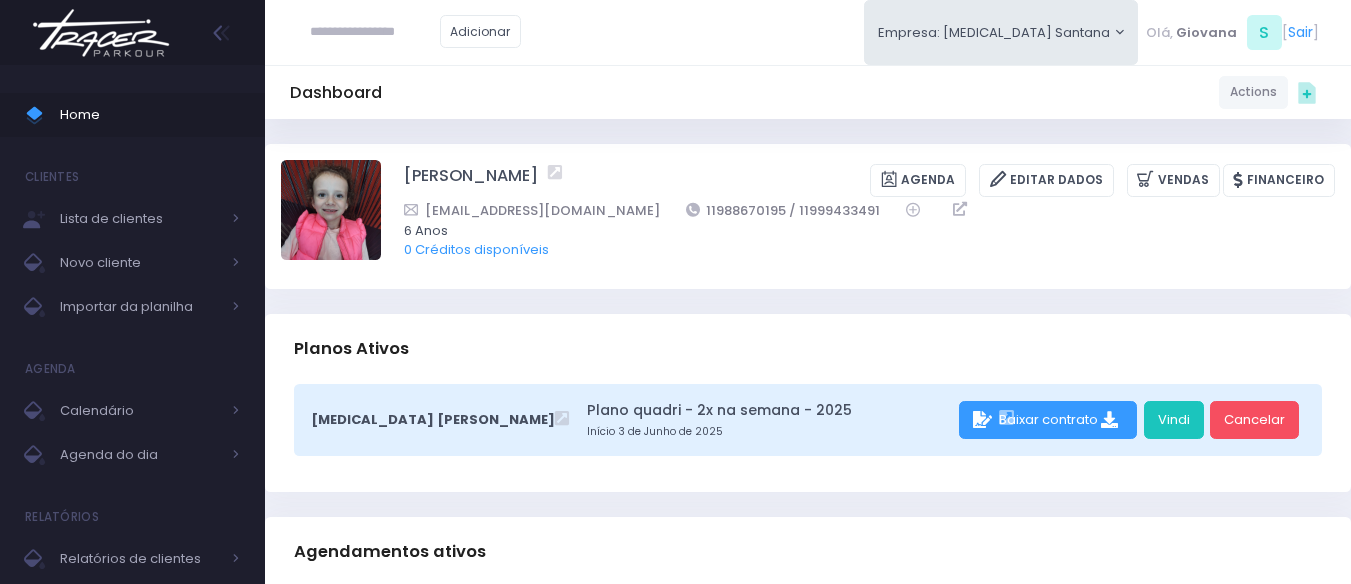 scroll, scrollTop: 0, scrollLeft: 0, axis: both 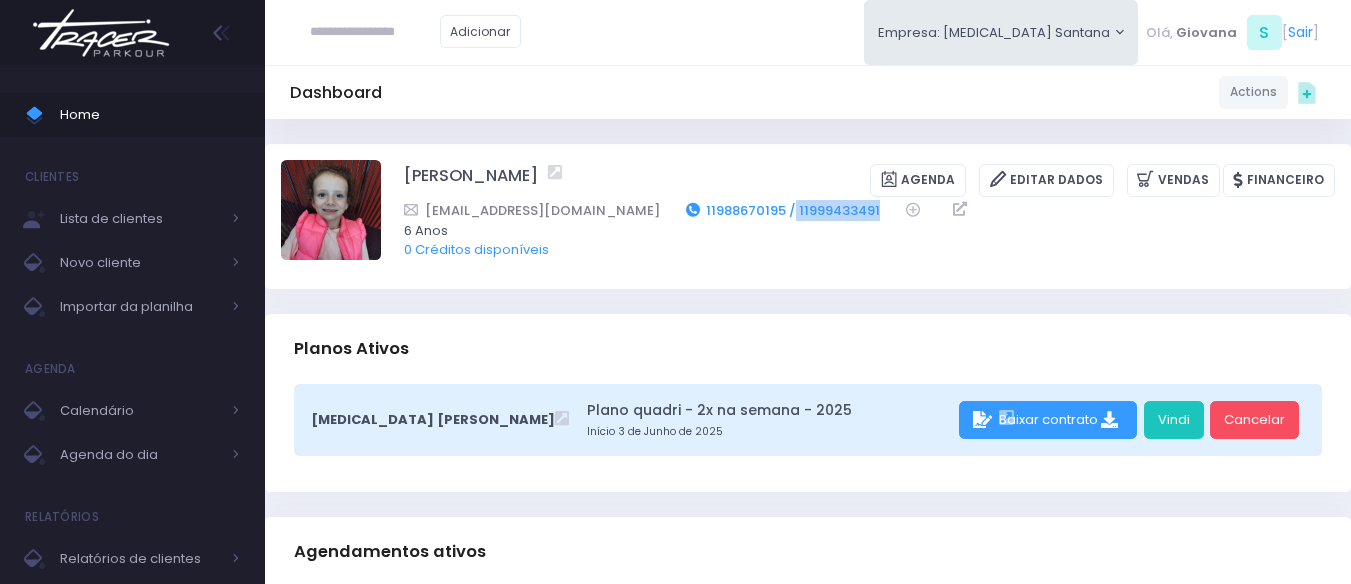 drag, startPoint x: 830, startPoint y: 206, endPoint x: 736, endPoint y: 200, distance: 94.19129 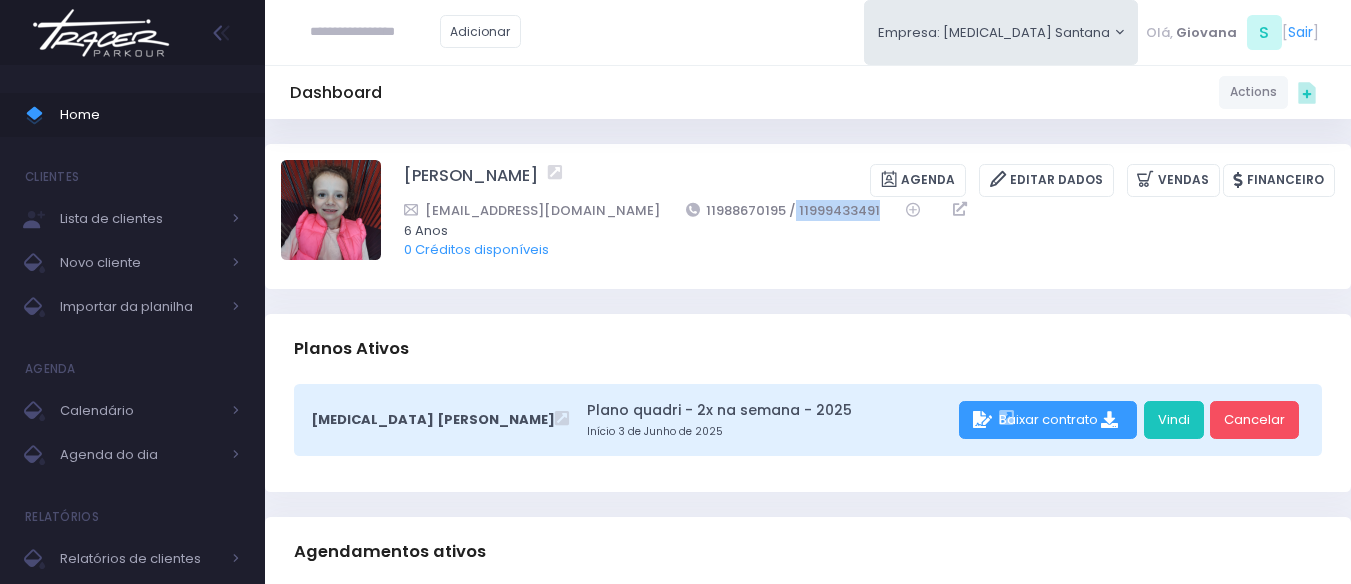 copy on "11999433491" 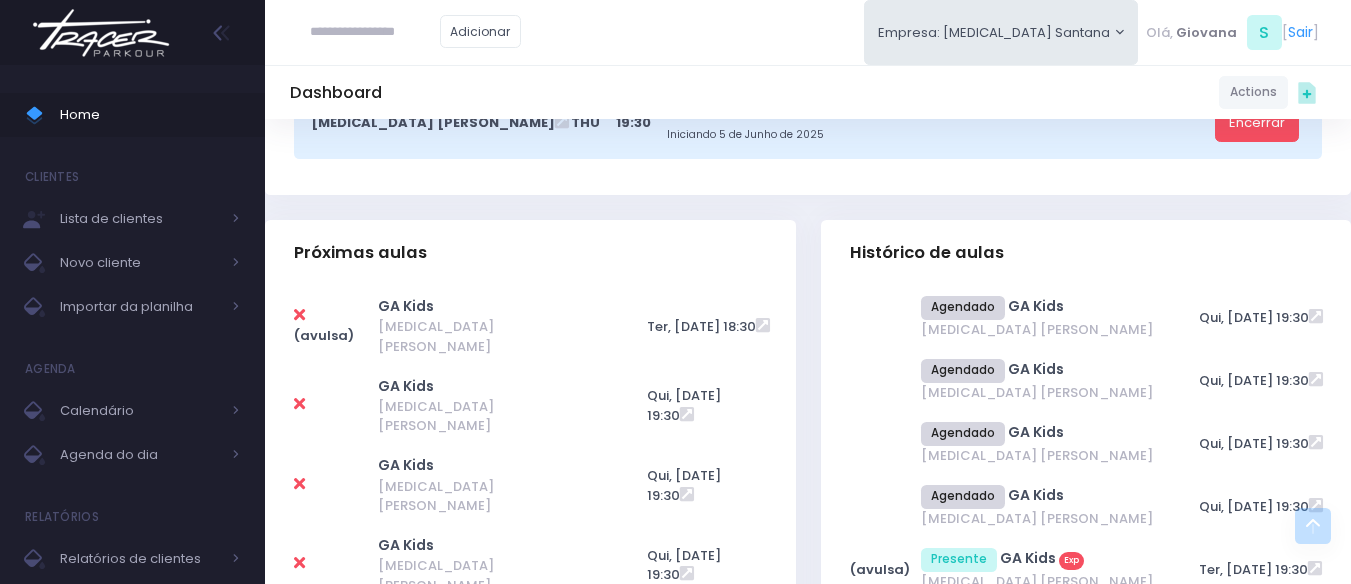 scroll, scrollTop: 600, scrollLeft: 0, axis: vertical 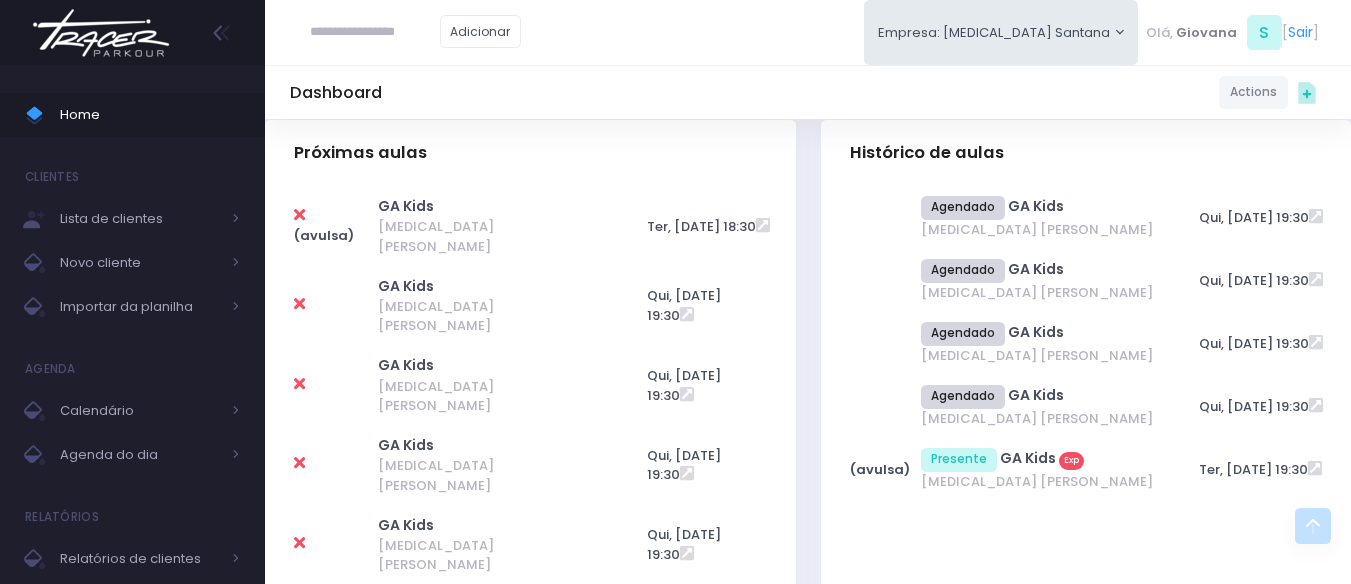 click at bounding box center (299, 304) 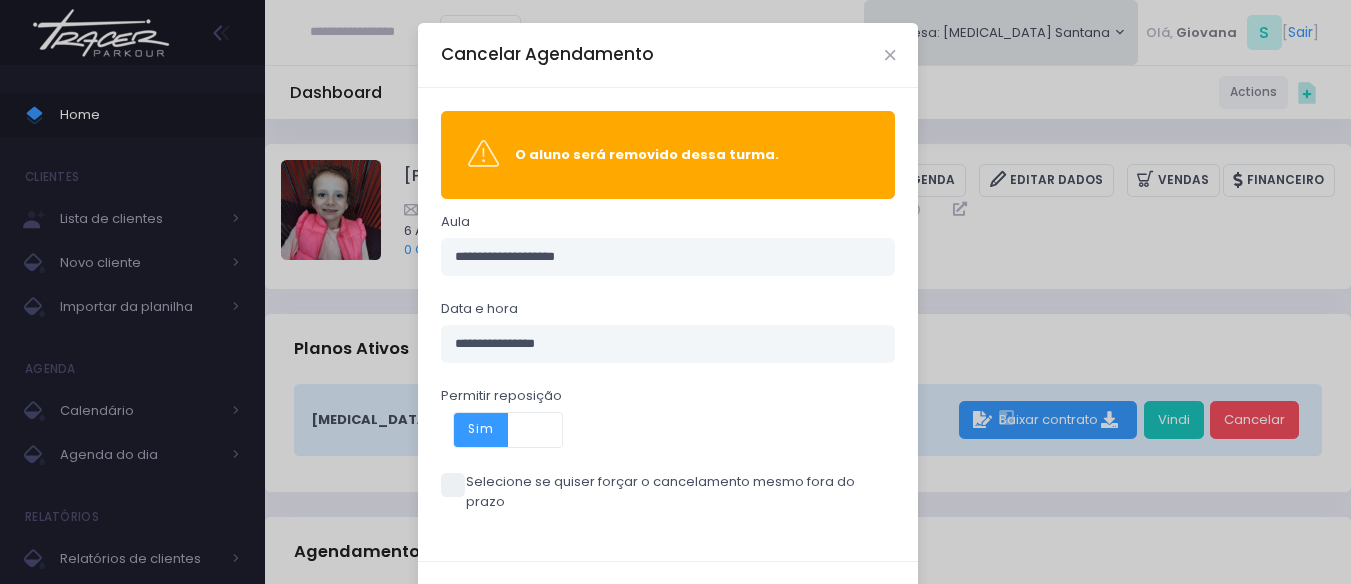 click at bounding box center [535, 430] 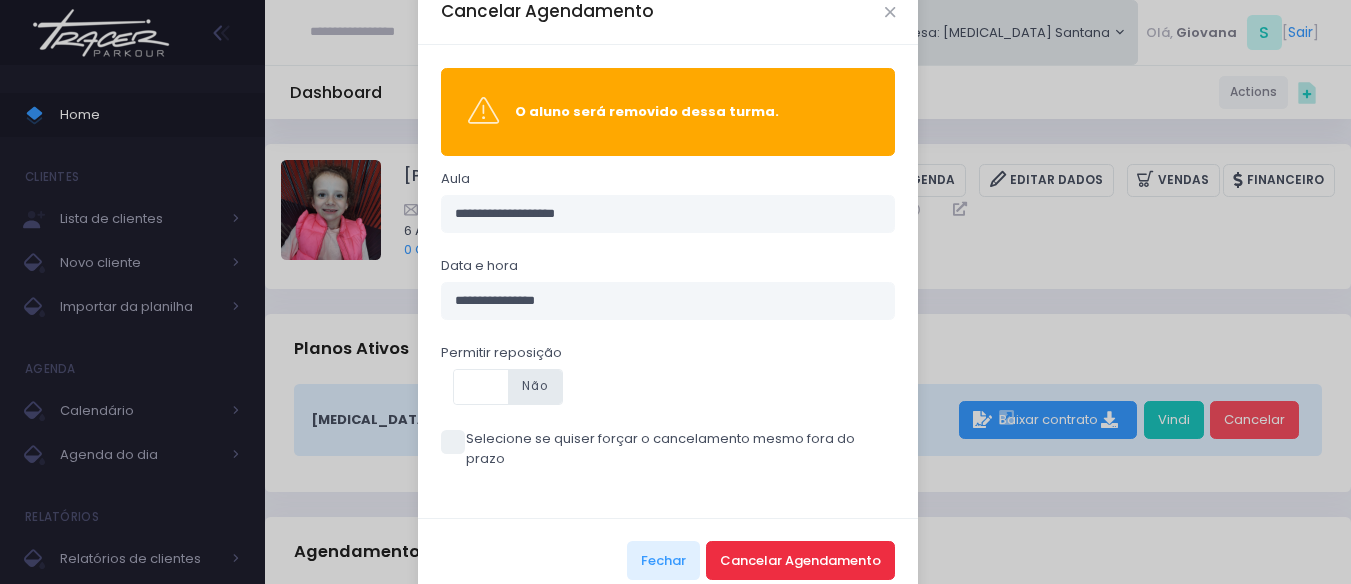 scroll, scrollTop: 65, scrollLeft: 0, axis: vertical 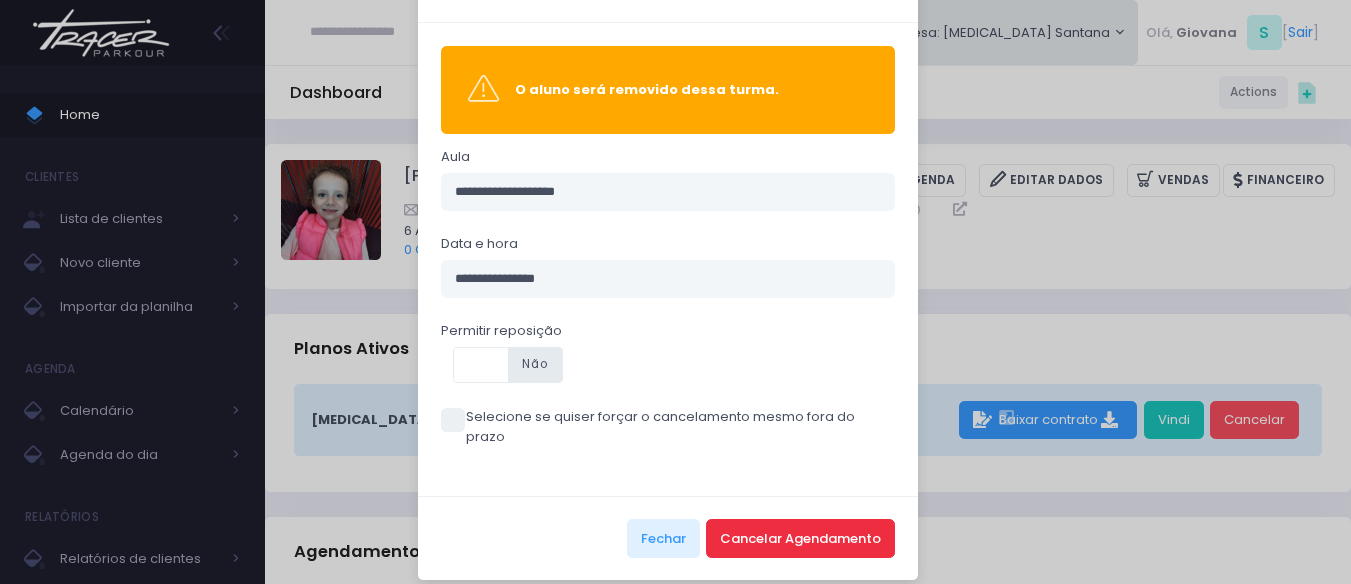 click on "Cancelar Agendamento" at bounding box center [800, 538] 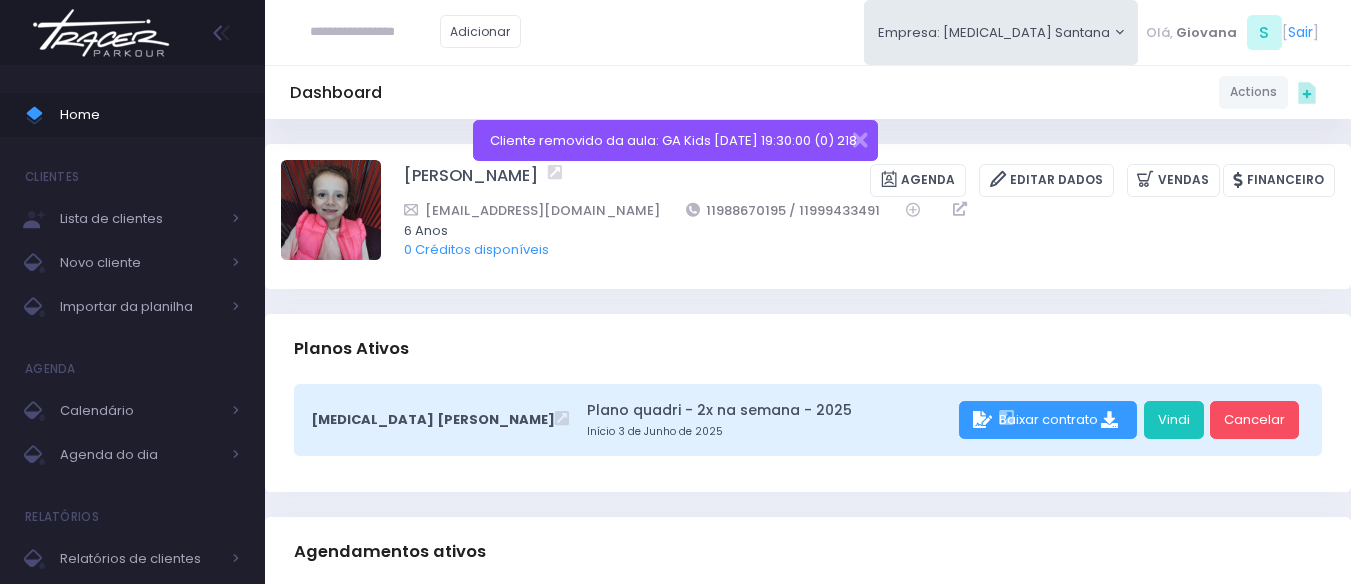 scroll, scrollTop: 600, scrollLeft: 0, axis: vertical 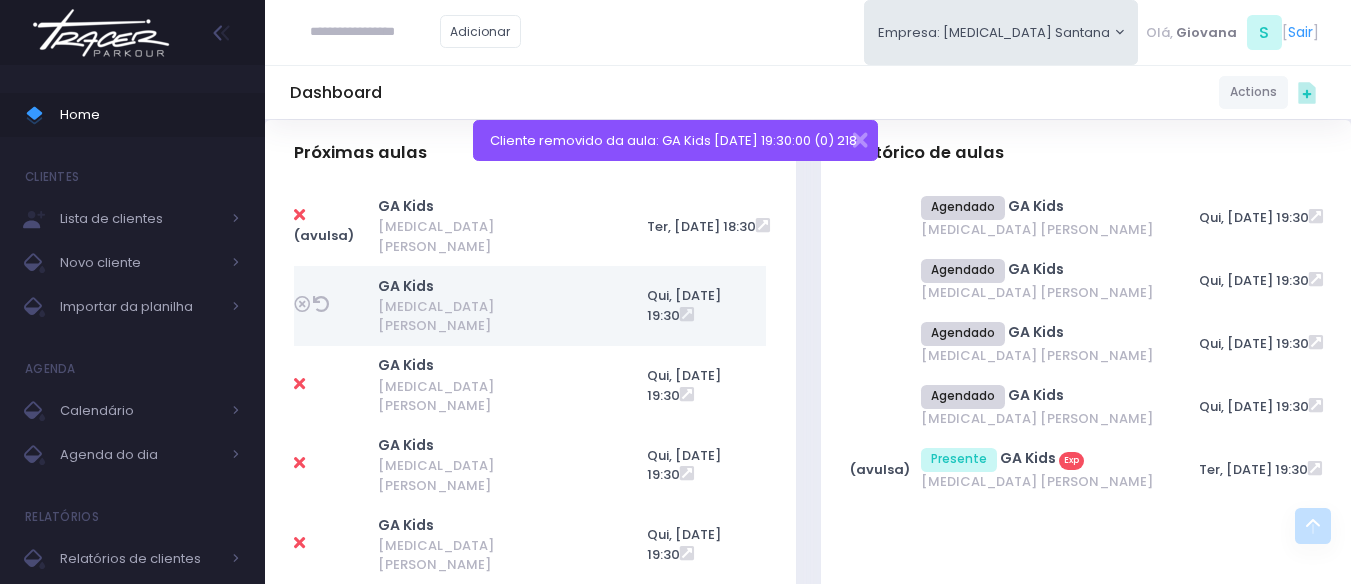 click at bounding box center [299, 384] 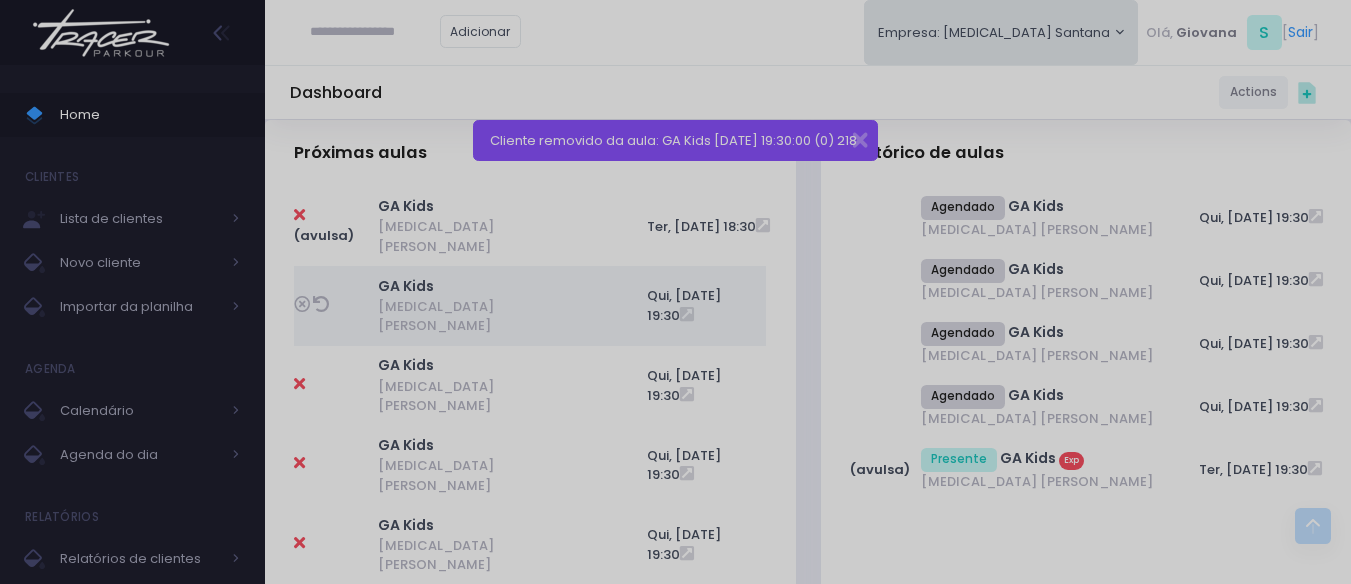 scroll, scrollTop: 0, scrollLeft: 0, axis: both 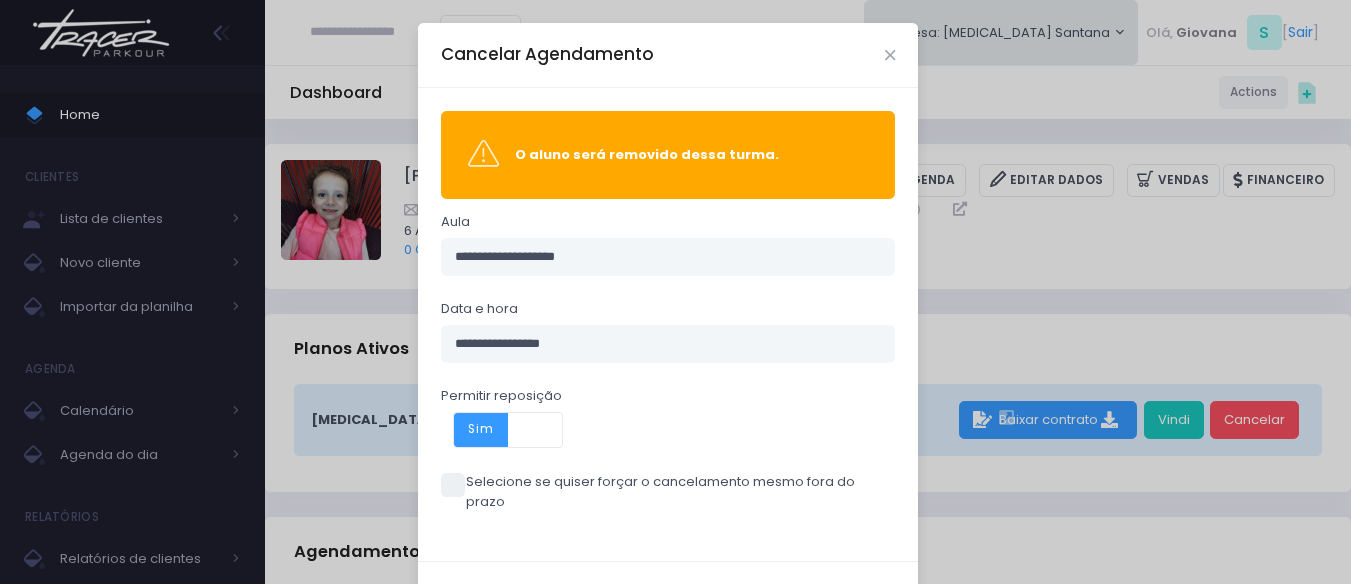 click at bounding box center (535, 430) 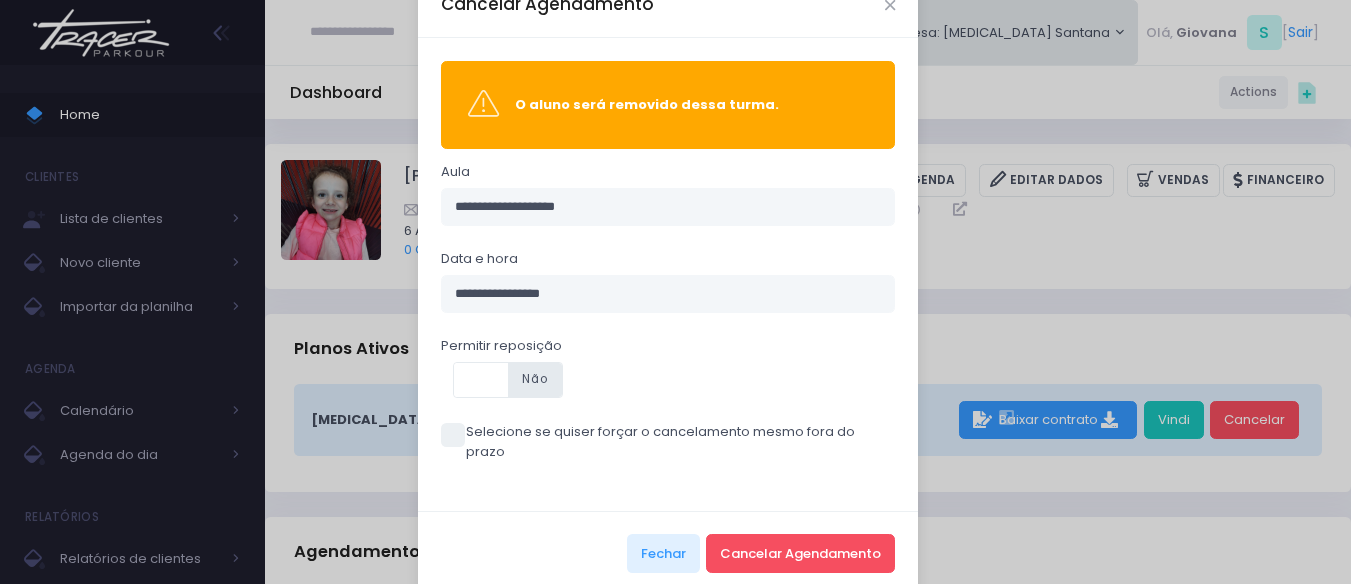 scroll, scrollTop: 65, scrollLeft: 0, axis: vertical 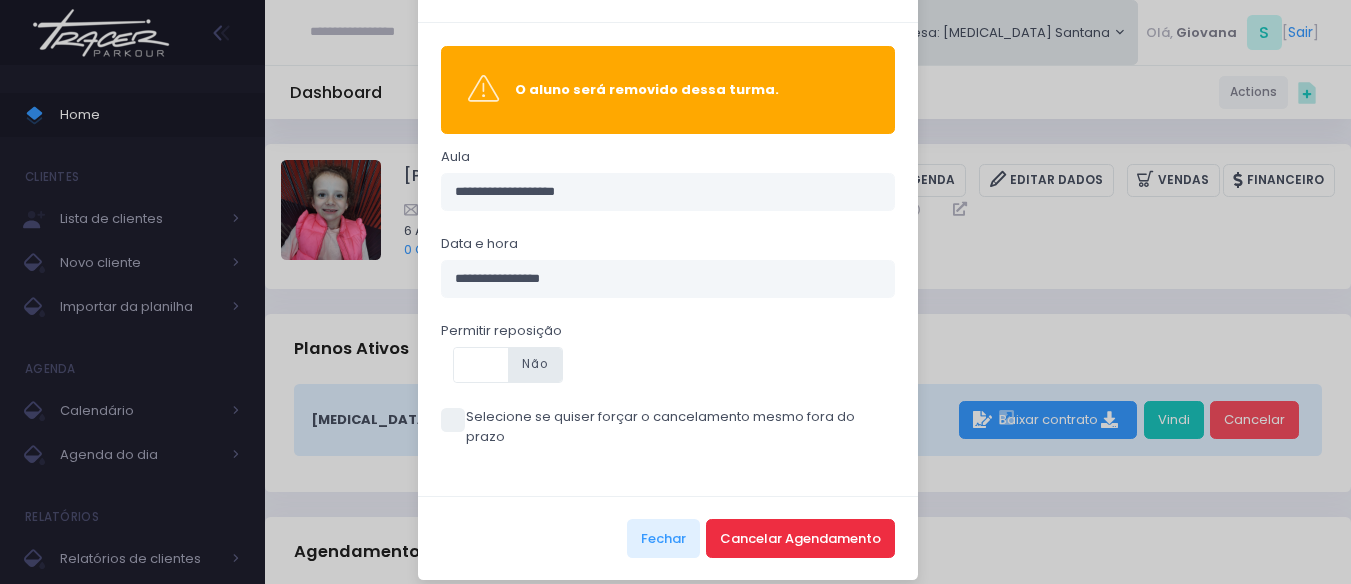 click on "Cancelar Agendamento" at bounding box center (800, 538) 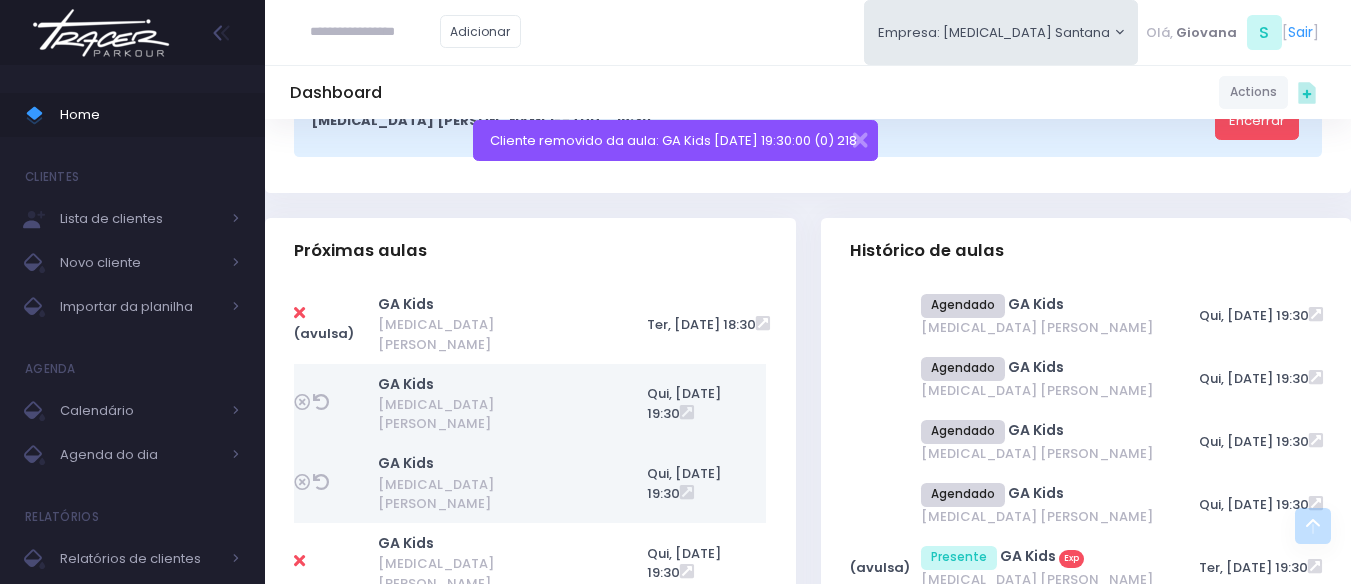 scroll, scrollTop: 600, scrollLeft: 0, axis: vertical 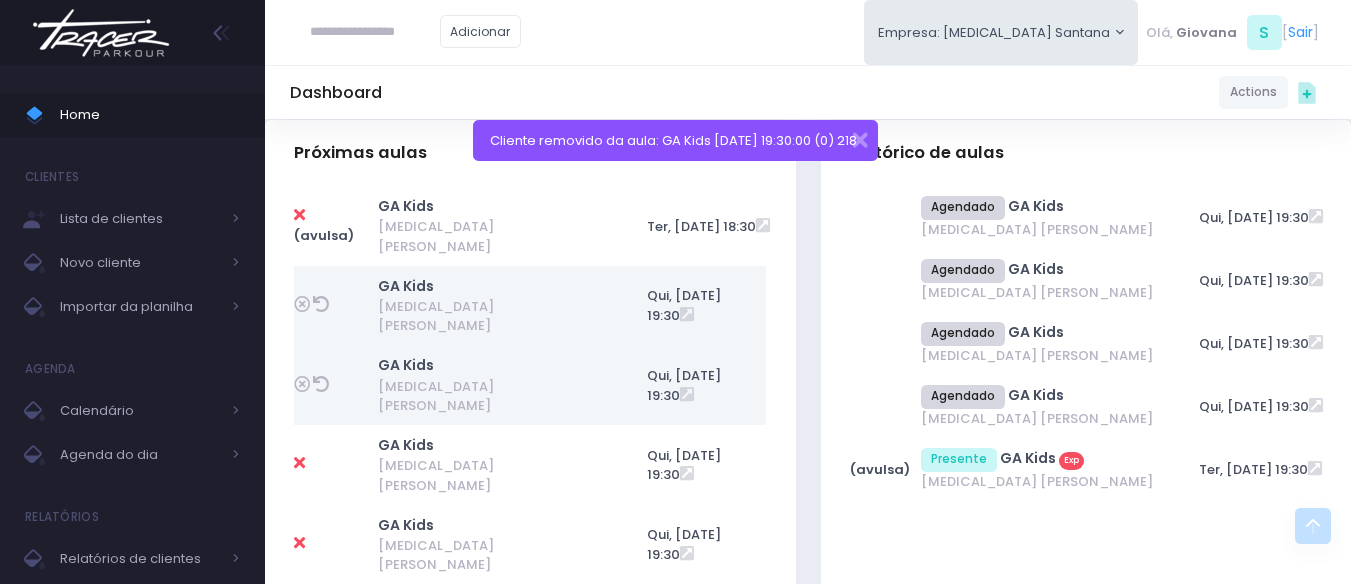 click at bounding box center (299, 463) 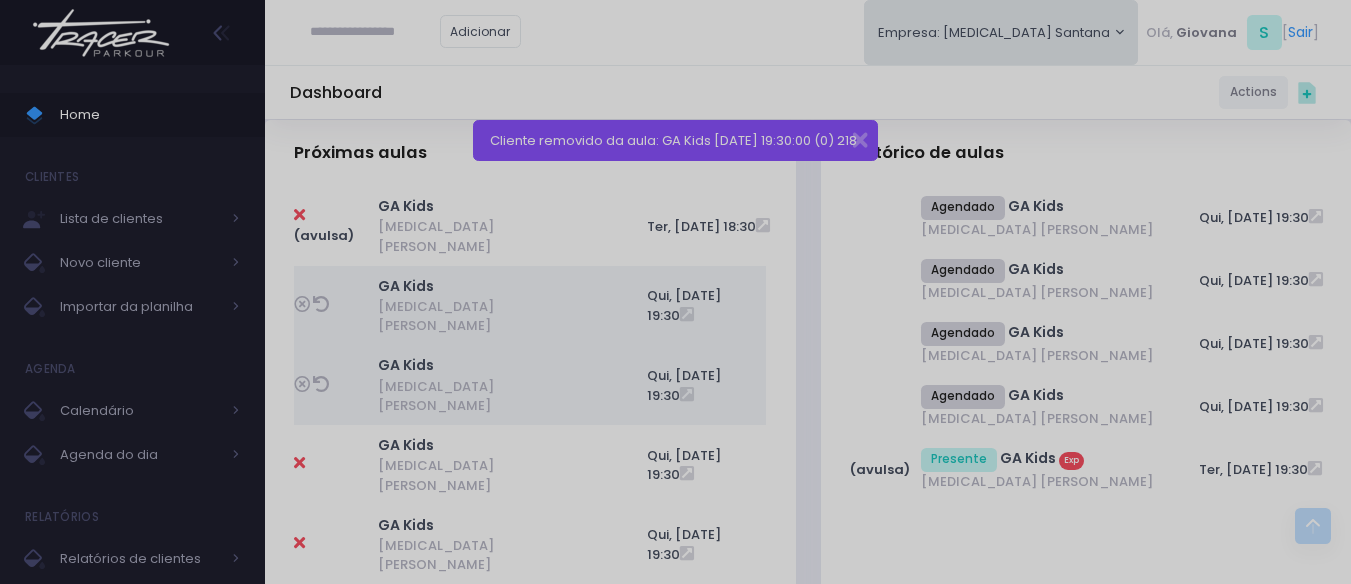 scroll, scrollTop: 0, scrollLeft: 0, axis: both 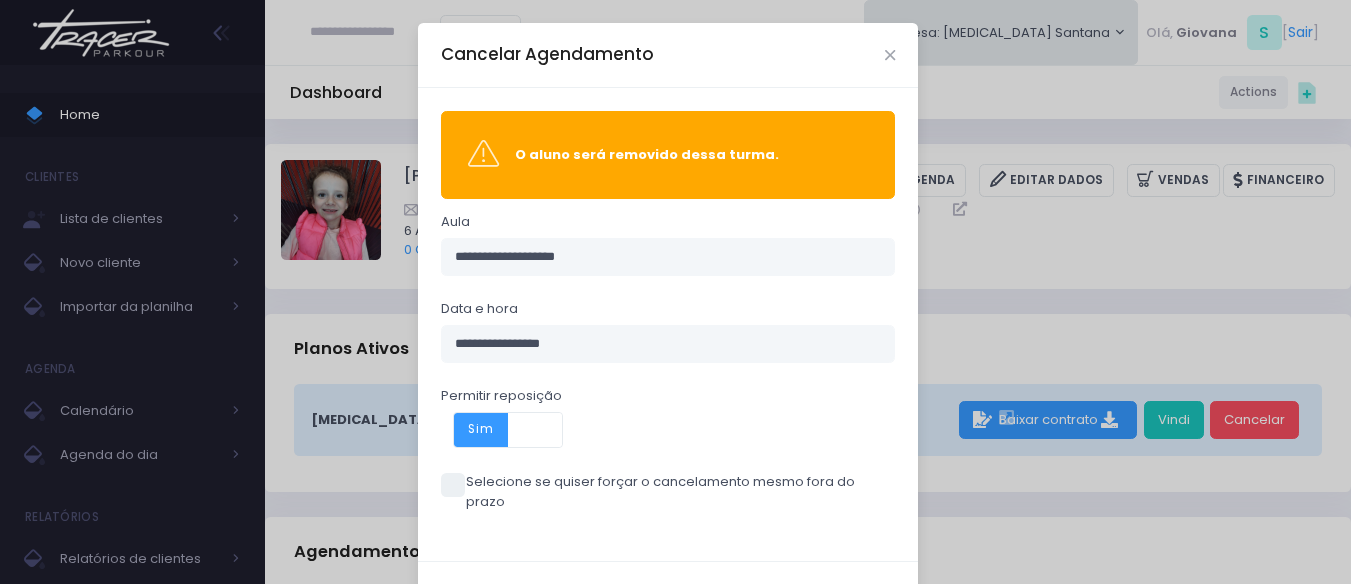 click on "Sim   Não" at bounding box center (508, 430) 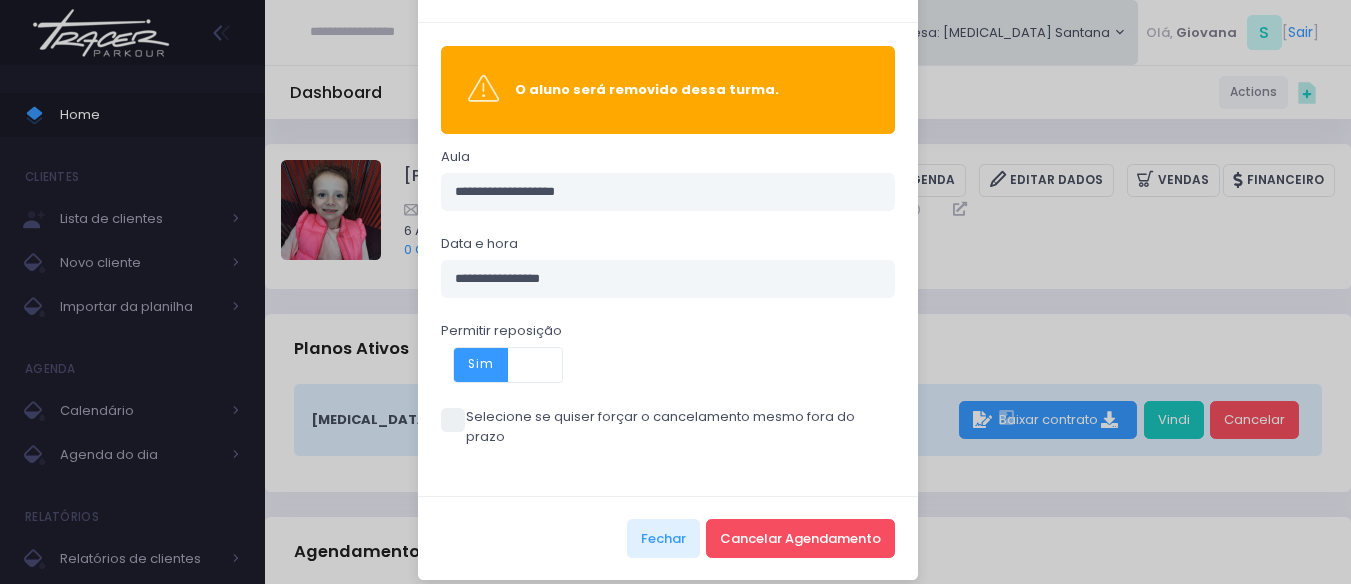 click at bounding box center [535, 365] 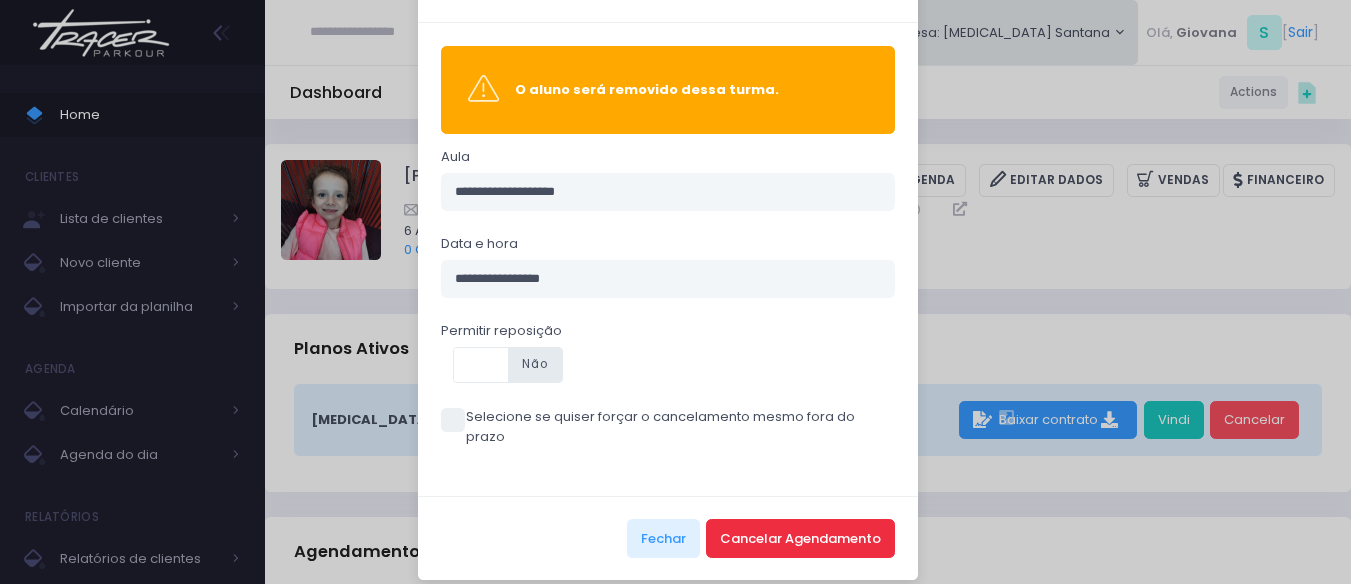 click on "Cancelar Agendamento" at bounding box center [800, 538] 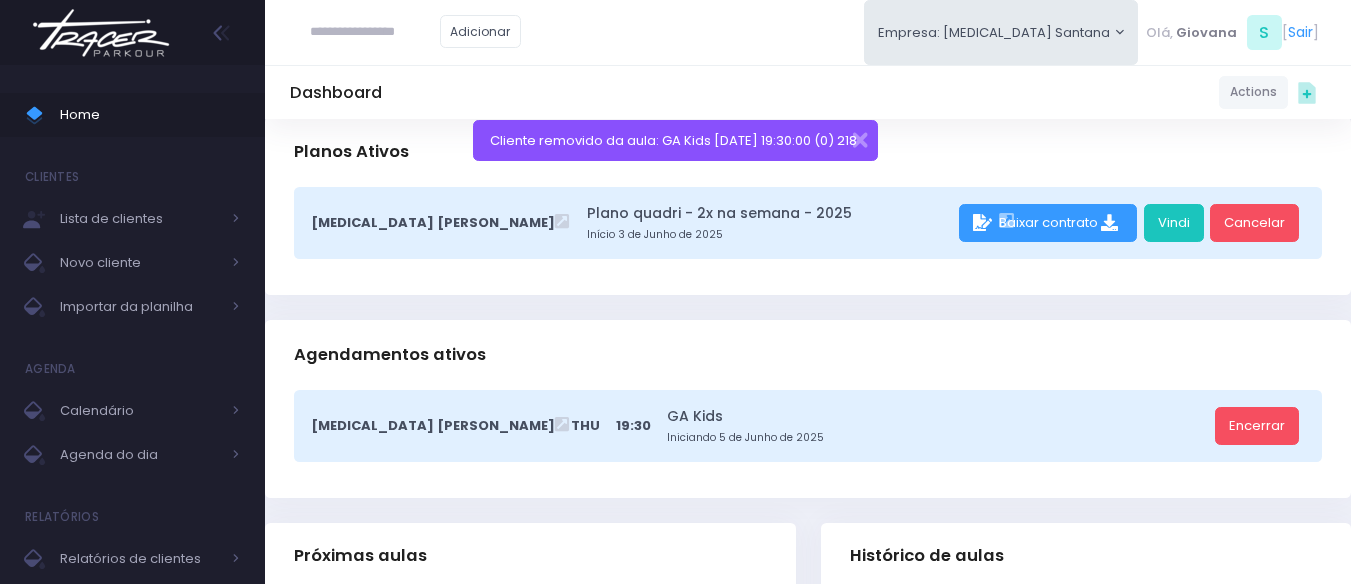 scroll, scrollTop: 600, scrollLeft: 0, axis: vertical 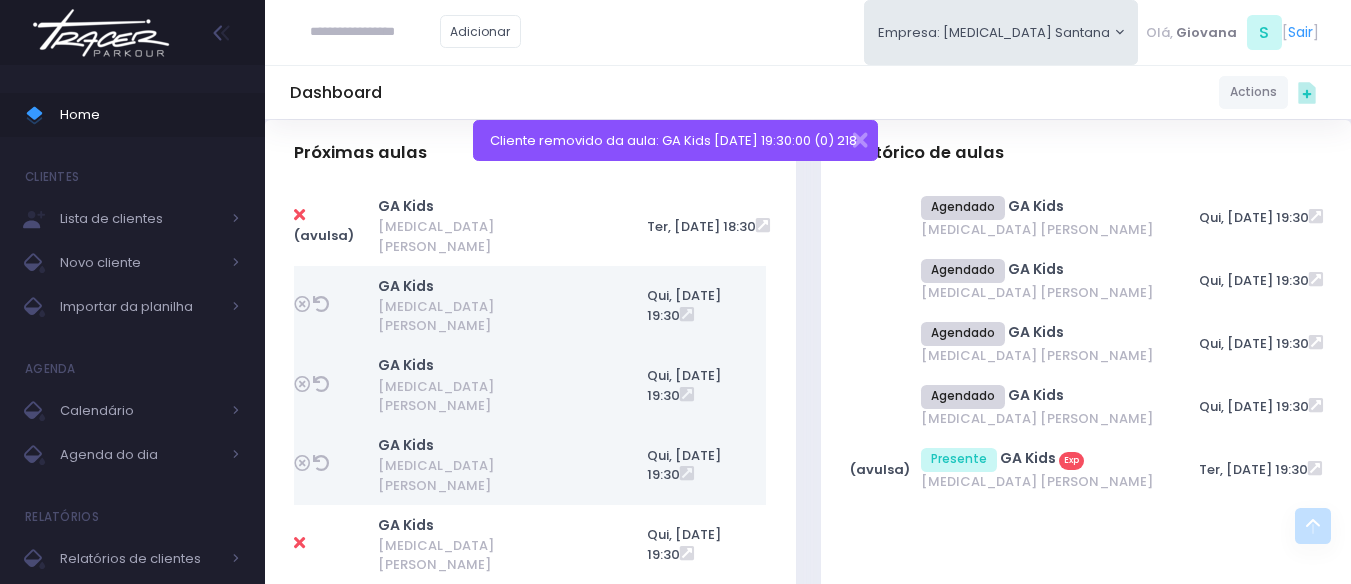 click at bounding box center [299, 543] 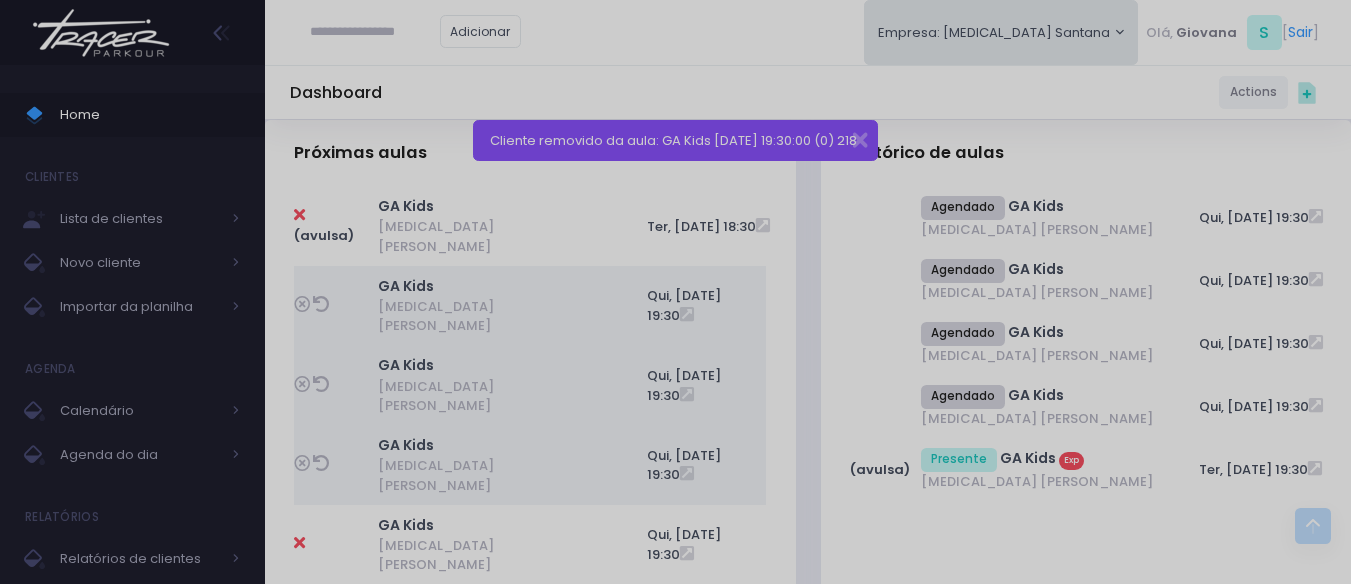 scroll, scrollTop: 0, scrollLeft: 0, axis: both 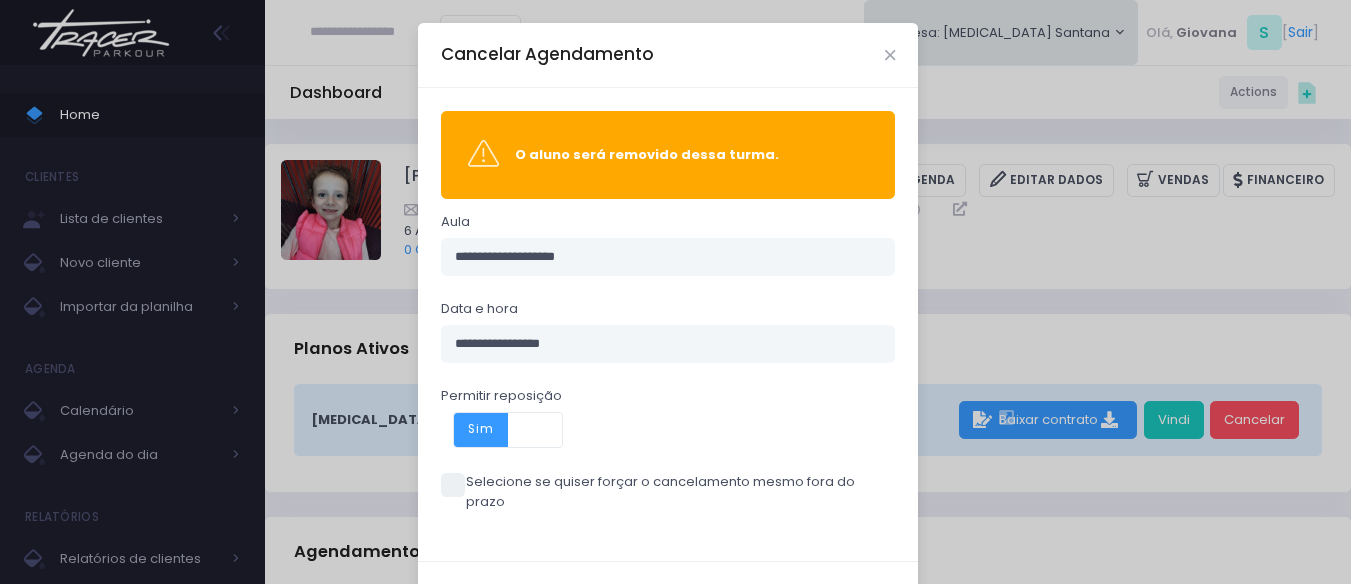 click at bounding box center [535, 430] 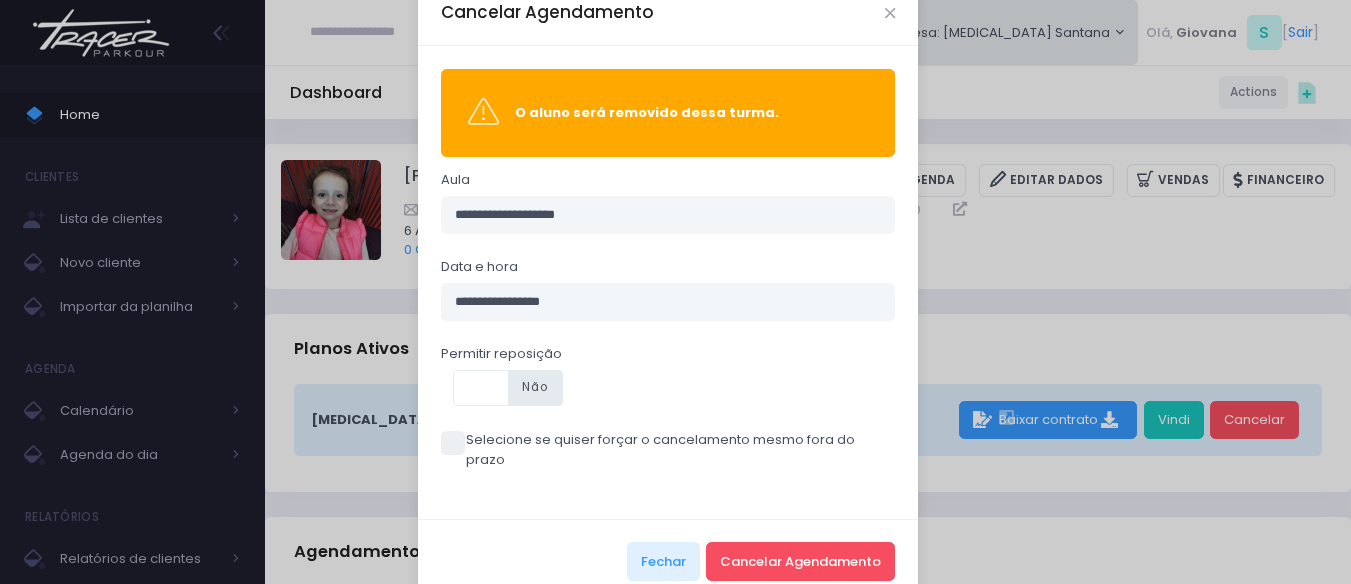 scroll, scrollTop: 65, scrollLeft: 0, axis: vertical 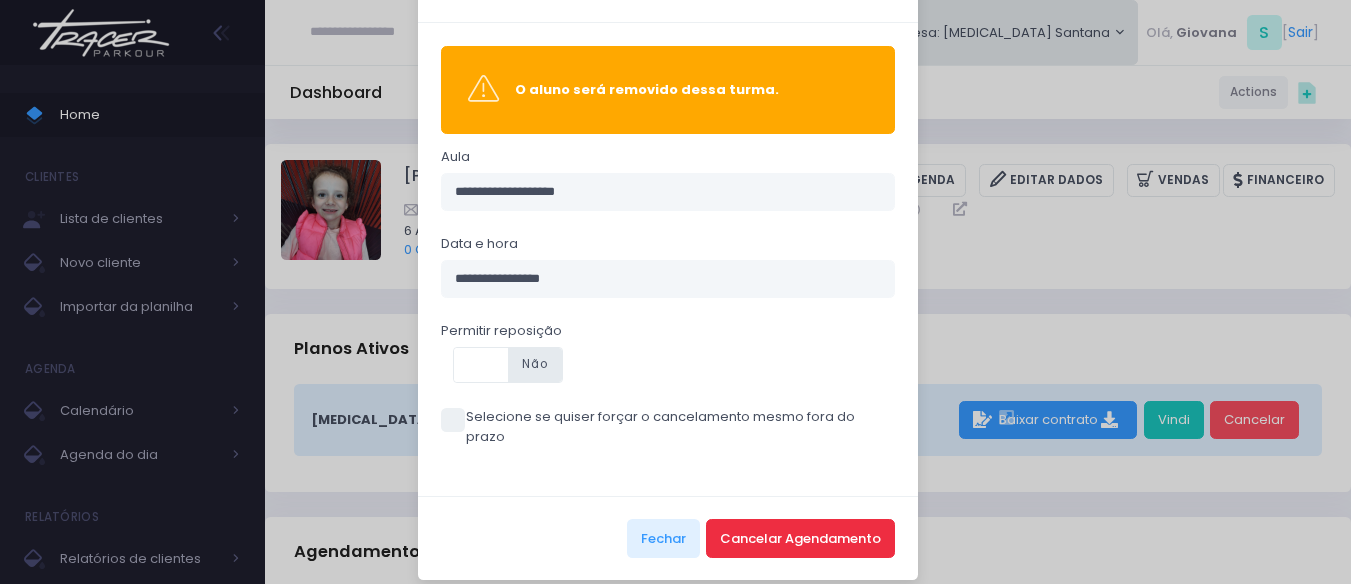 click on "Cancelar Agendamento" at bounding box center [800, 538] 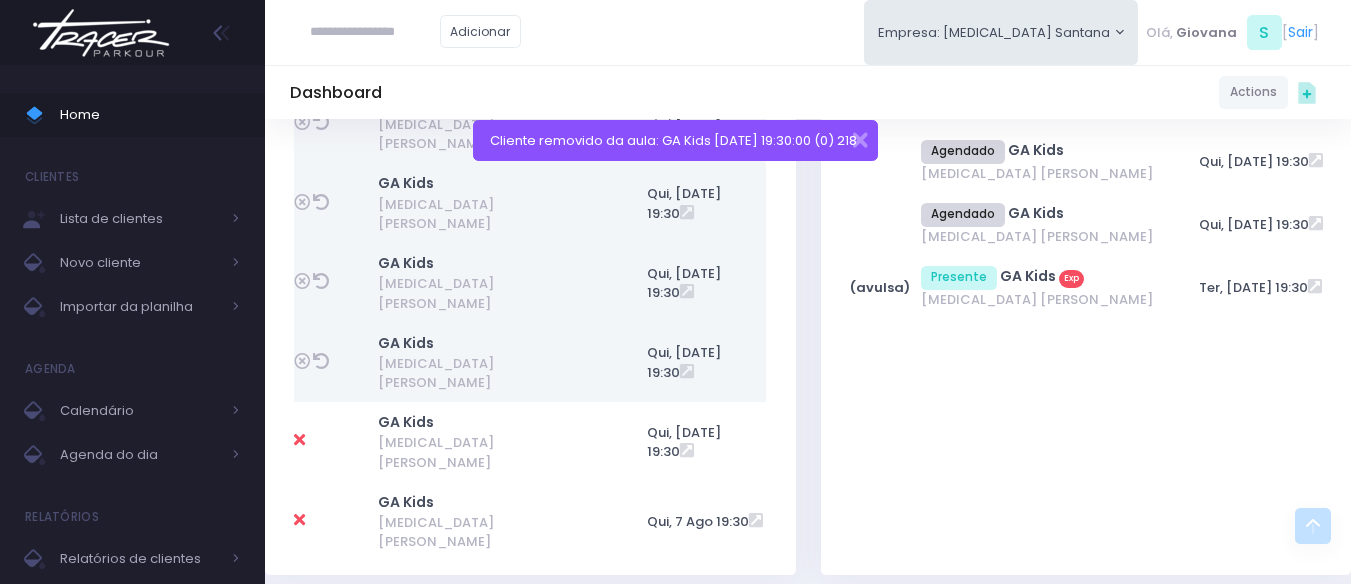 scroll, scrollTop: 800, scrollLeft: 0, axis: vertical 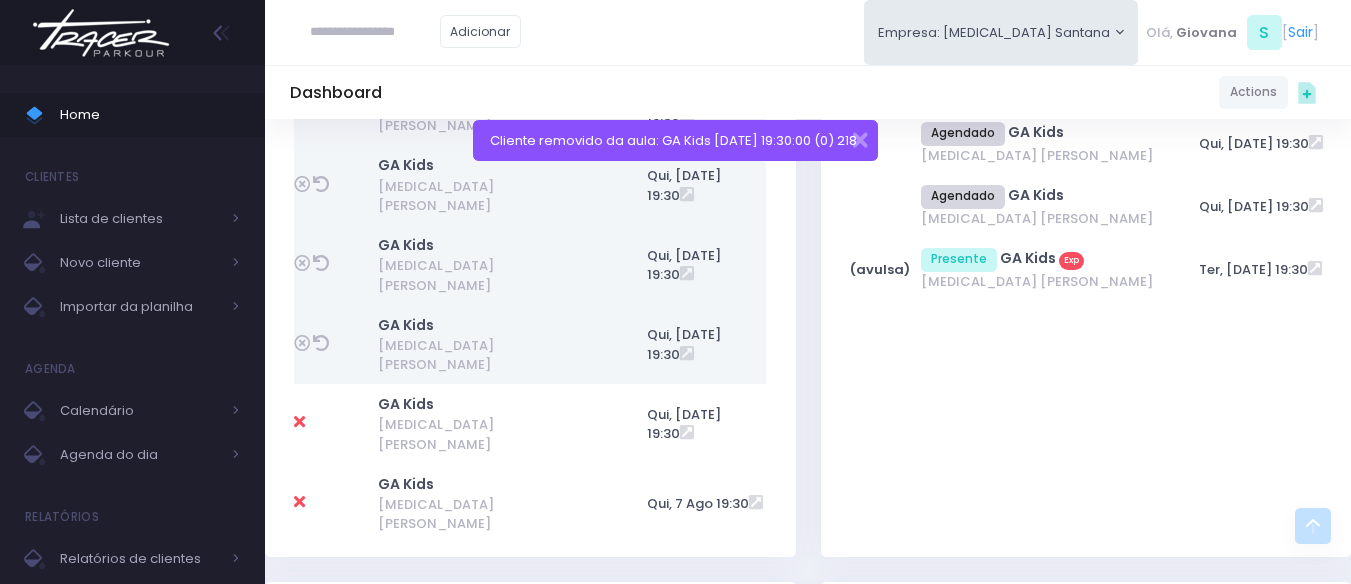 click at bounding box center [299, 422] 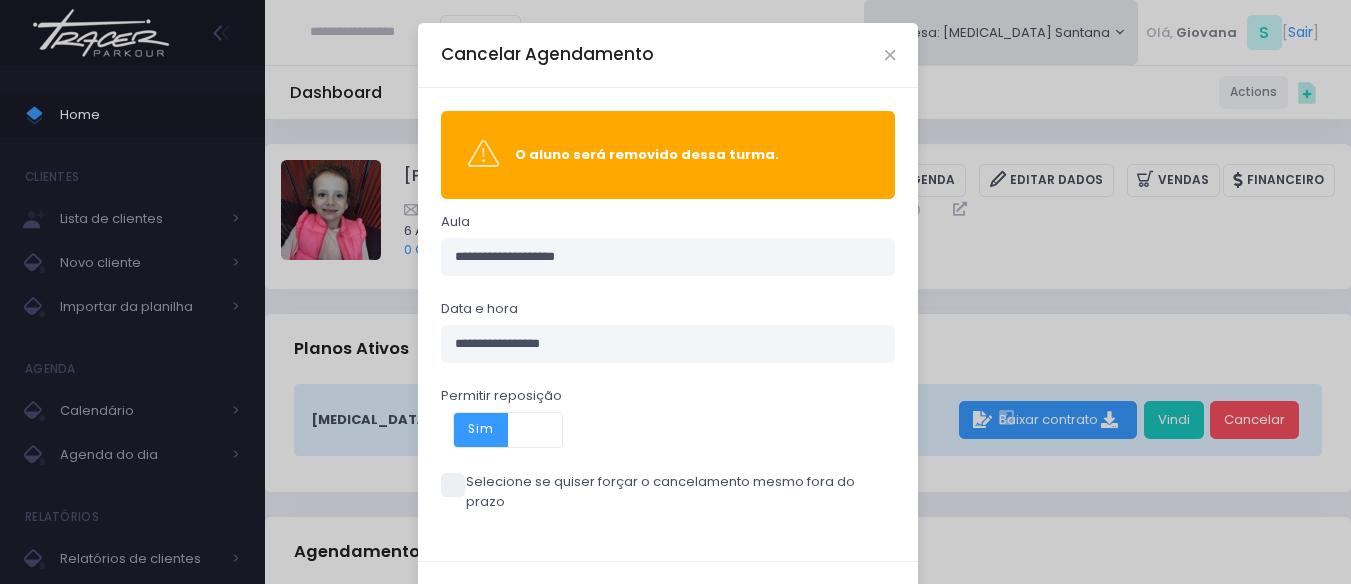 click at bounding box center (535, 430) 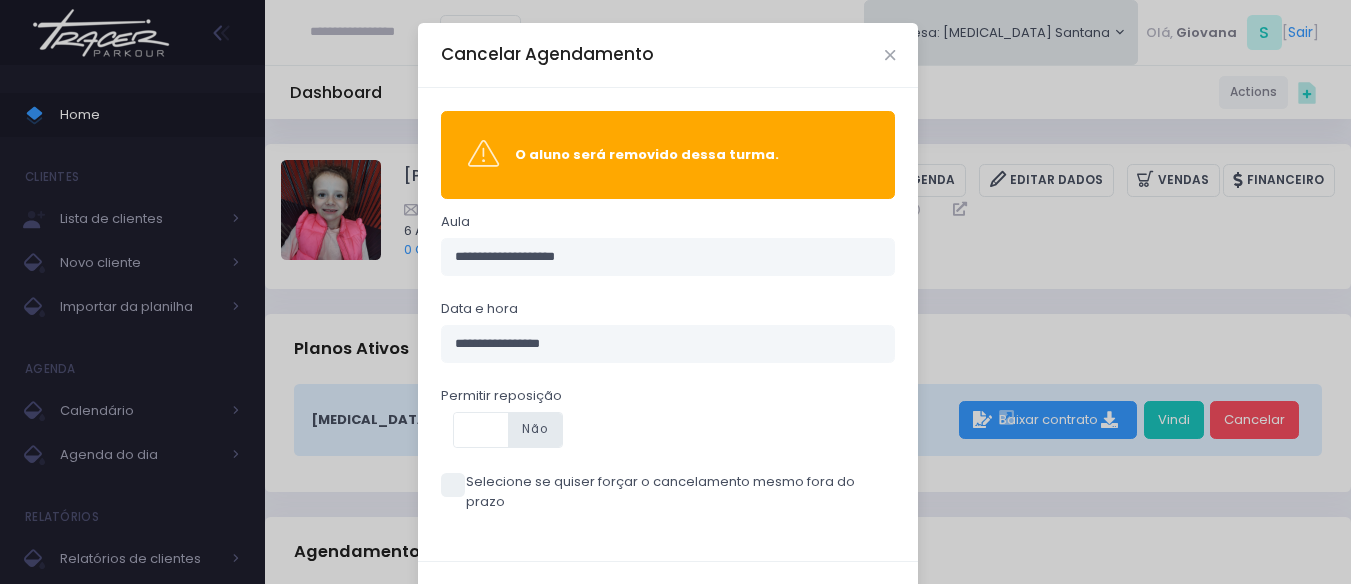 click on "Cancelar Agendamento" at bounding box center [800, 603] 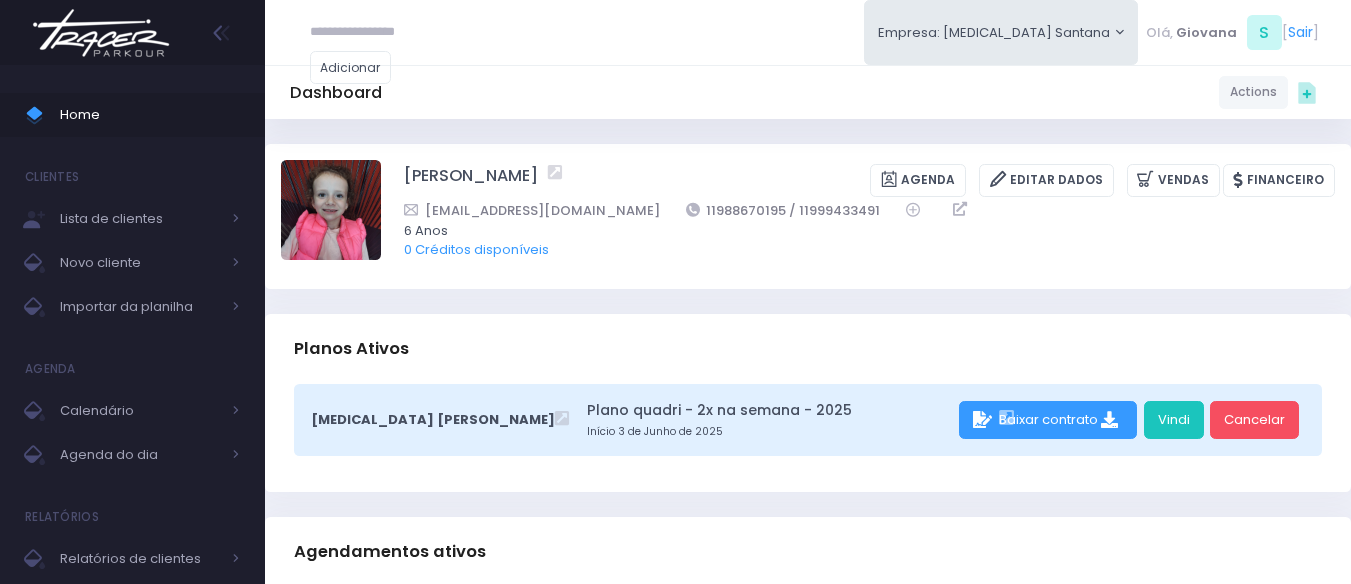 scroll, scrollTop: 0, scrollLeft: 0, axis: both 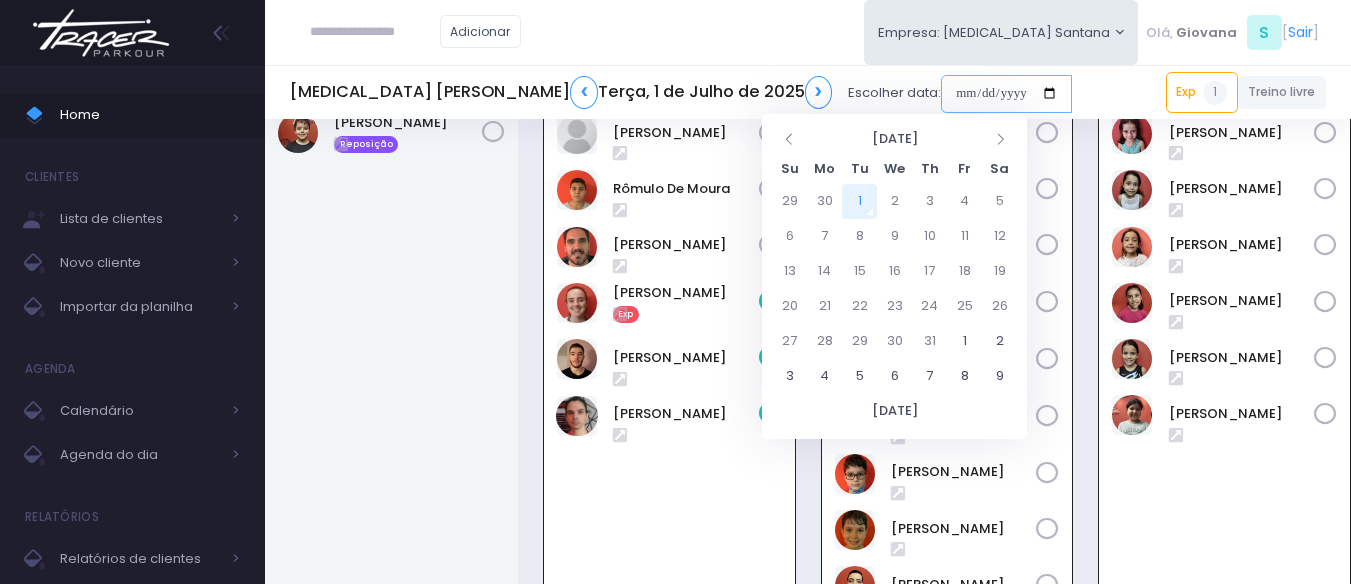 click at bounding box center (1006, 94) 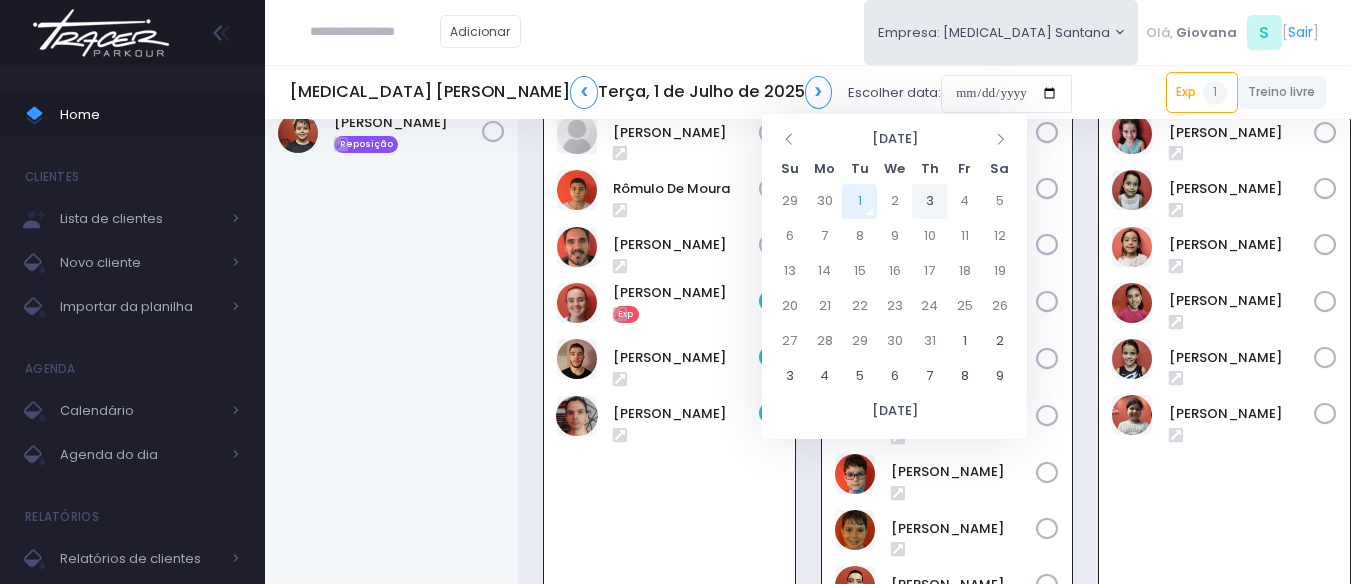 click on "3" at bounding box center (929, 201) 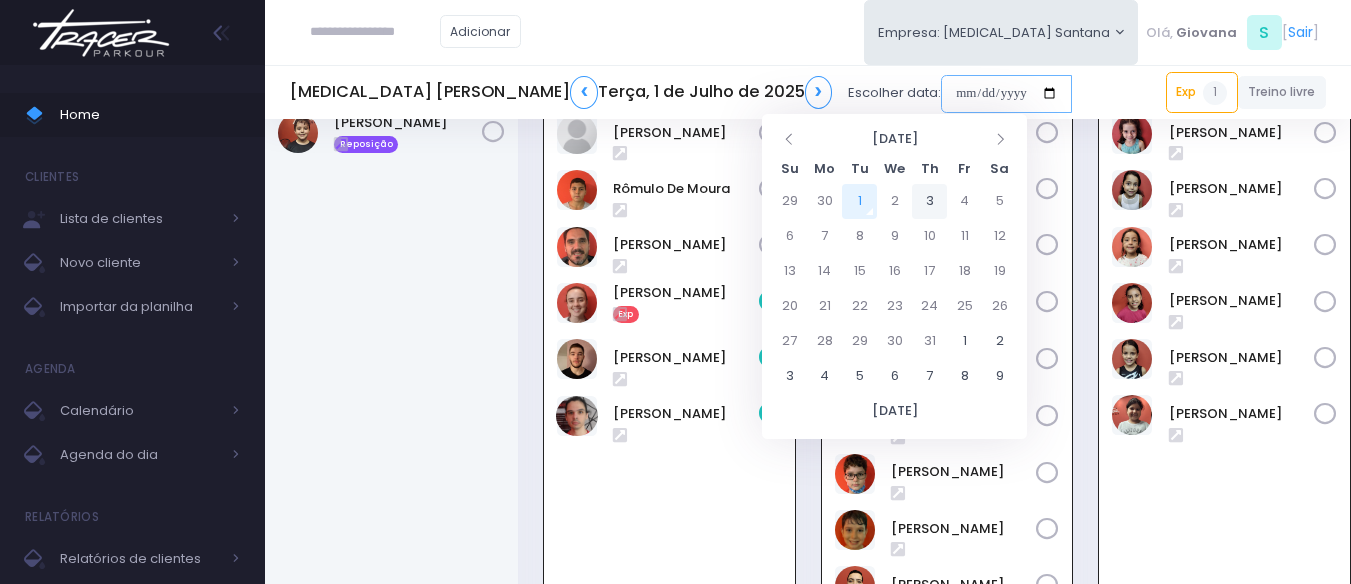 type on "**********" 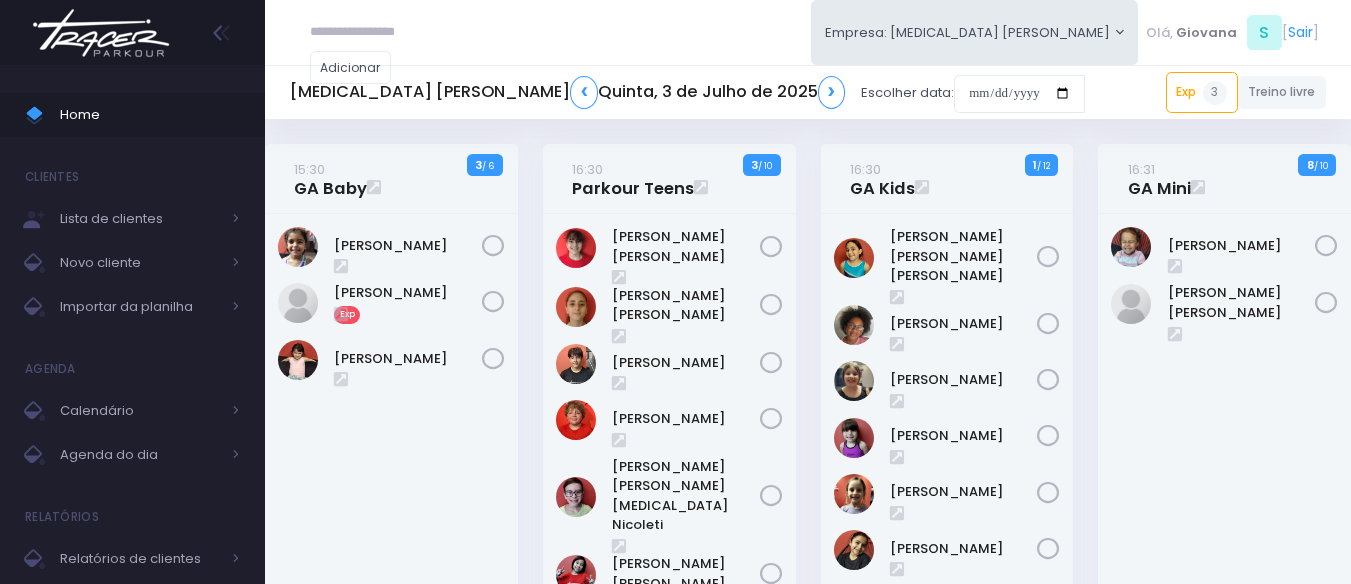 scroll, scrollTop: 0, scrollLeft: 0, axis: both 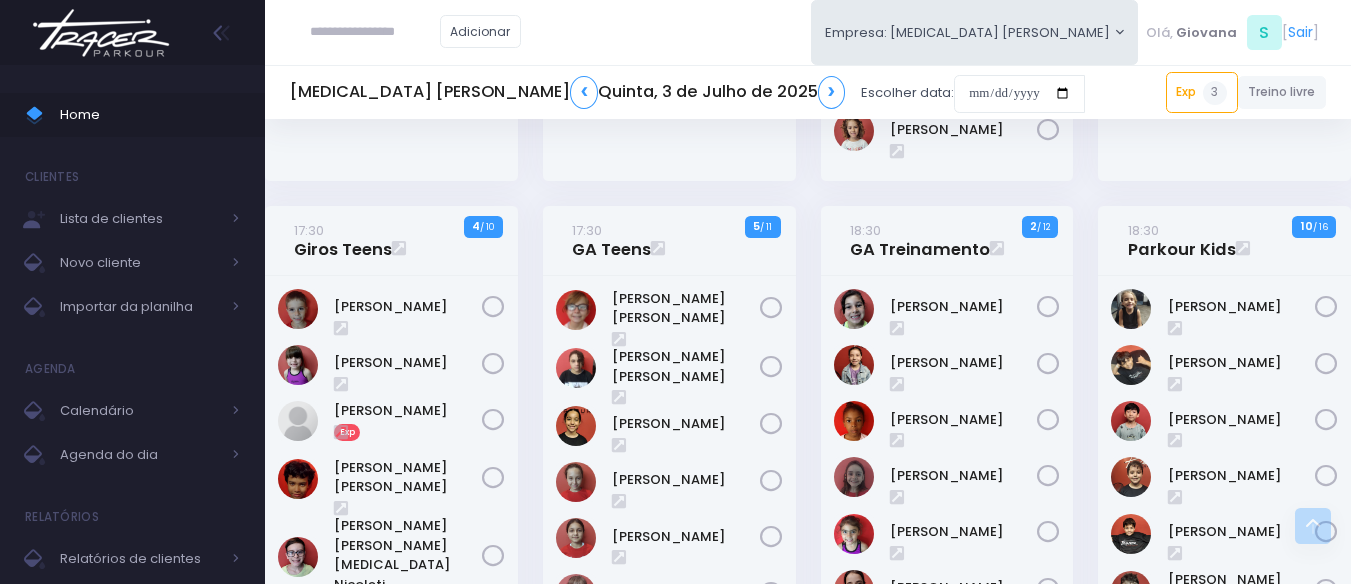 click on "17:30 GA Teens
5  / 11" at bounding box center [669, 557] 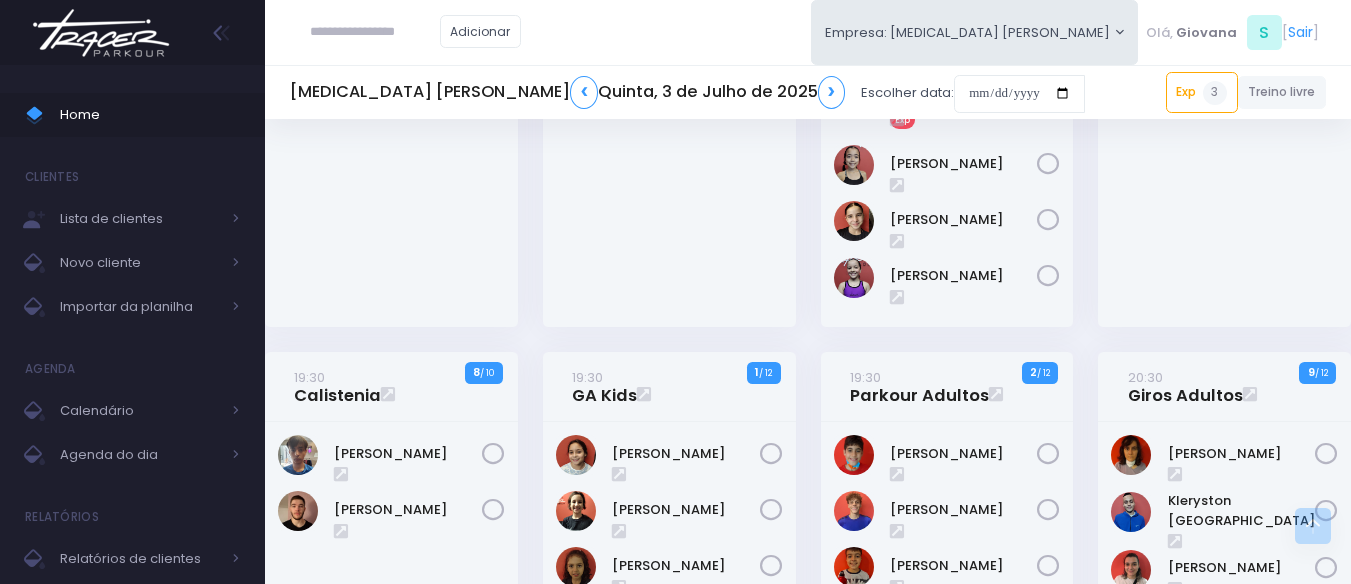 scroll, scrollTop: 1300, scrollLeft: 0, axis: vertical 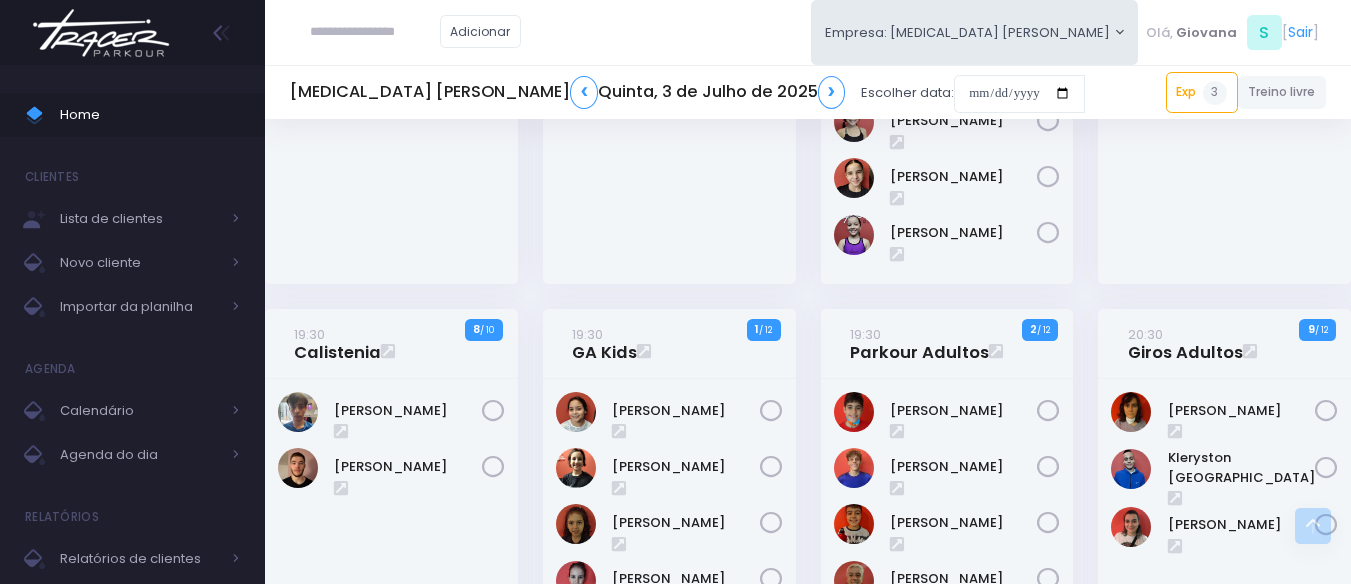 click on "17:30 GA Teens
5  / 11" at bounding box center [669, -43] 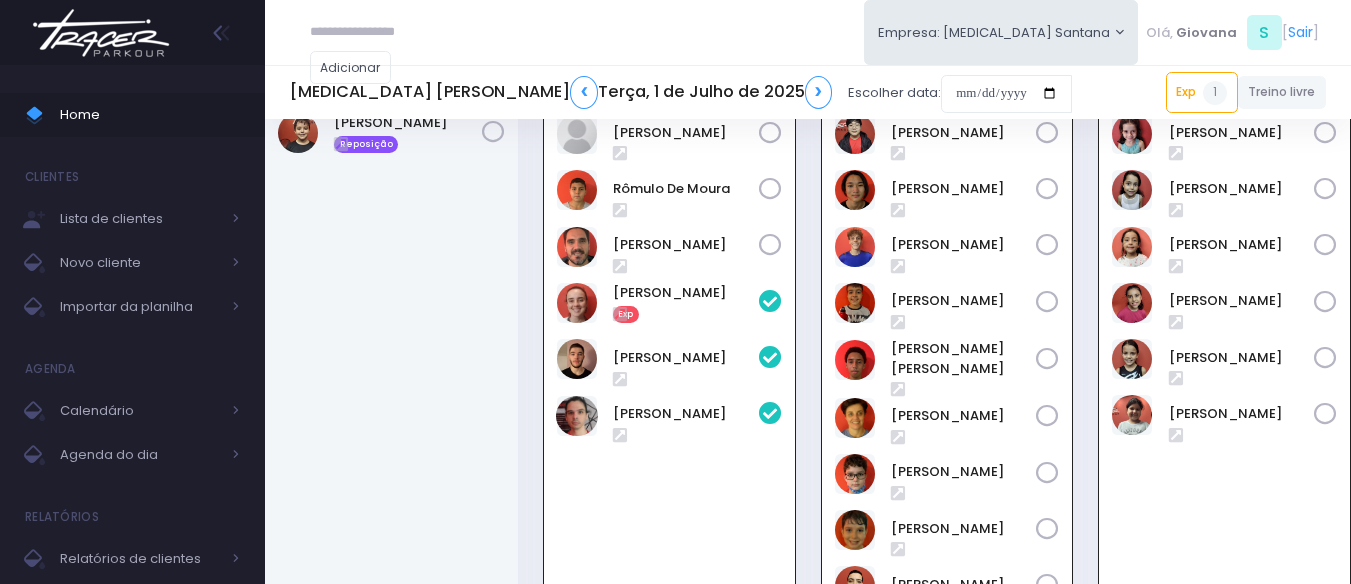 scroll, scrollTop: 1538, scrollLeft: 0, axis: vertical 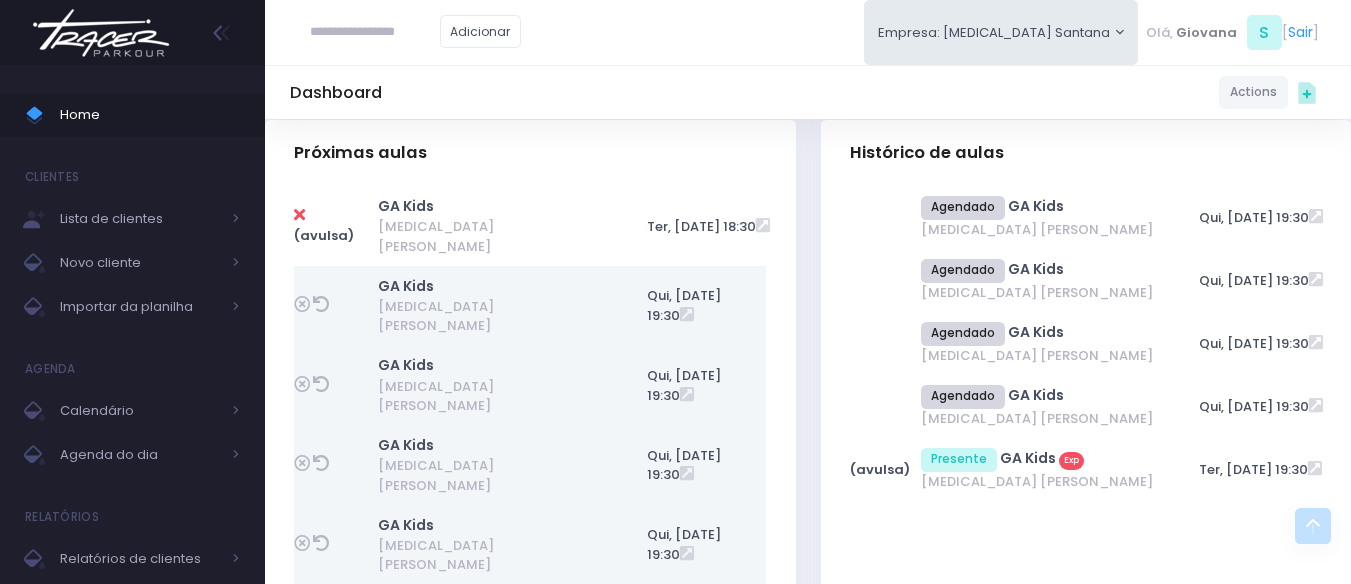 click at bounding box center [321, 304] 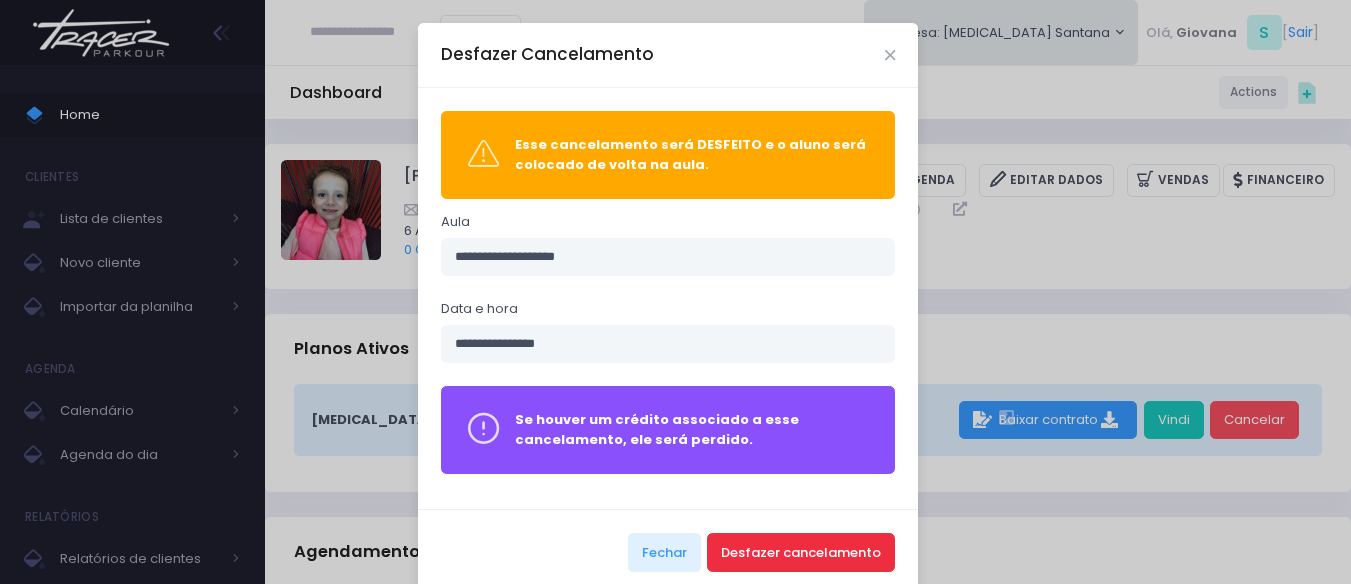 click on "Desfazer cancelamento" at bounding box center [801, 552] 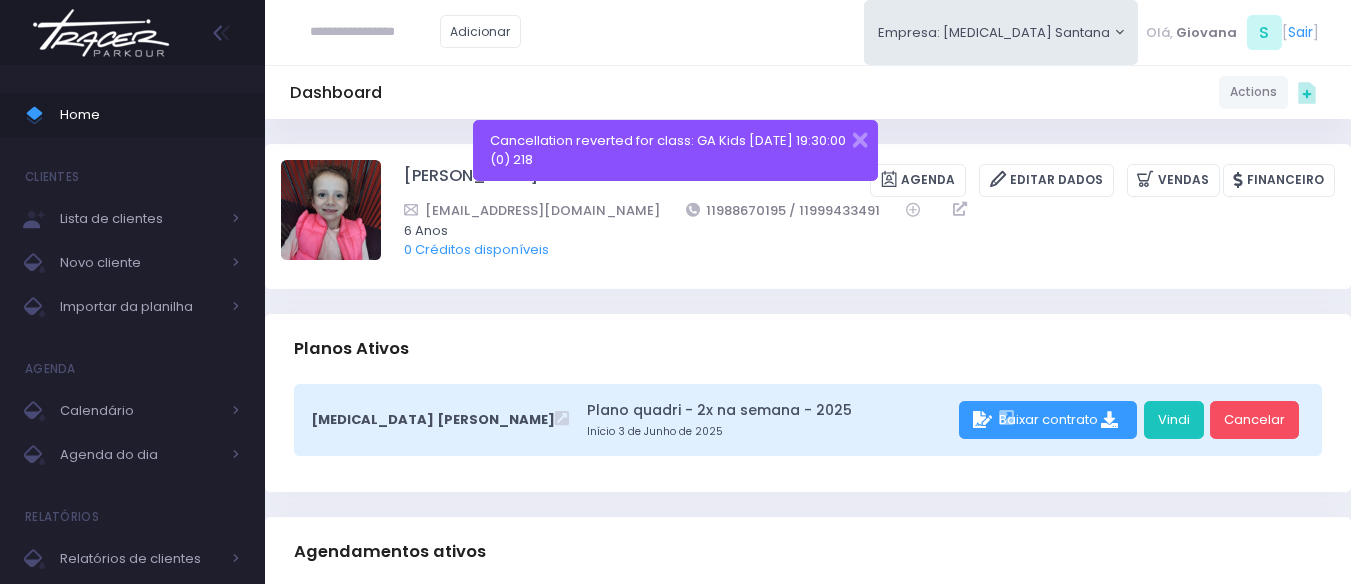 scroll, scrollTop: 0, scrollLeft: 0, axis: both 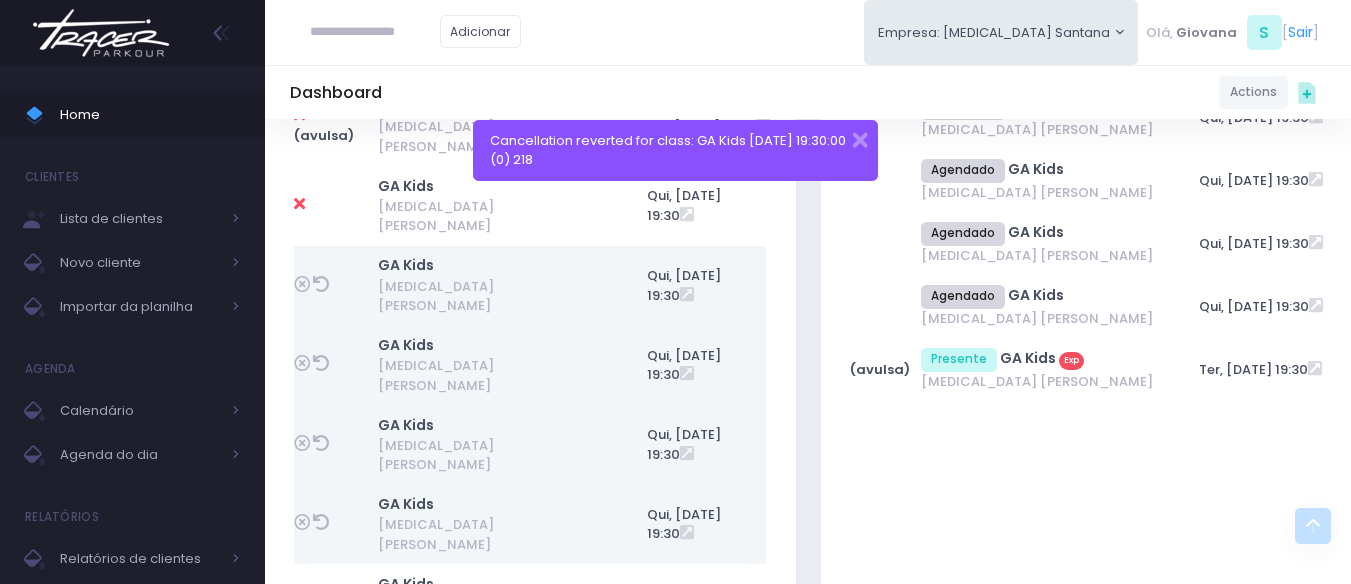click at bounding box center [321, 284] 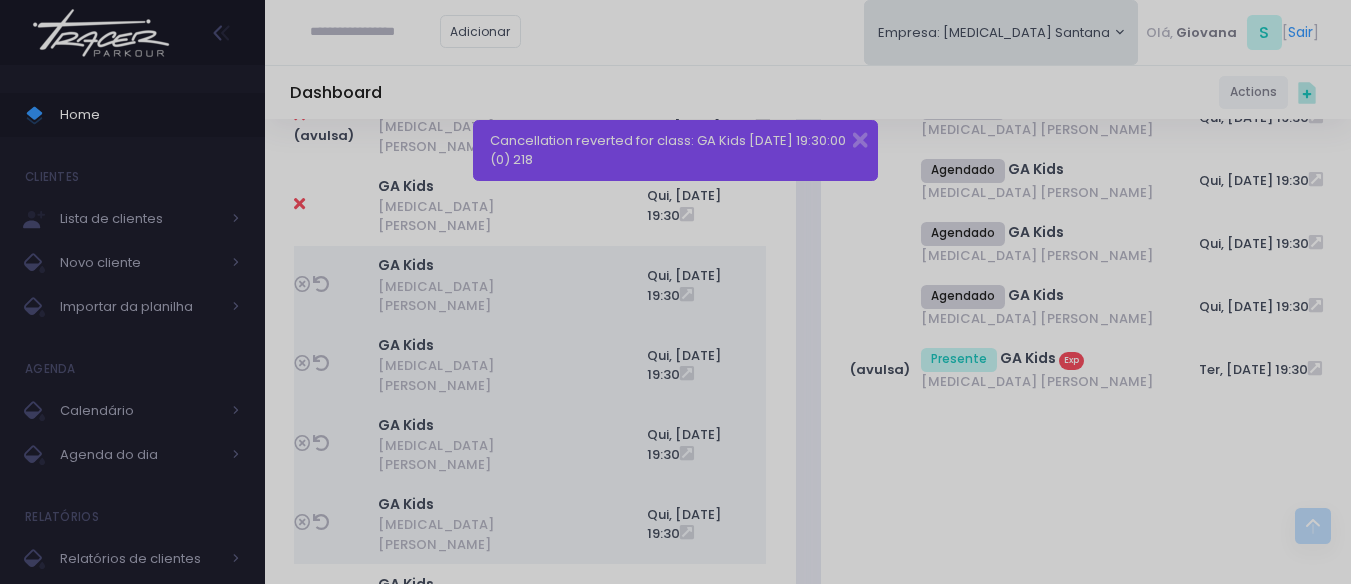 scroll, scrollTop: 0, scrollLeft: 0, axis: both 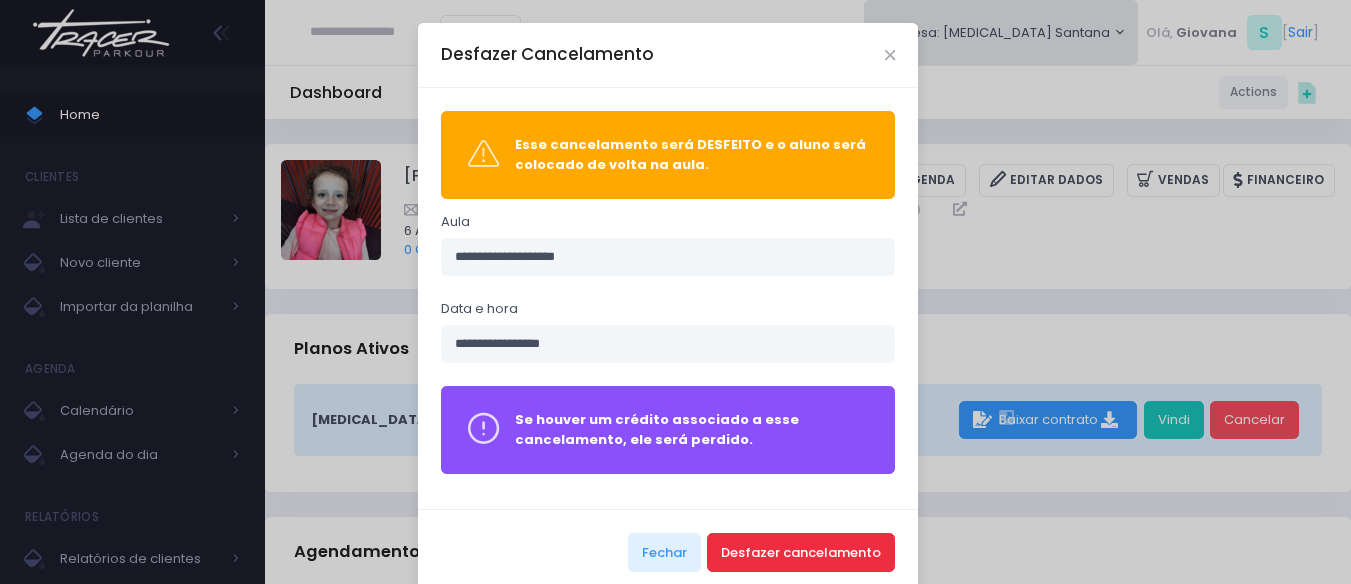 click on "Desfazer cancelamento" at bounding box center [801, 552] 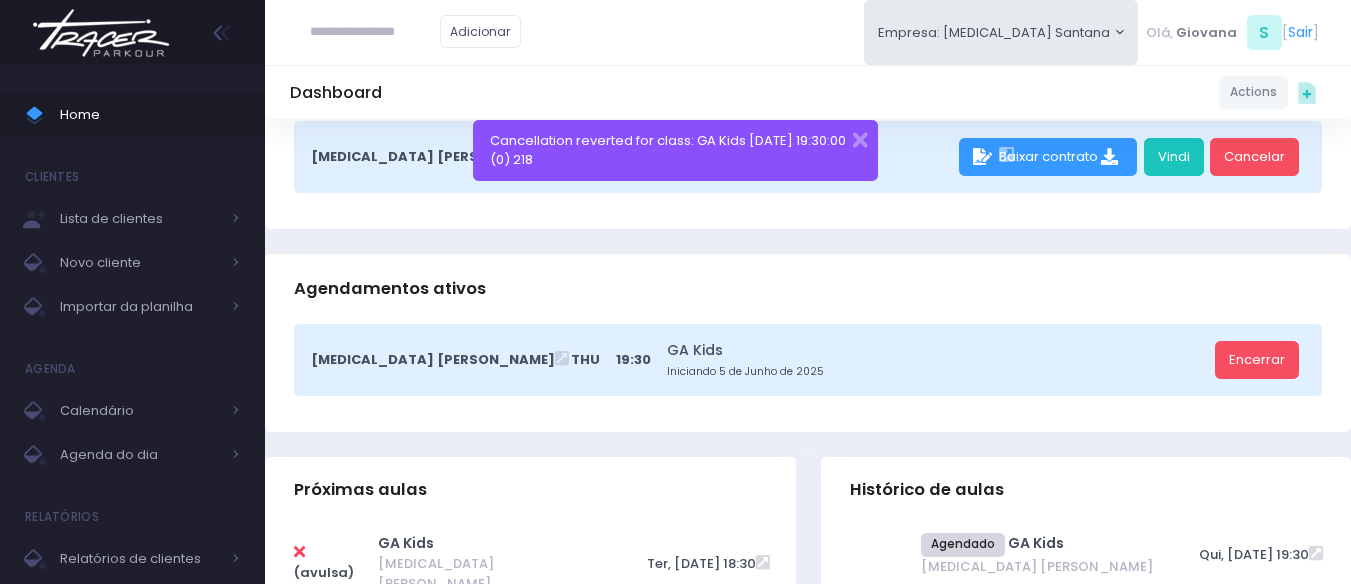scroll, scrollTop: 600, scrollLeft: 0, axis: vertical 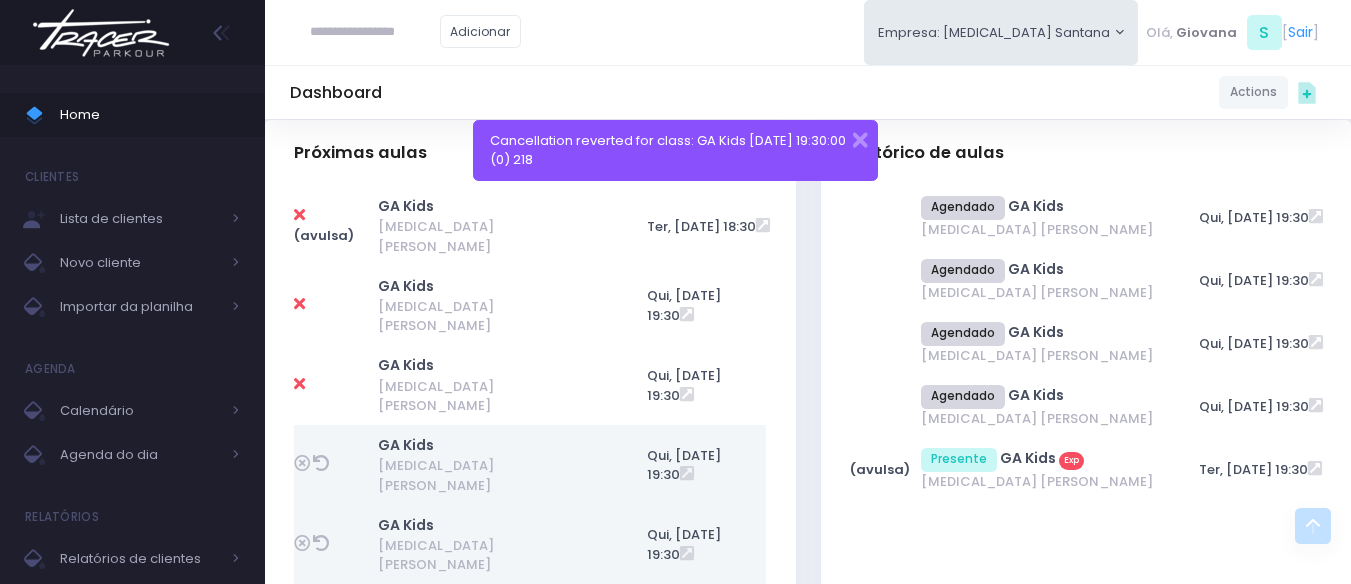 click at bounding box center (321, 463) 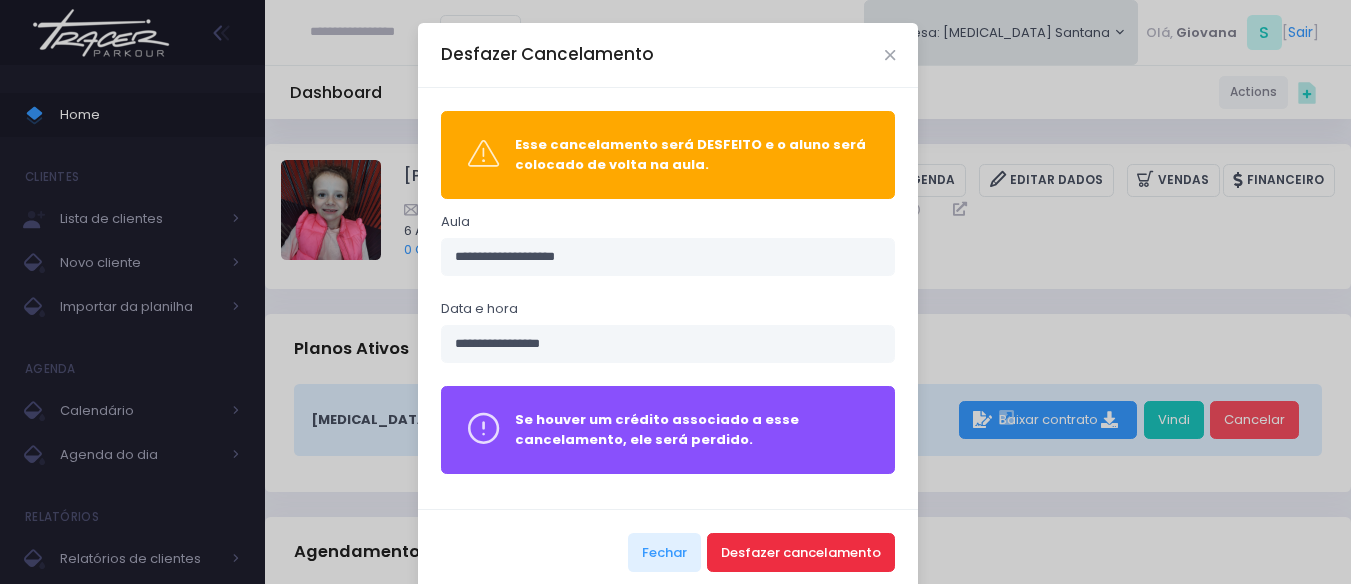 click on "Desfazer cancelamento" at bounding box center (801, 552) 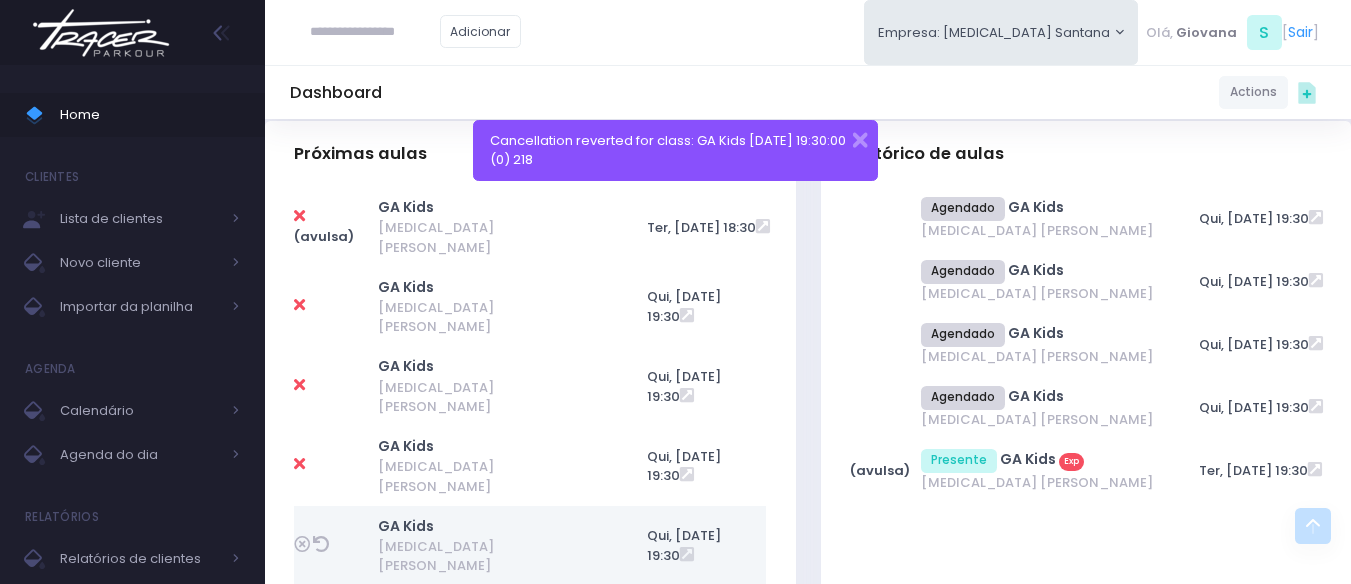 scroll, scrollTop: 600, scrollLeft: 0, axis: vertical 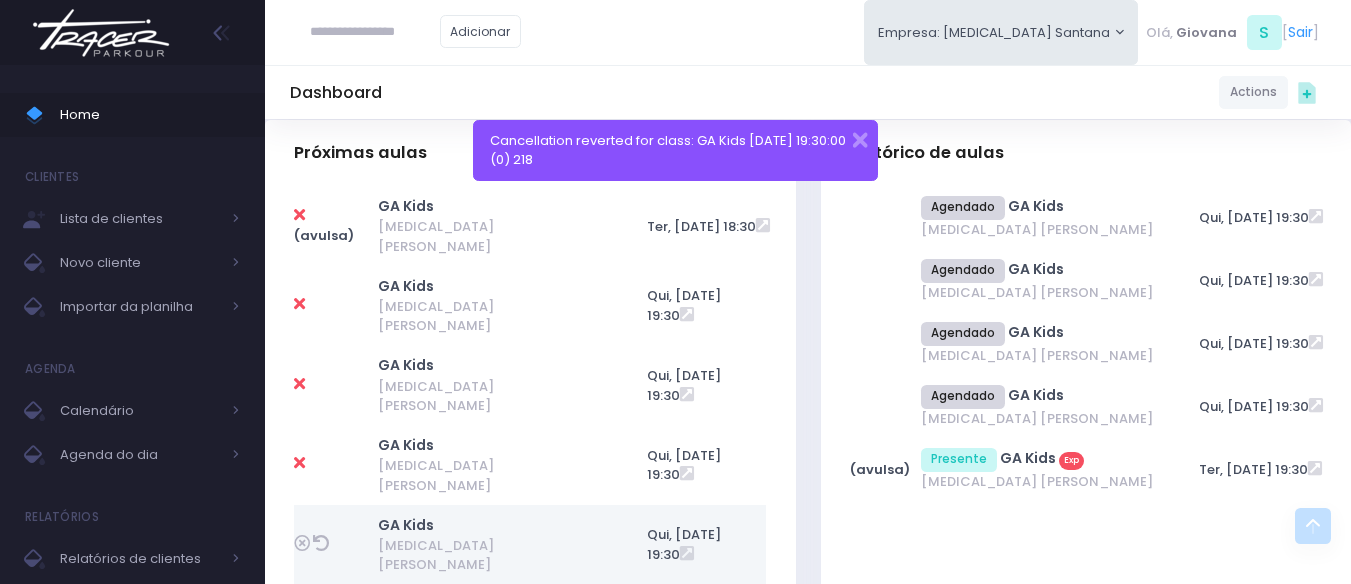 click at bounding box center (321, 543) 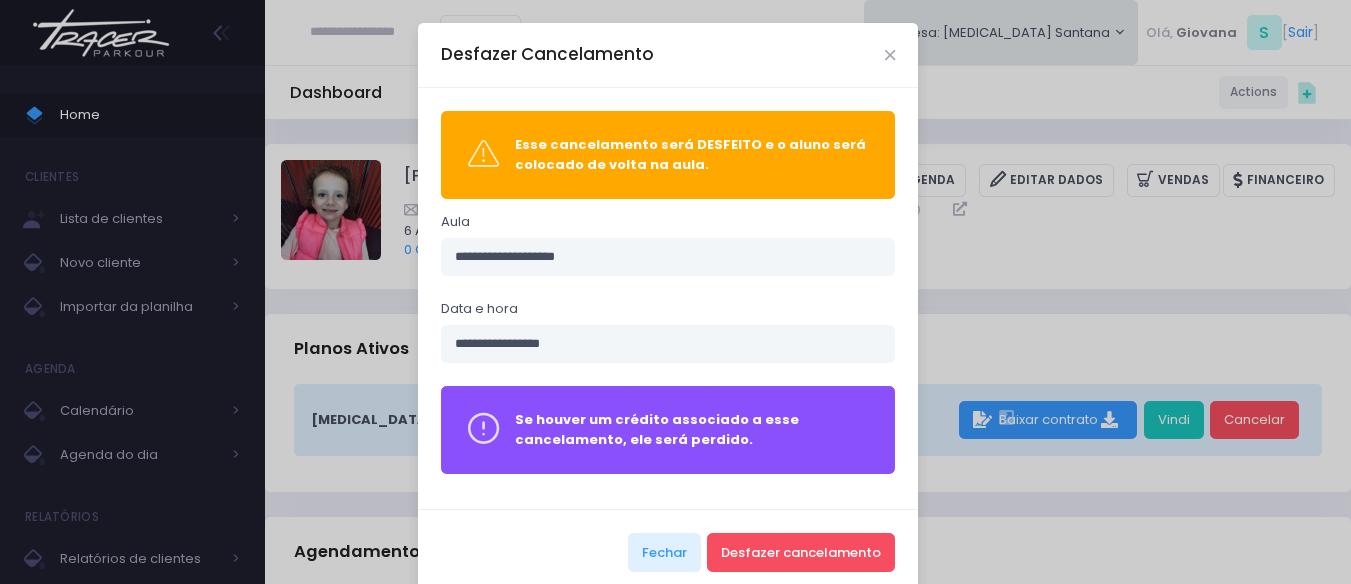 click on "Fechar
Desfazer cancelamento" at bounding box center (668, 551) 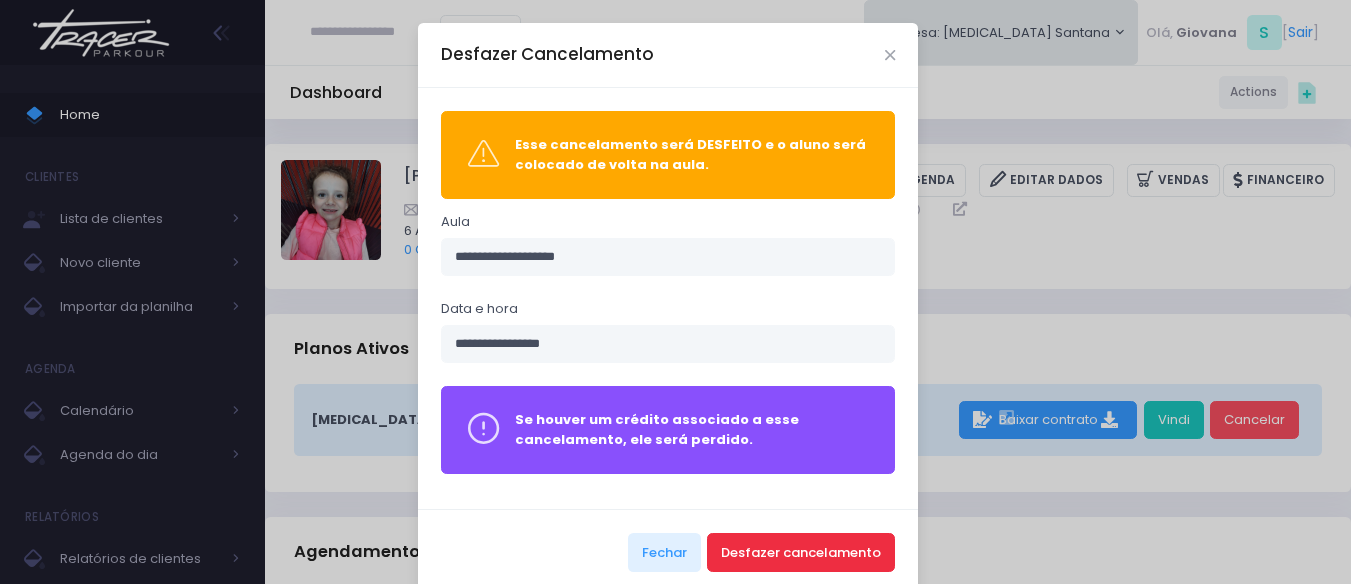 click on "Desfazer cancelamento" at bounding box center [801, 552] 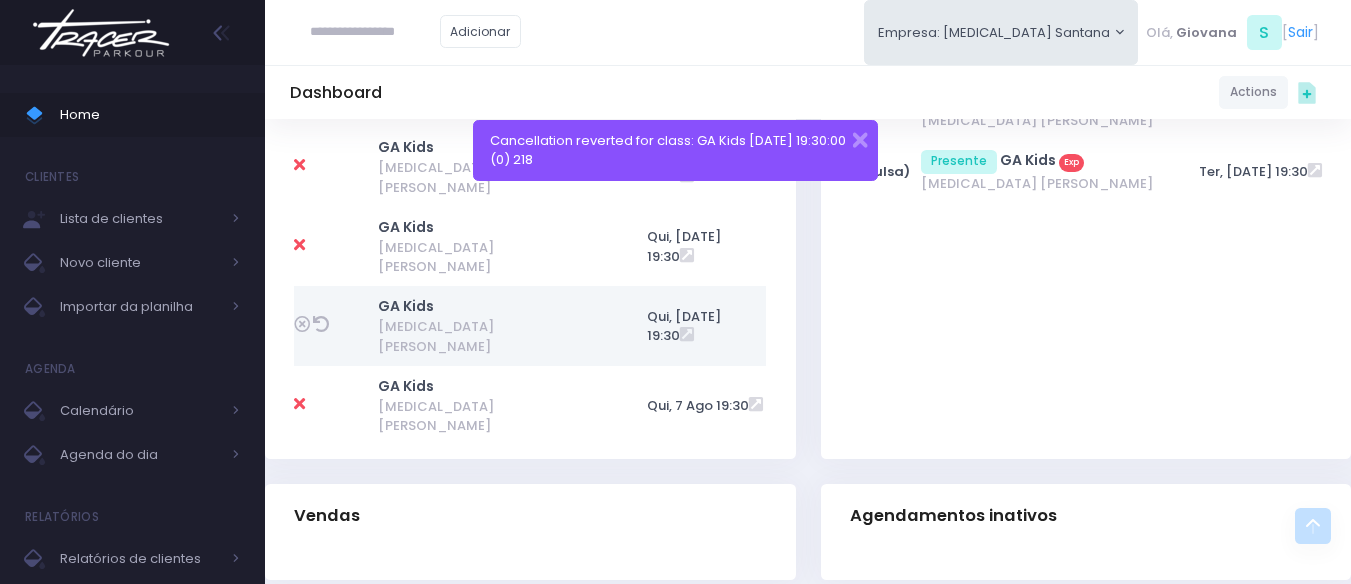 scroll, scrollTop: 900, scrollLeft: 0, axis: vertical 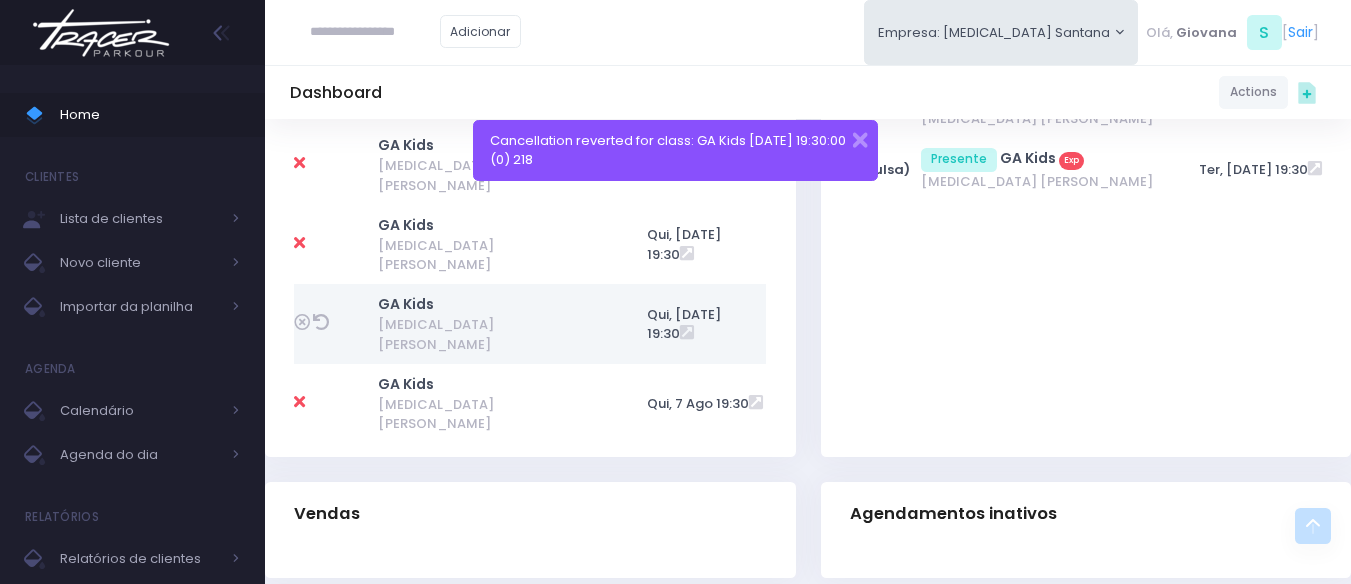 click at bounding box center (321, 322) 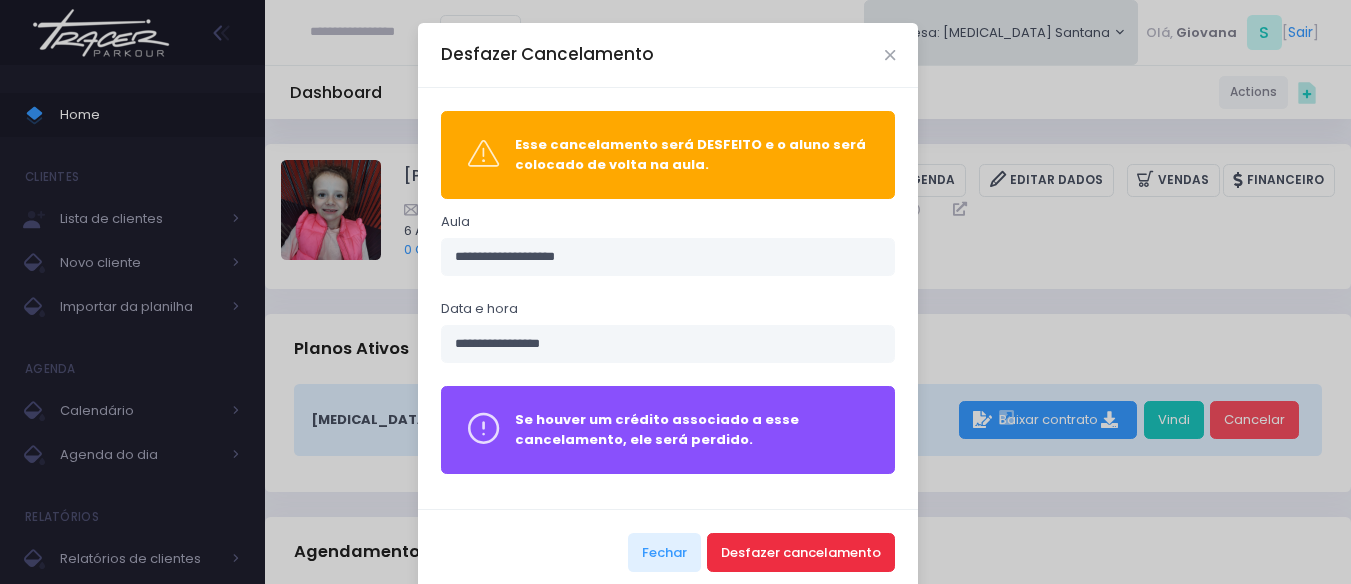 click on "Desfazer cancelamento" at bounding box center (801, 552) 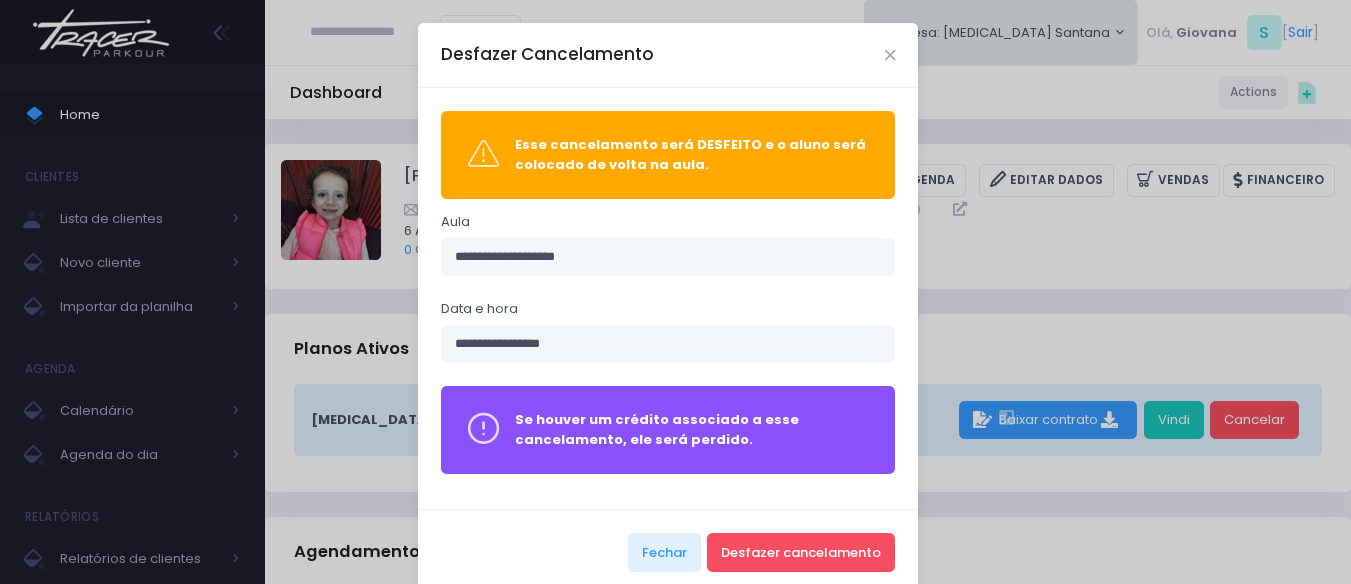 click on "**********" at bounding box center (675, 292) 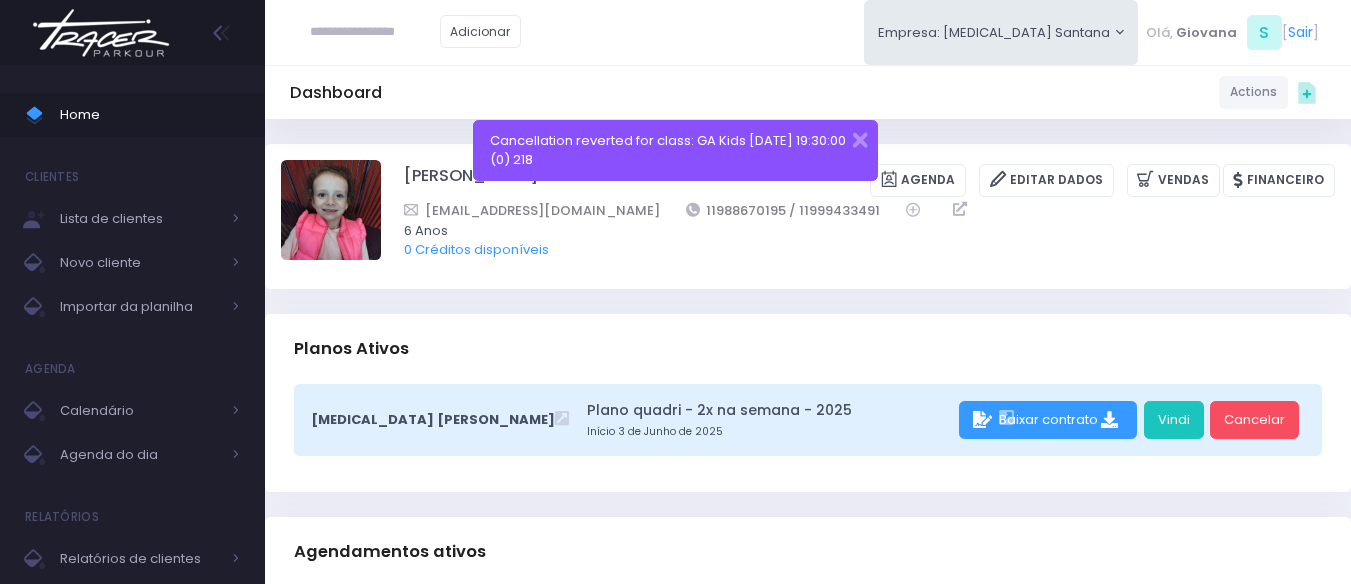 scroll, scrollTop: 0, scrollLeft: 0, axis: both 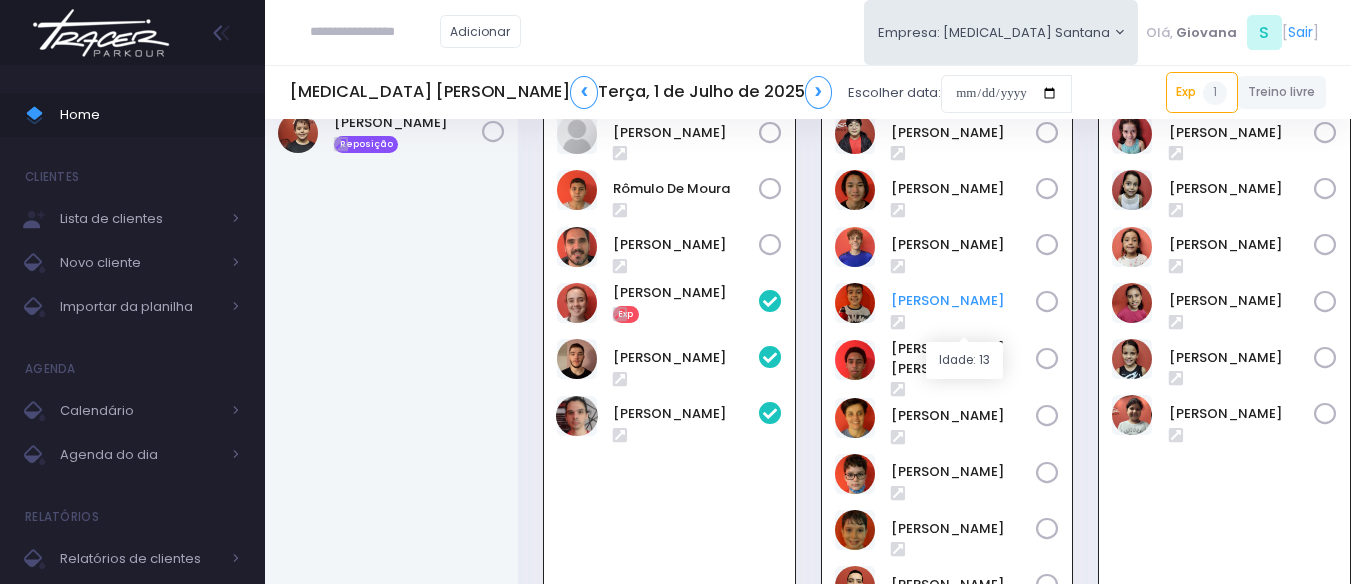 click on "[PERSON_NAME]" at bounding box center (964, 301) 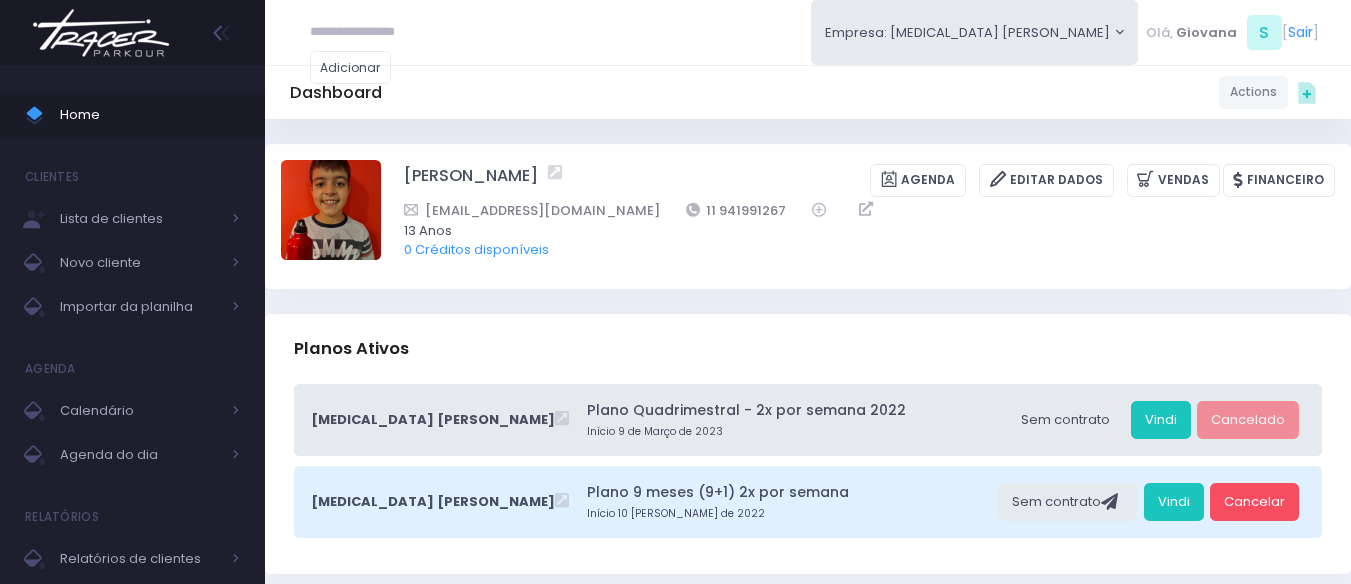 scroll, scrollTop: 0, scrollLeft: 0, axis: both 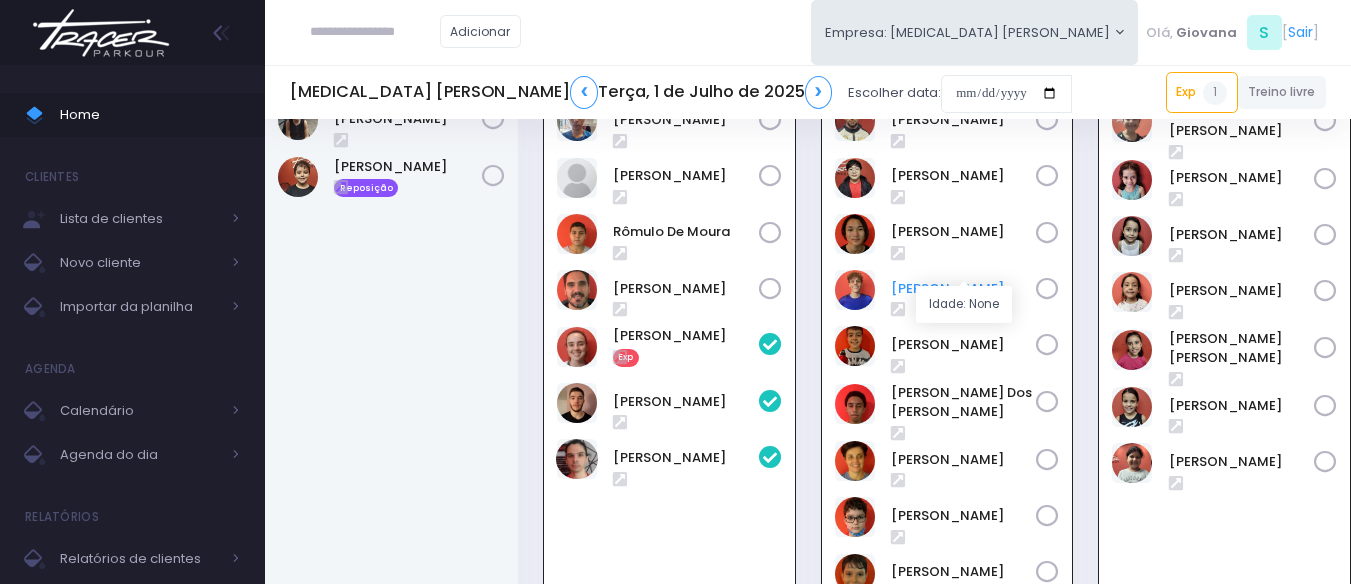 click on "[PERSON_NAME]" at bounding box center (964, 289) 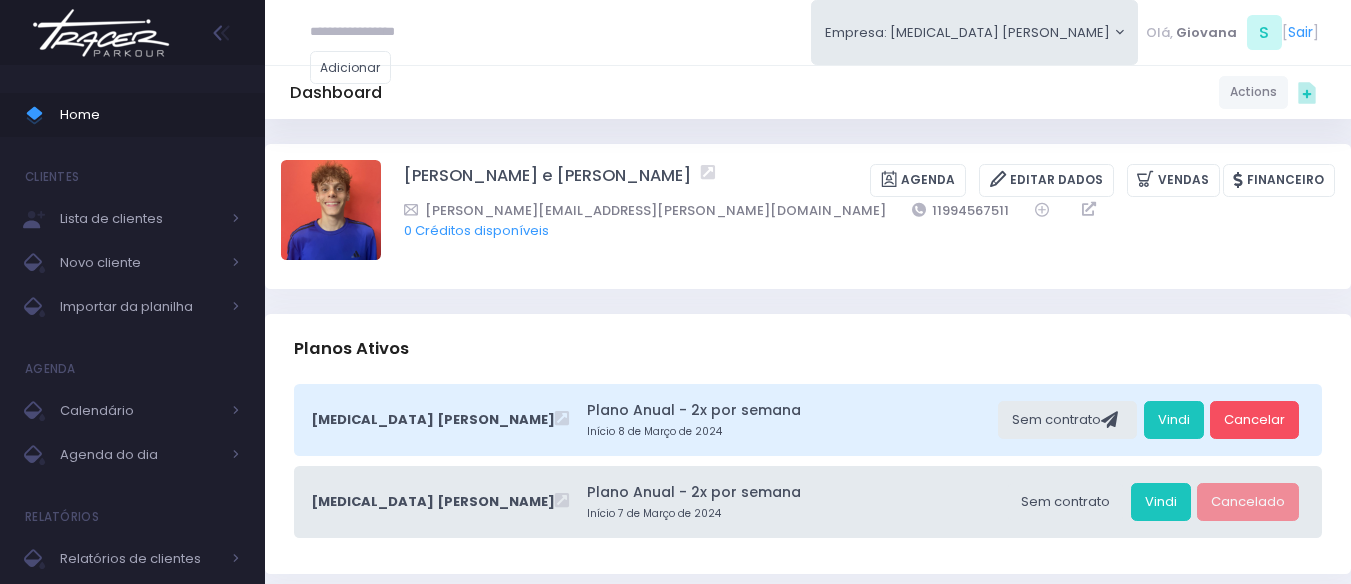 scroll, scrollTop: 0, scrollLeft: 0, axis: both 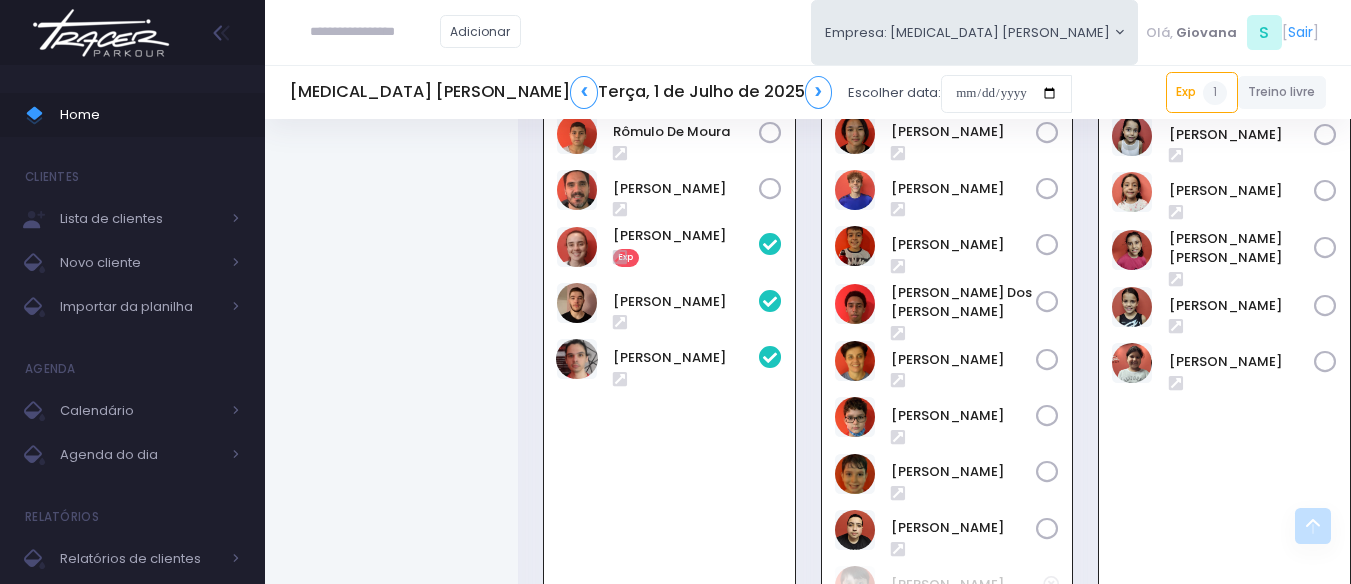click on "19:30 Parkour Adultos
0
2  / 12" at bounding box center (947, 289) 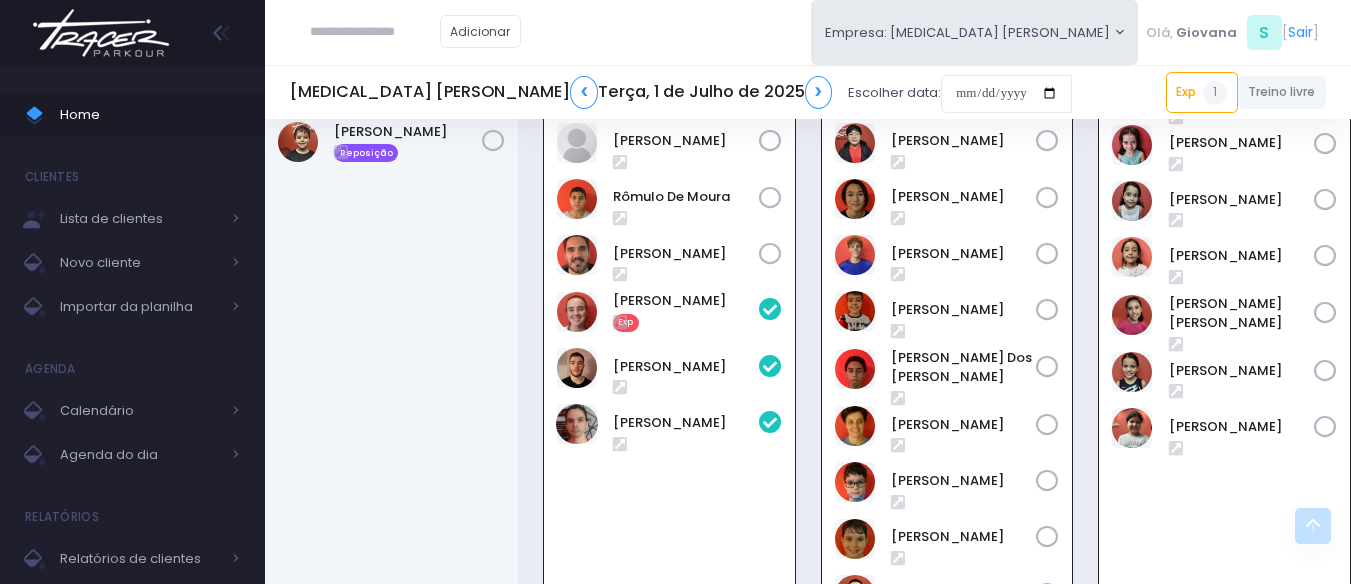 scroll, scrollTop: 1538, scrollLeft: 0, axis: vertical 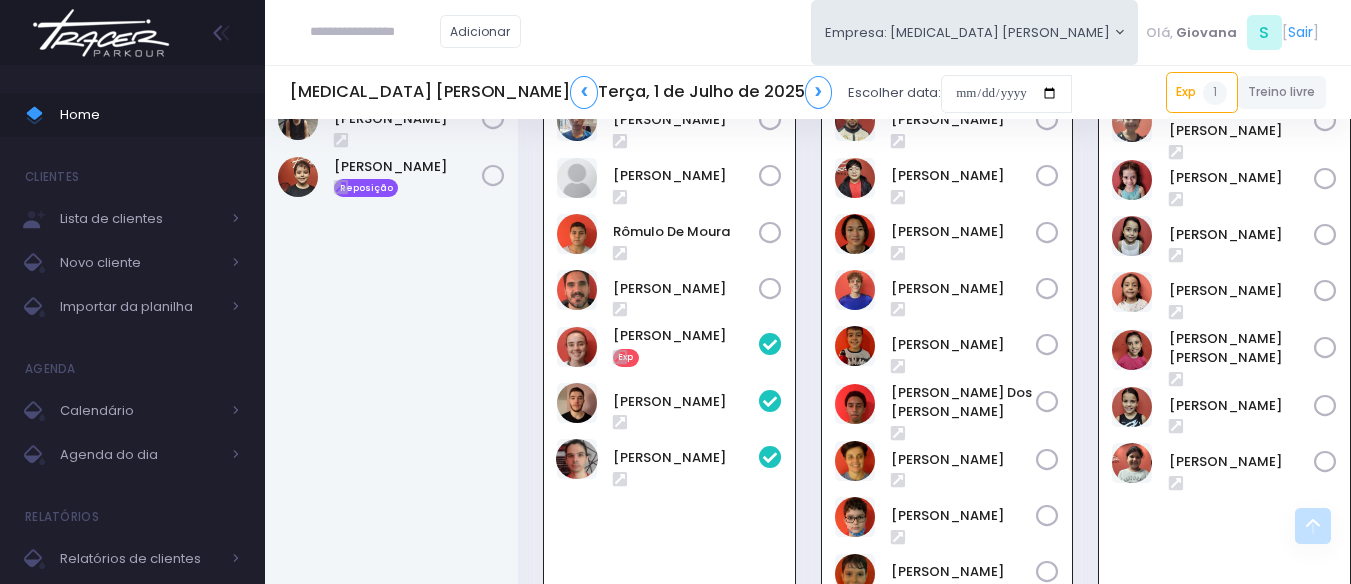 click on "19:30 GA Kids
0
5  / 12" at bounding box center [1225, 389] 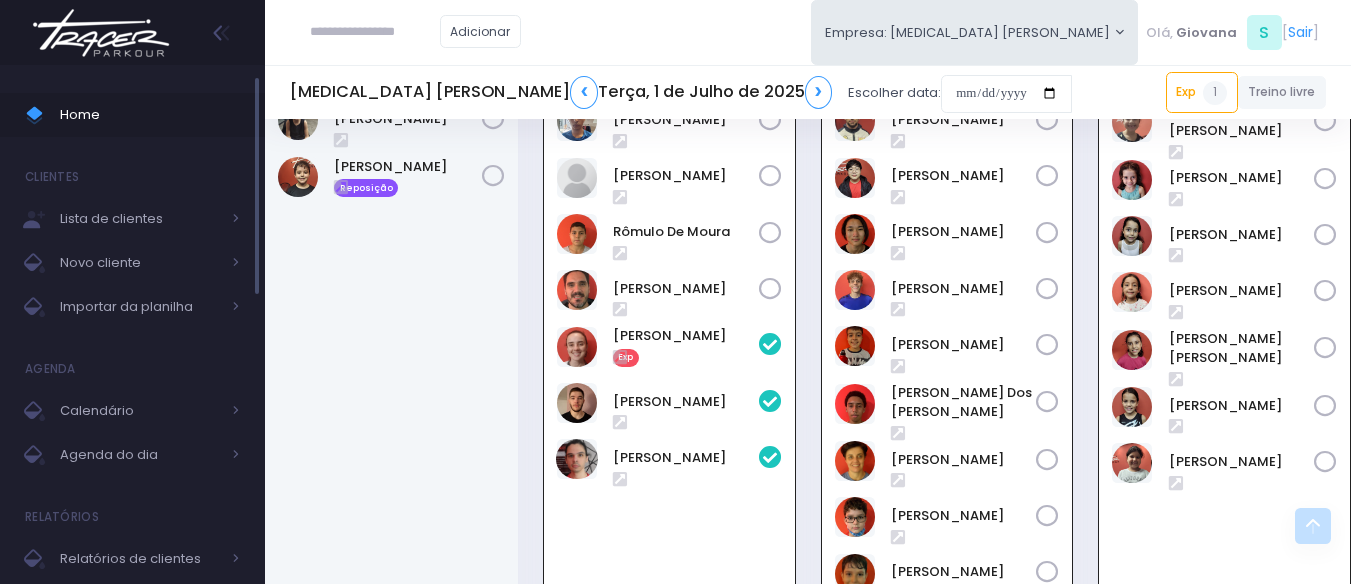 click on "Home" at bounding box center (150, 115) 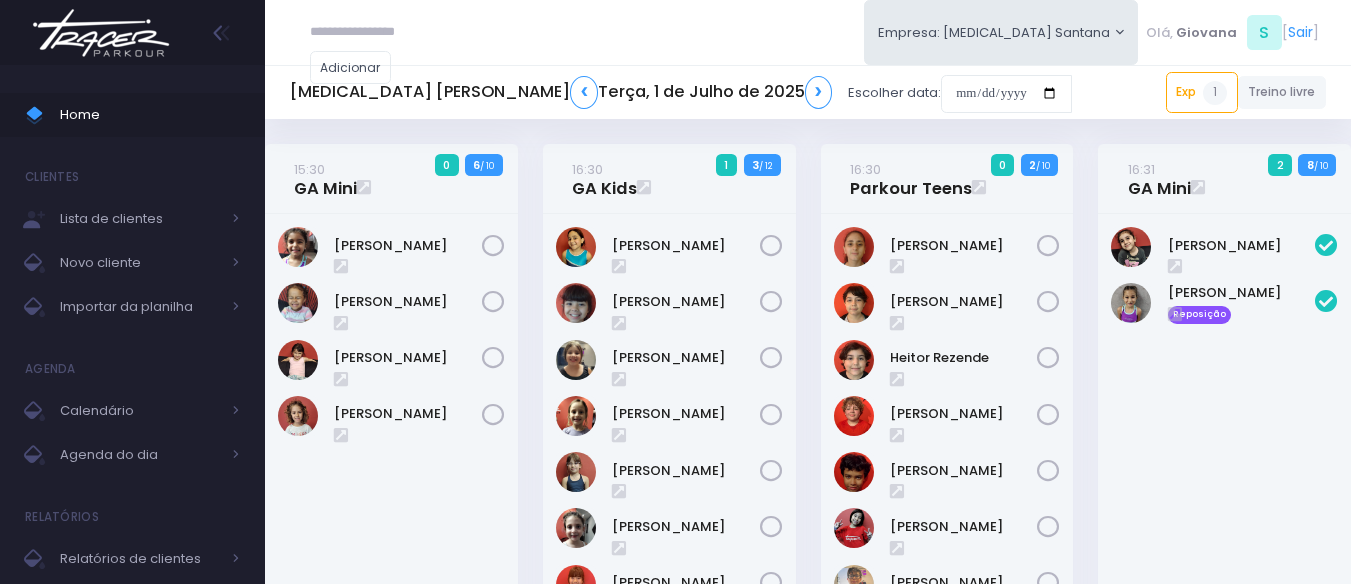 scroll, scrollTop: 1538, scrollLeft: 0, axis: vertical 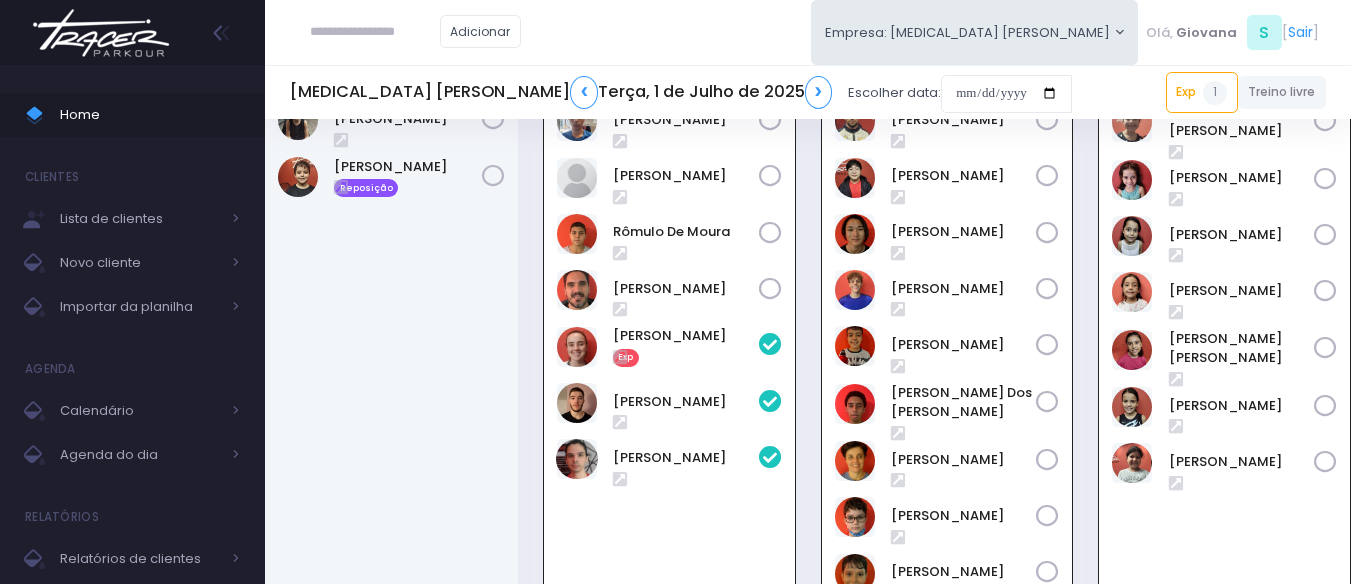 click on "19:30 Parkour Adultos
0
2  / 12" at bounding box center [947, 389] 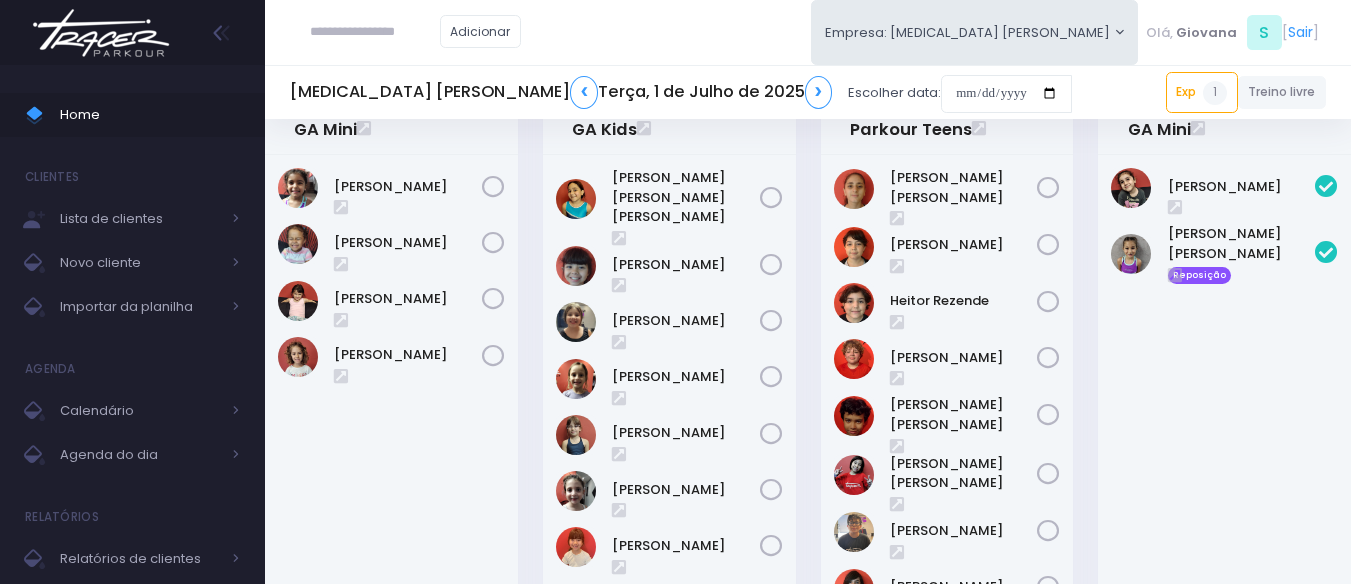 scroll, scrollTop: 0, scrollLeft: 0, axis: both 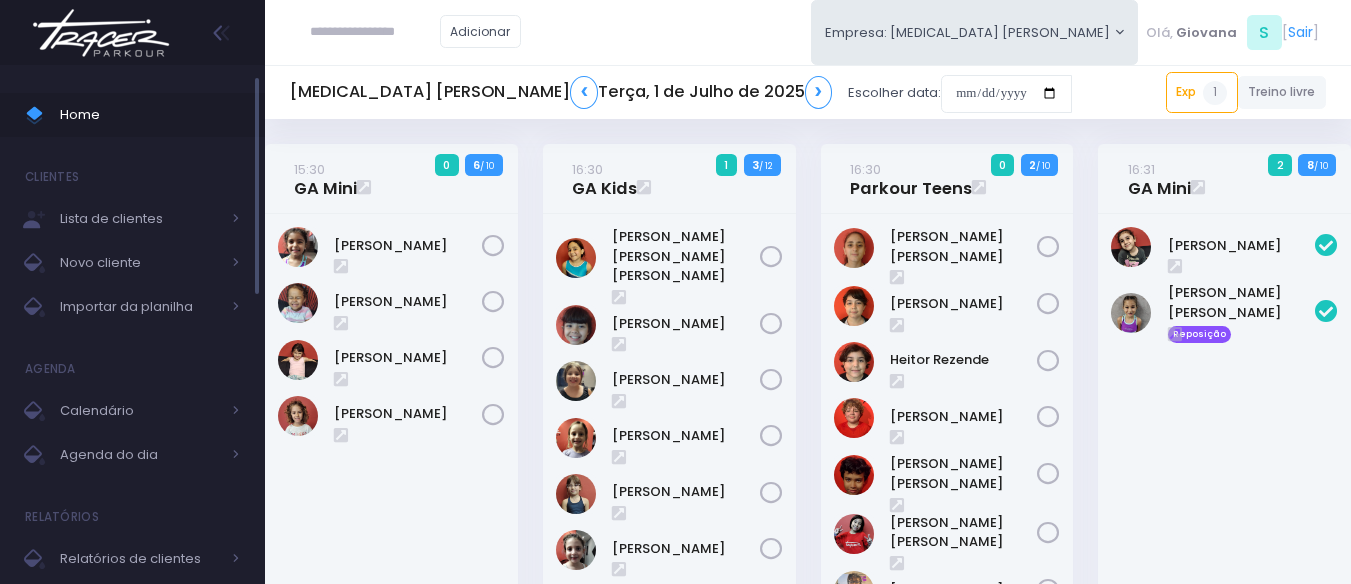 click on "Home" at bounding box center [132, 115] 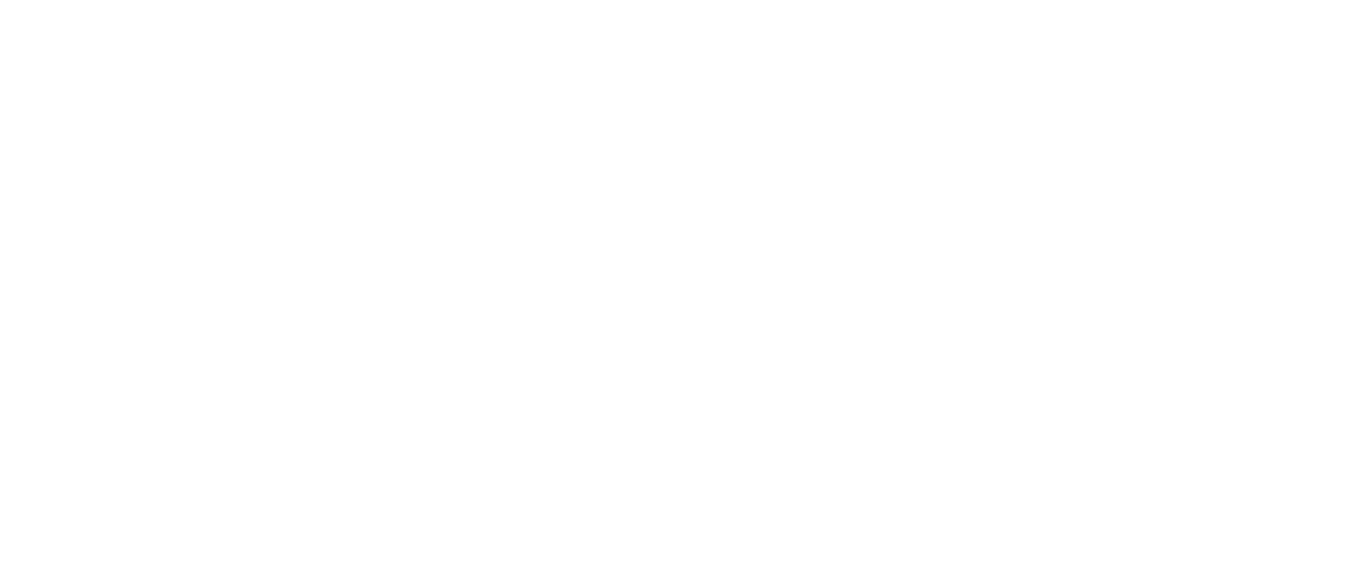 scroll, scrollTop: 0, scrollLeft: 0, axis: both 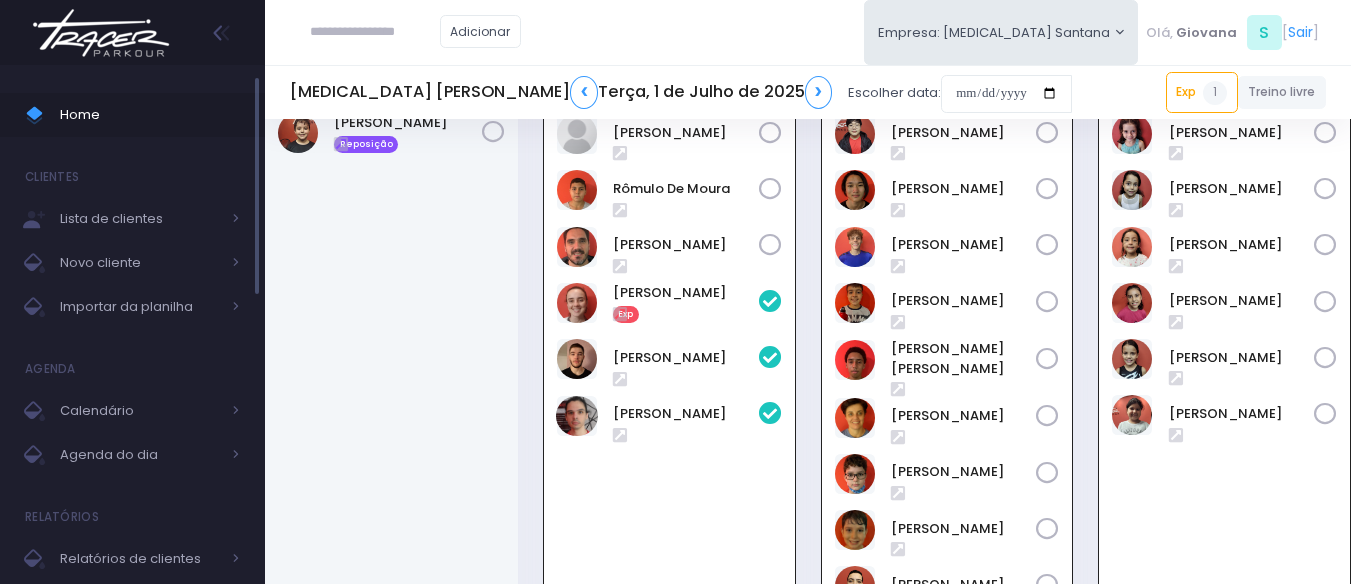 click on "Home" at bounding box center (150, 115) 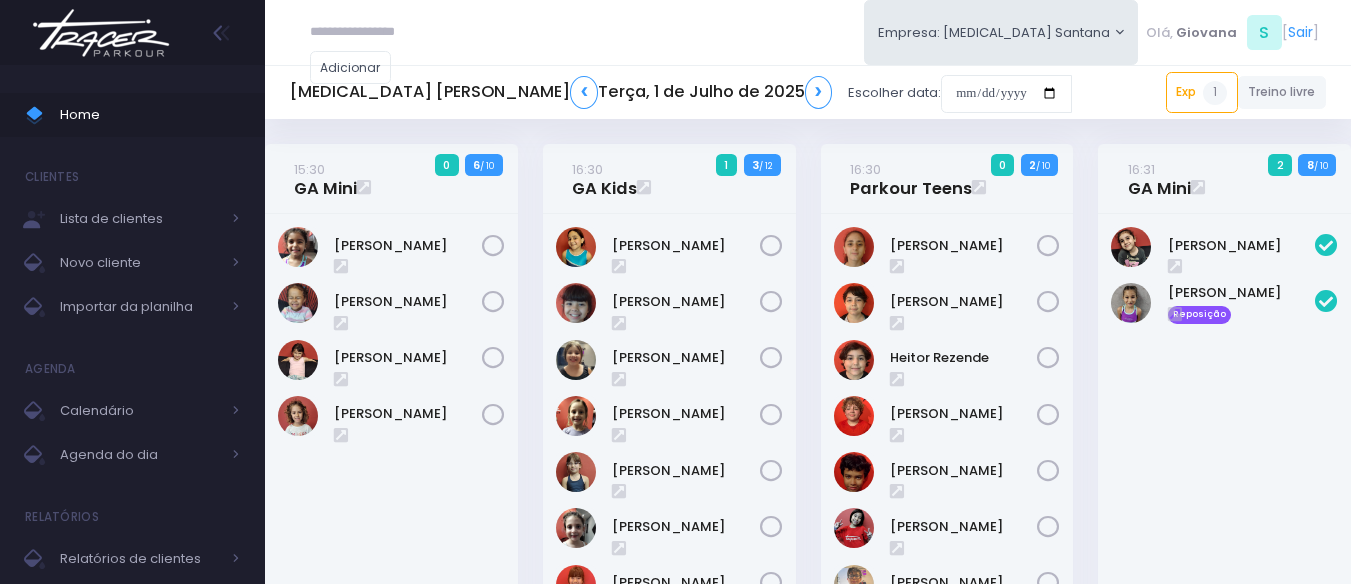 scroll, scrollTop: 1538, scrollLeft: 0, axis: vertical 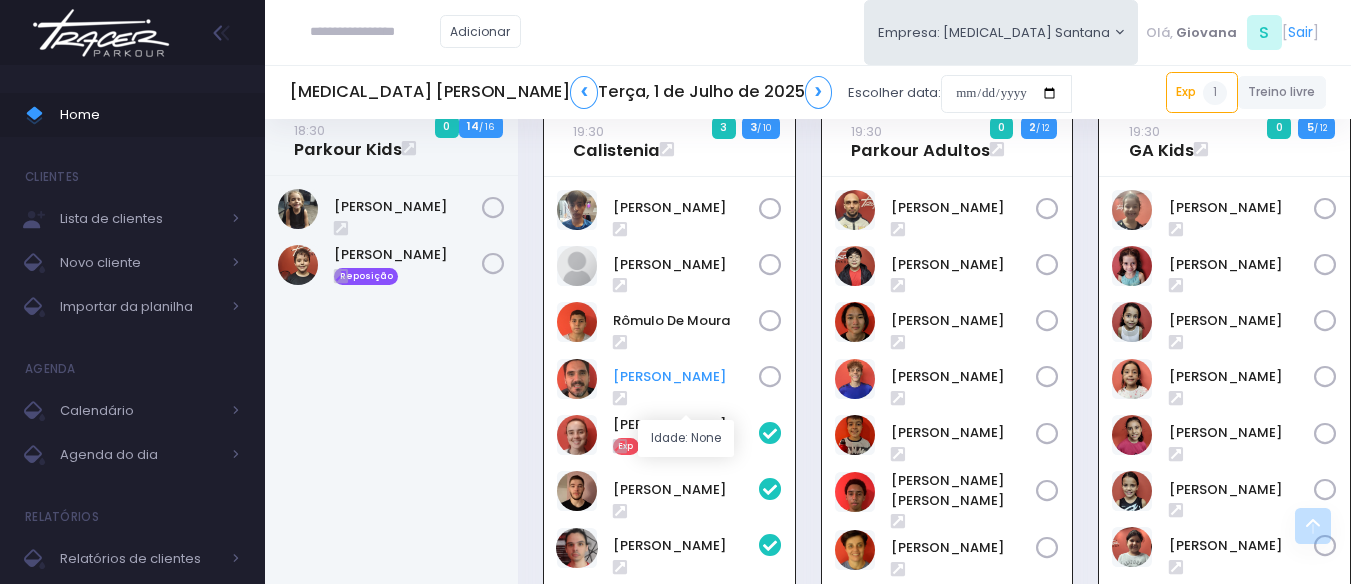 click on "Tiago Naviskas" at bounding box center [686, 377] 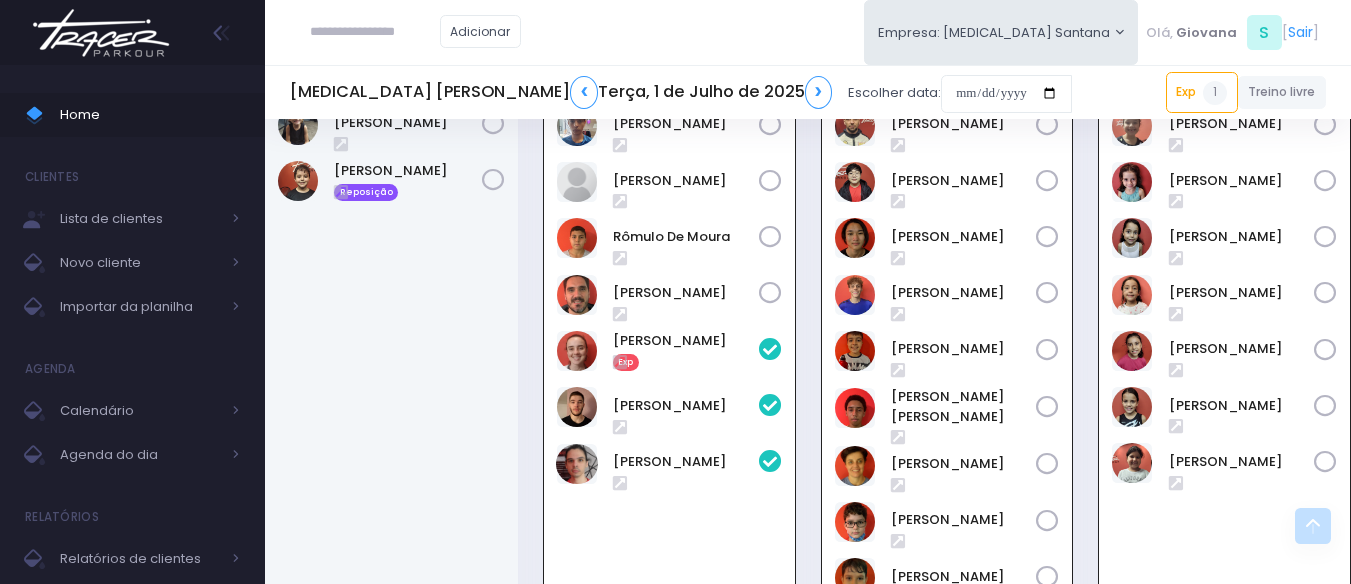 scroll, scrollTop: 1390, scrollLeft: 0, axis: vertical 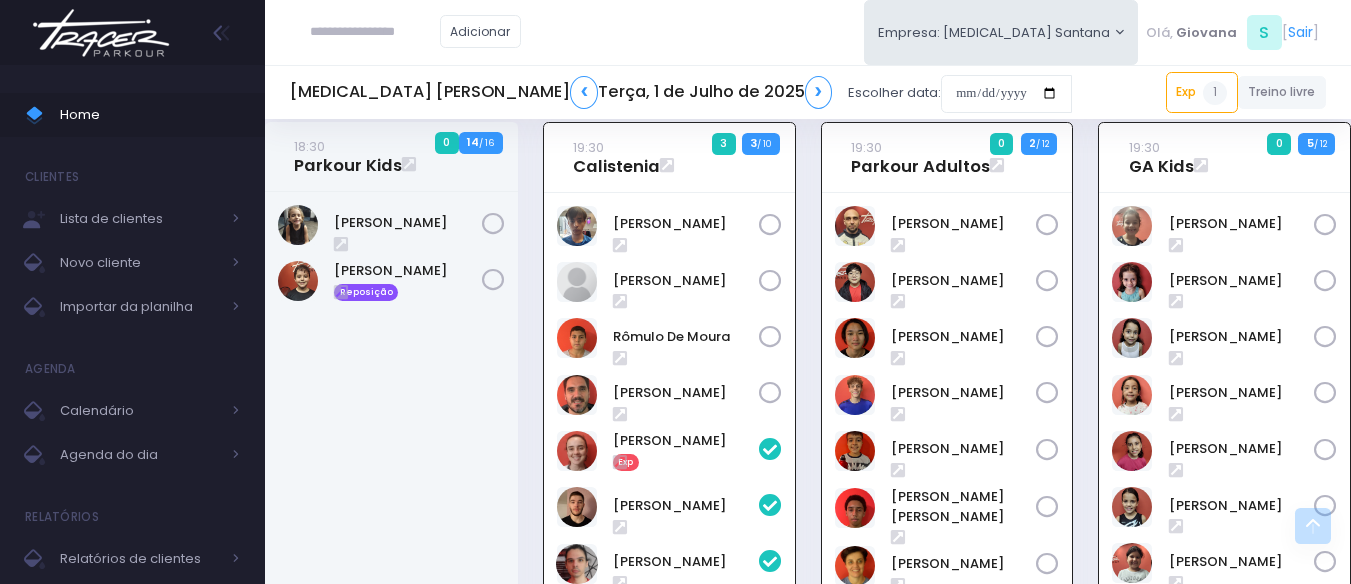 click on "19:30 Calistenia
3
3  / 10" at bounding box center (669, 494) 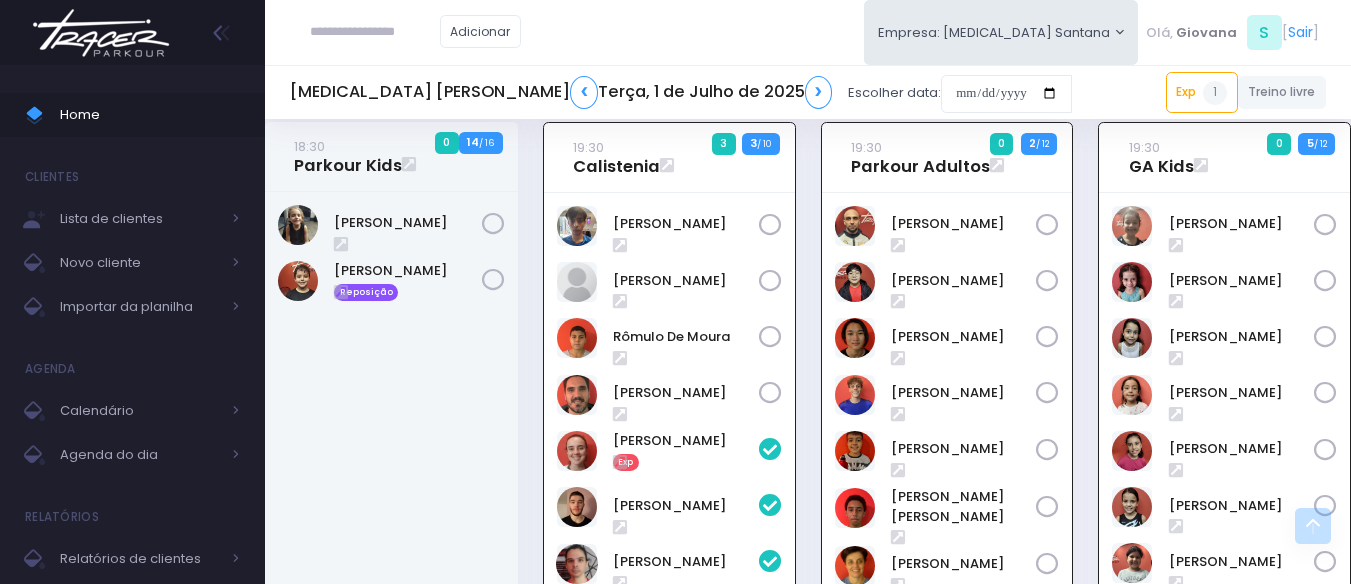 click on "19:30 Calistenia
3
3  / 10" at bounding box center (669, 494) 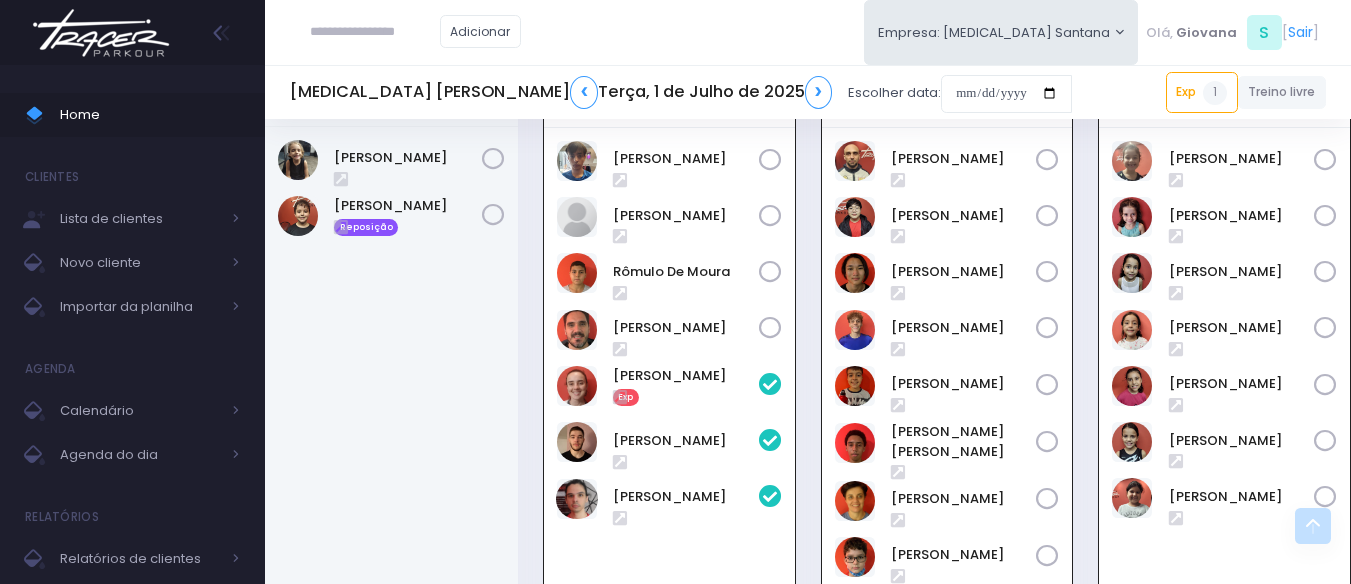 scroll, scrollTop: 1490, scrollLeft: 0, axis: vertical 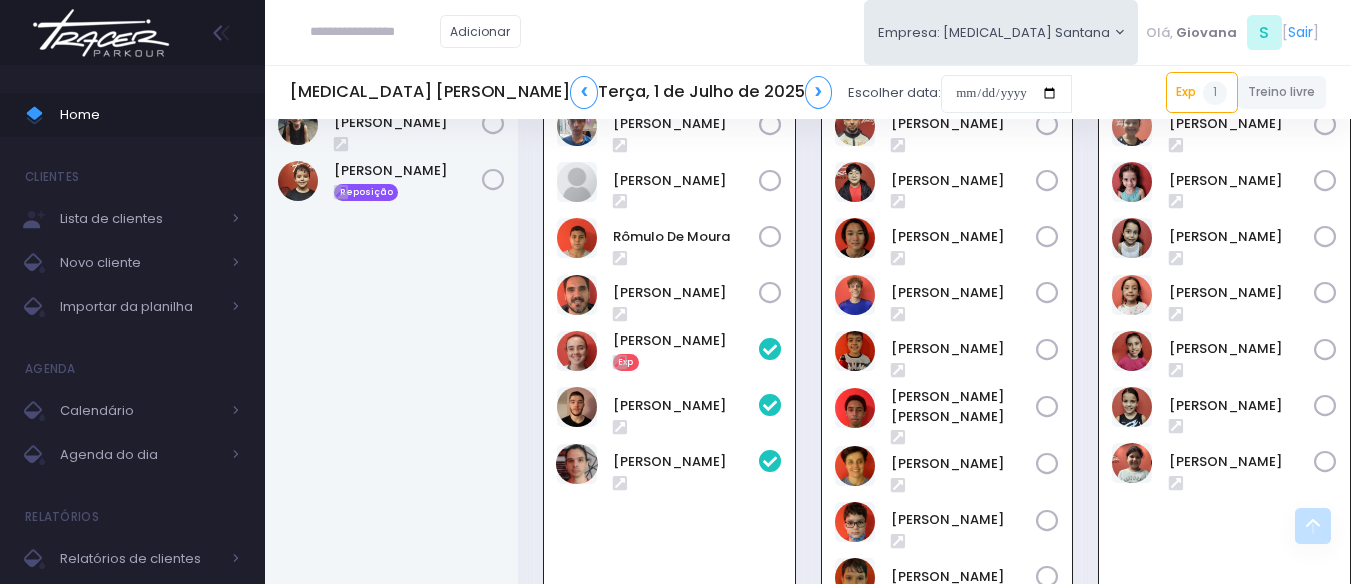 click on "19:30 Calistenia
3
3  / 10" at bounding box center [669, 394] 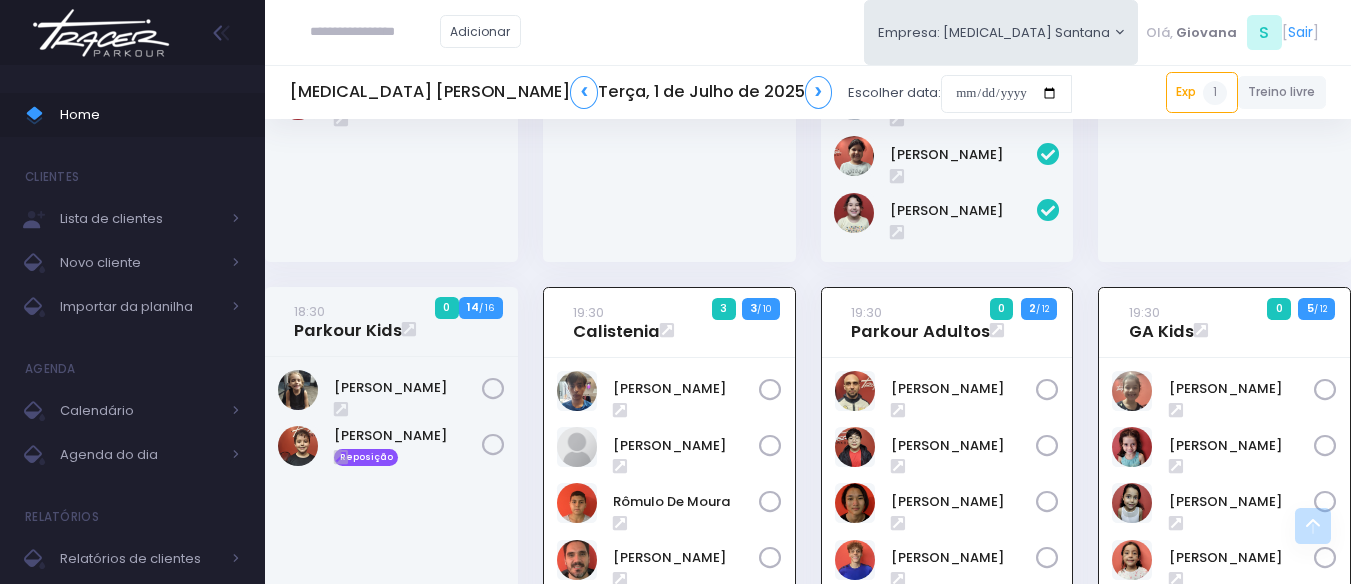 scroll, scrollTop: 1190, scrollLeft: 0, axis: vertical 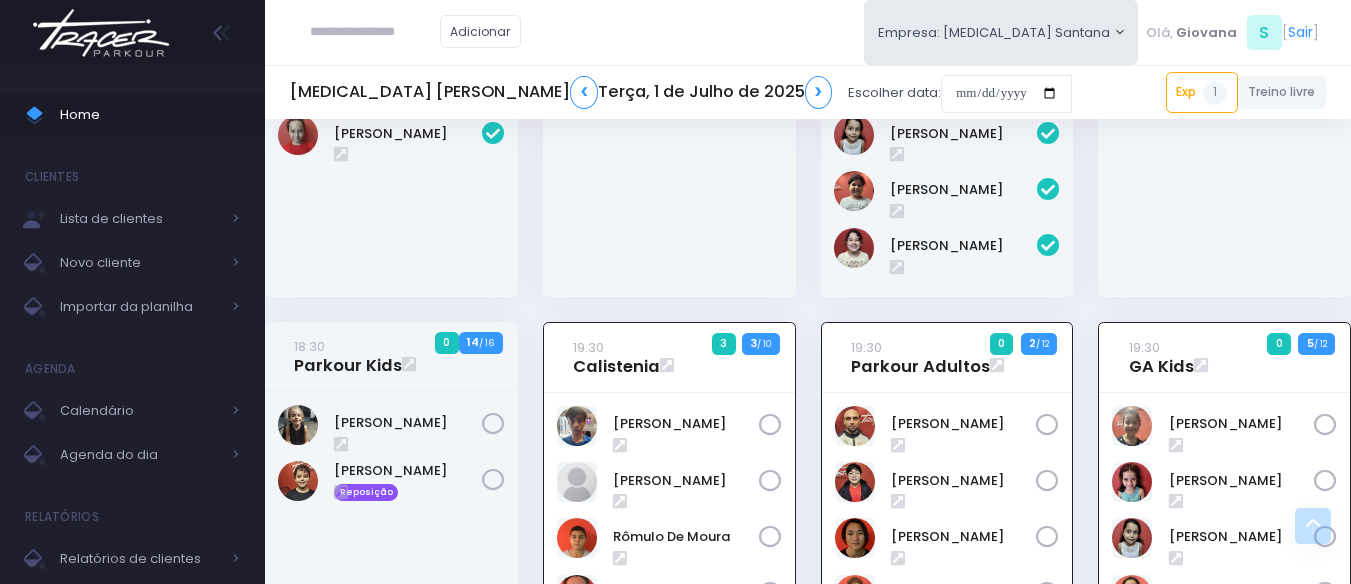click on "19:30 Calistenia
3
3  / 10" at bounding box center (669, 694) 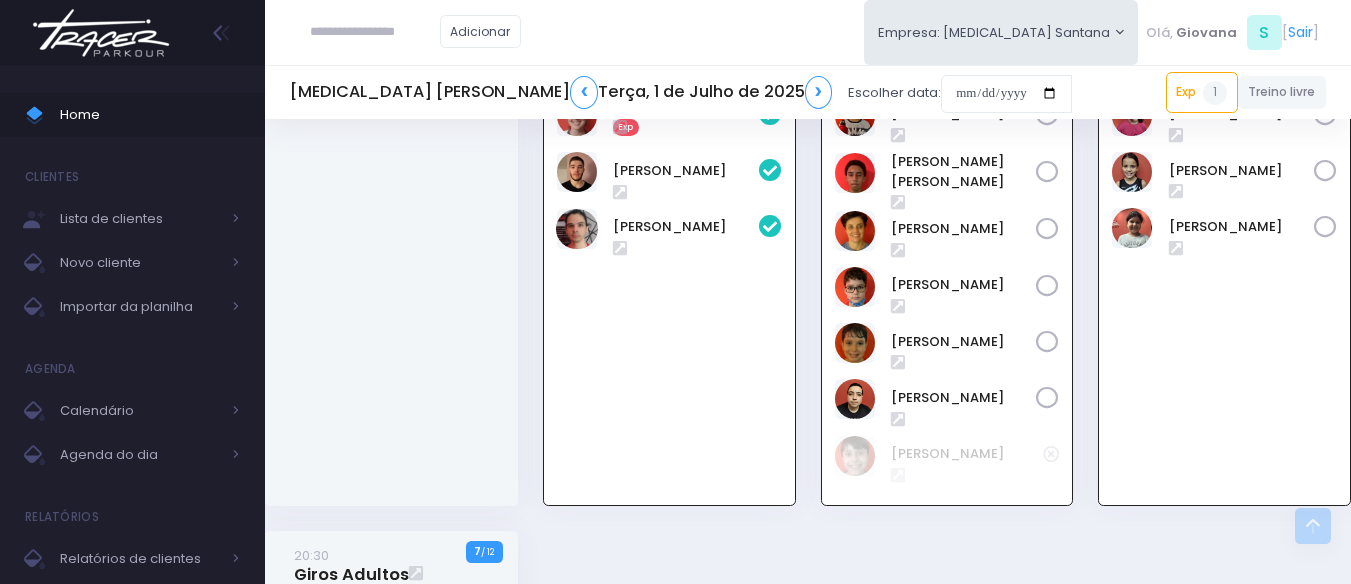 scroll, scrollTop: 1690, scrollLeft: 0, axis: vertical 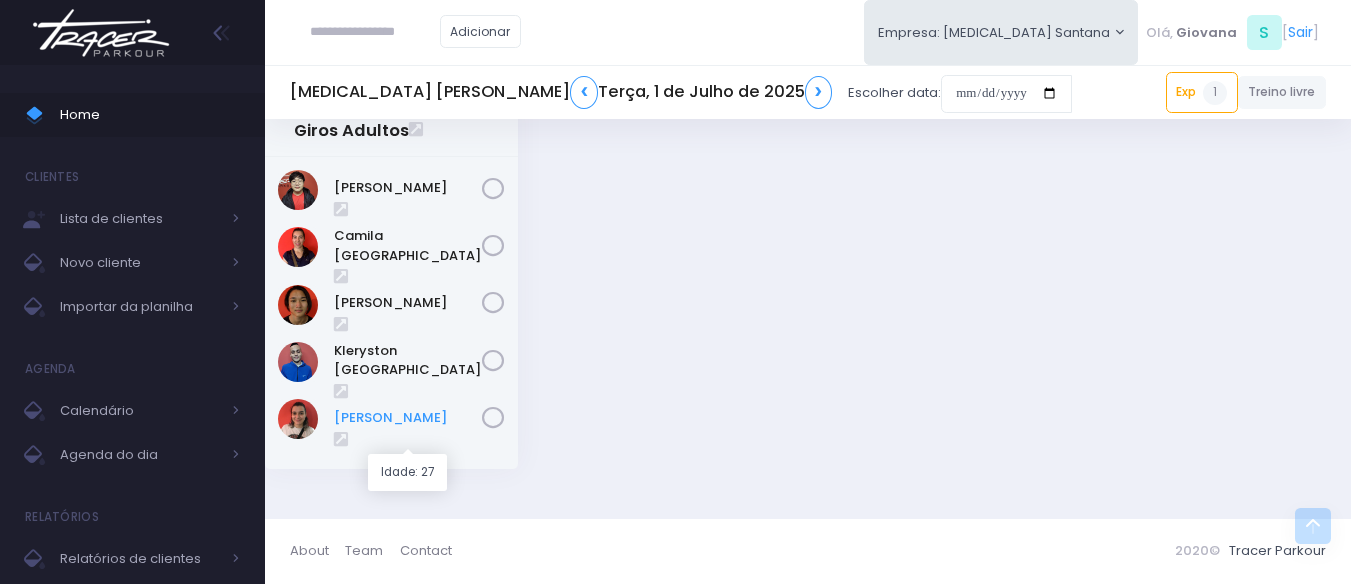 click on "[PERSON_NAME]" at bounding box center [408, 418] 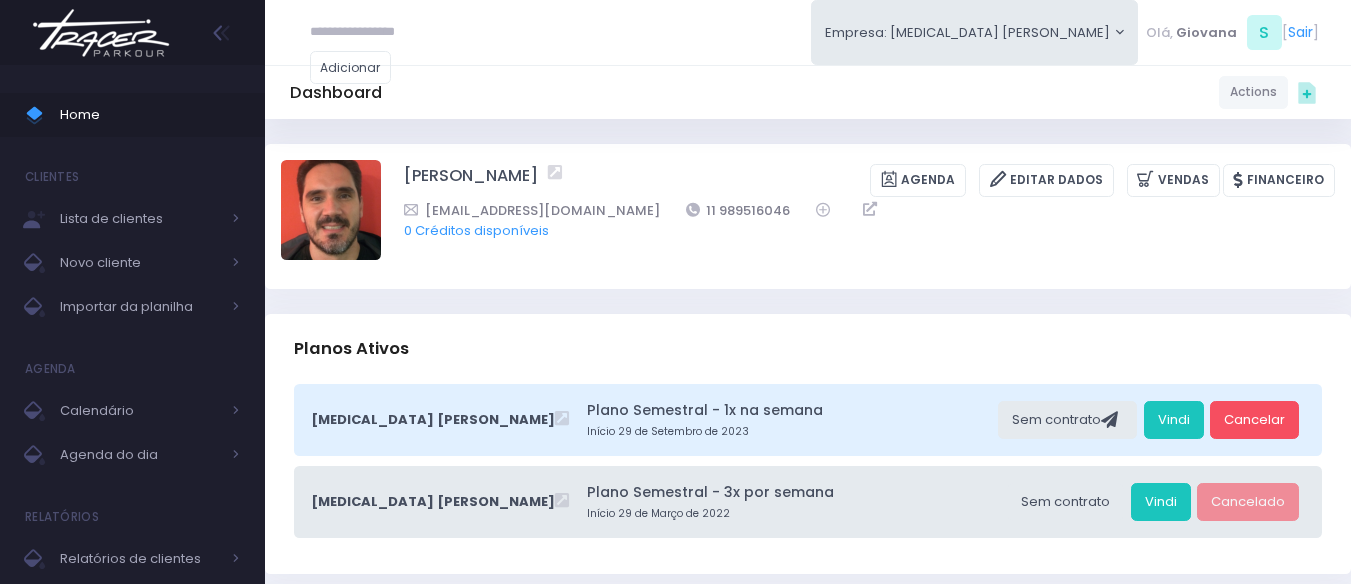 scroll, scrollTop: 0, scrollLeft: 0, axis: both 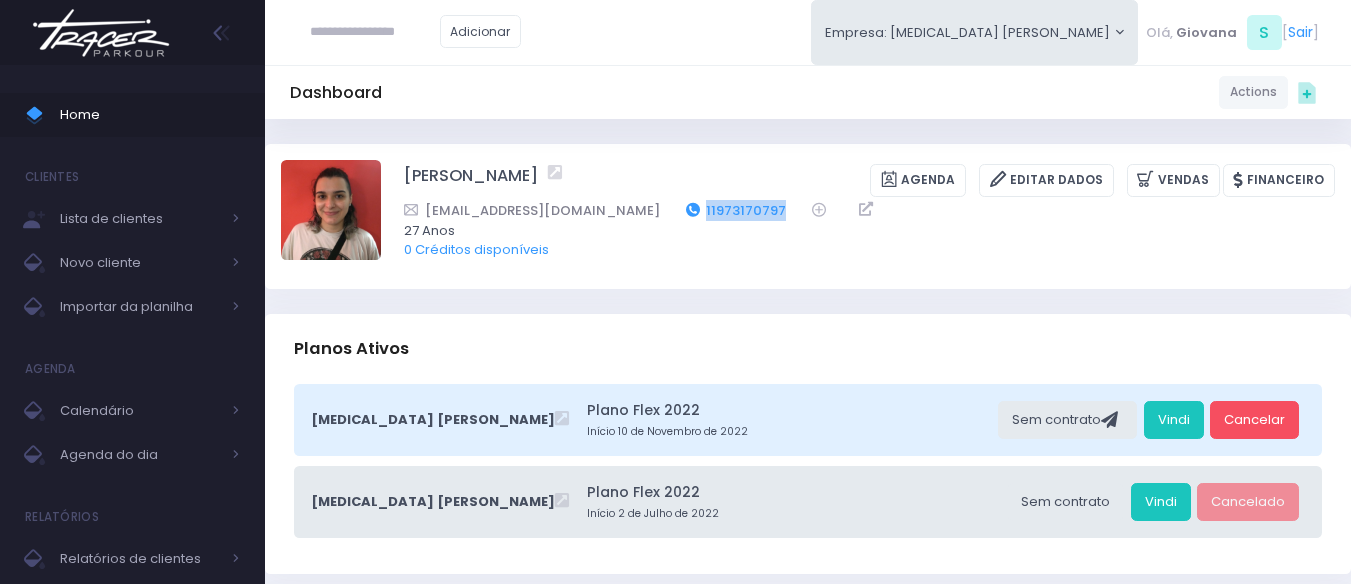 drag, startPoint x: 749, startPoint y: 209, endPoint x: 671, endPoint y: 209, distance: 78 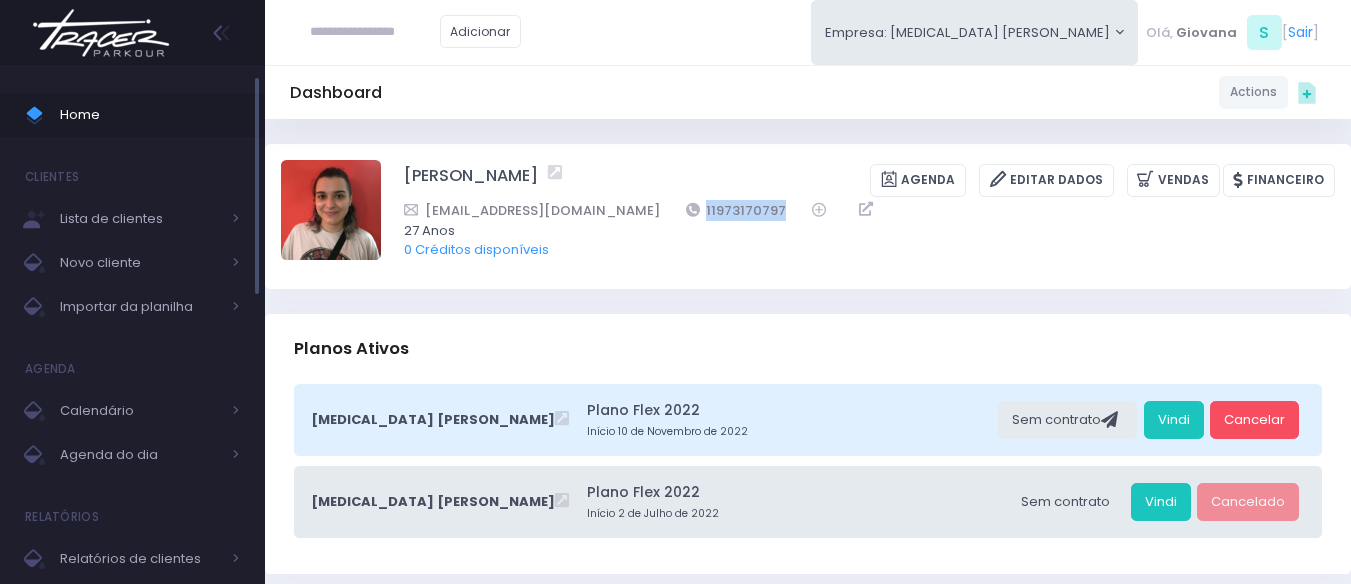 click on "Home" at bounding box center (150, 115) 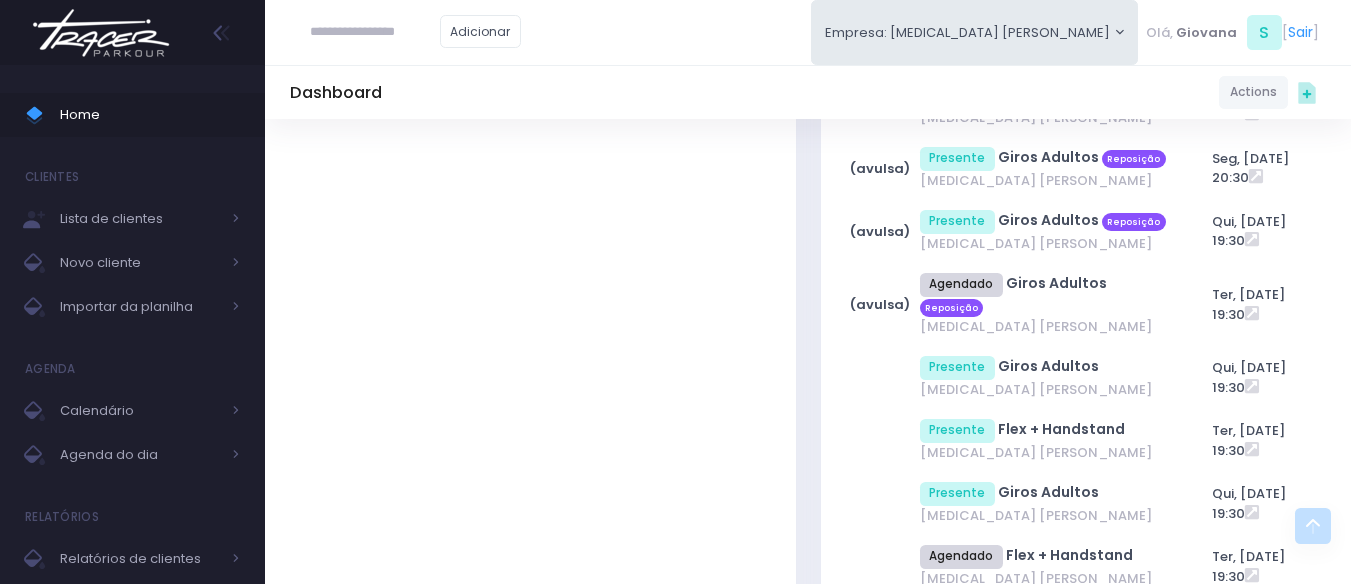 scroll, scrollTop: 28762, scrollLeft: 0, axis: vertical 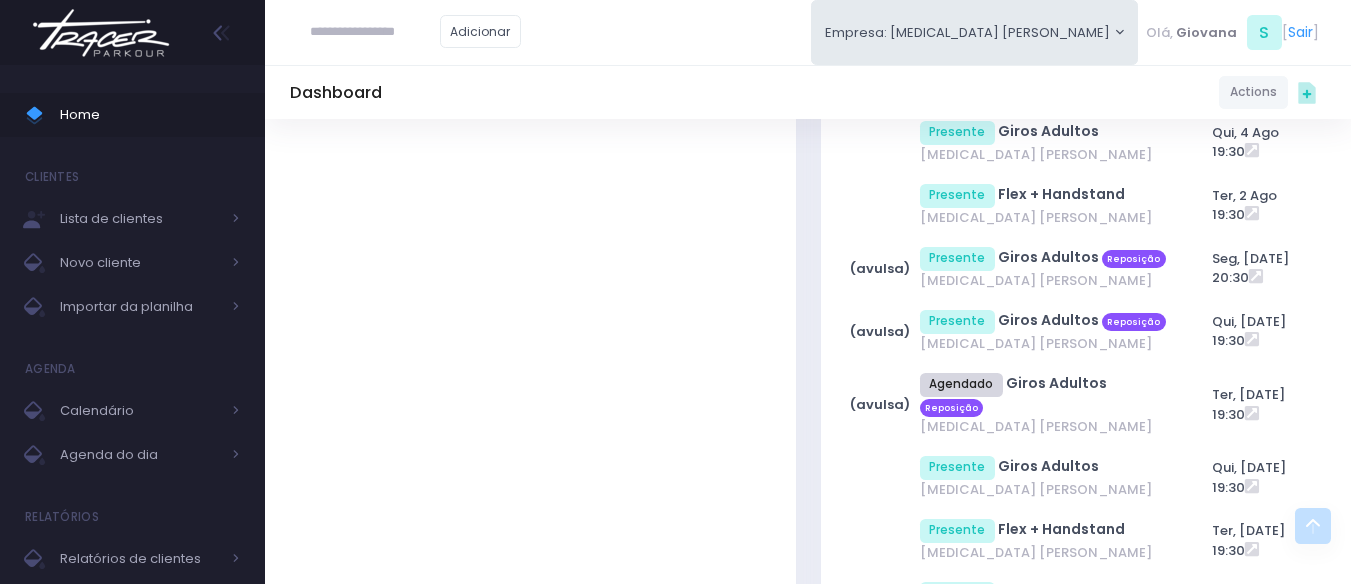 drag, startPoint x: 1090, startPoint y: 429, endPoint x: 643, endPoint y: 383, distance: 449.36066 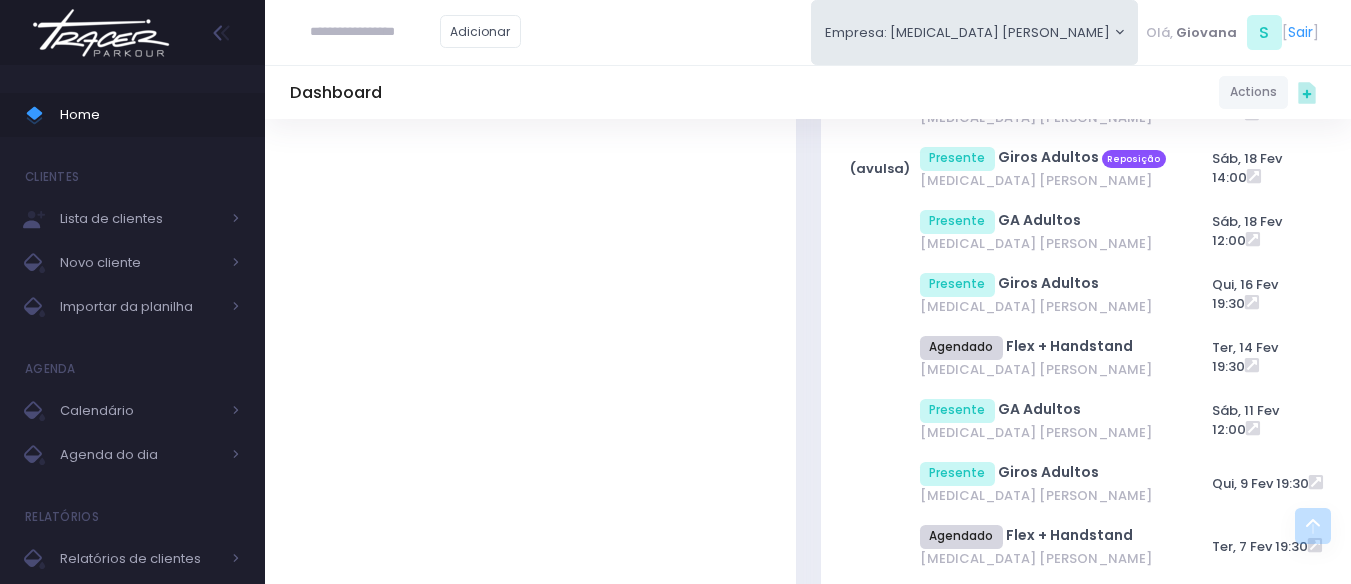 scroll, scrollTop: 24362, scrollLeft: 0, axis: vertical 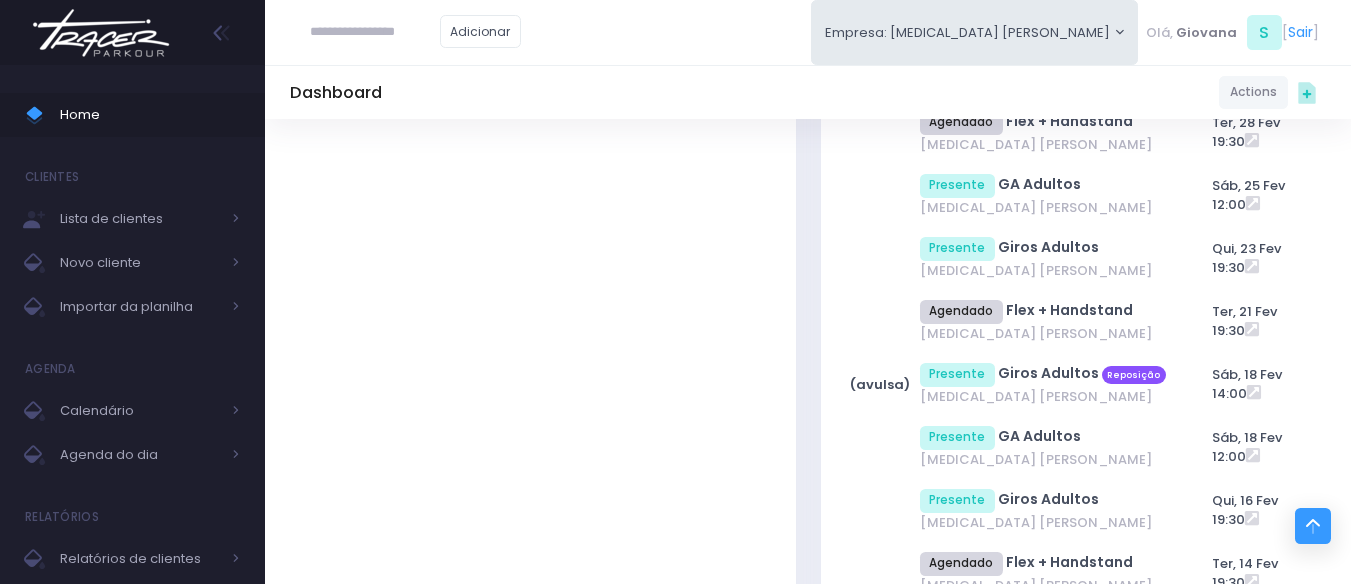 click 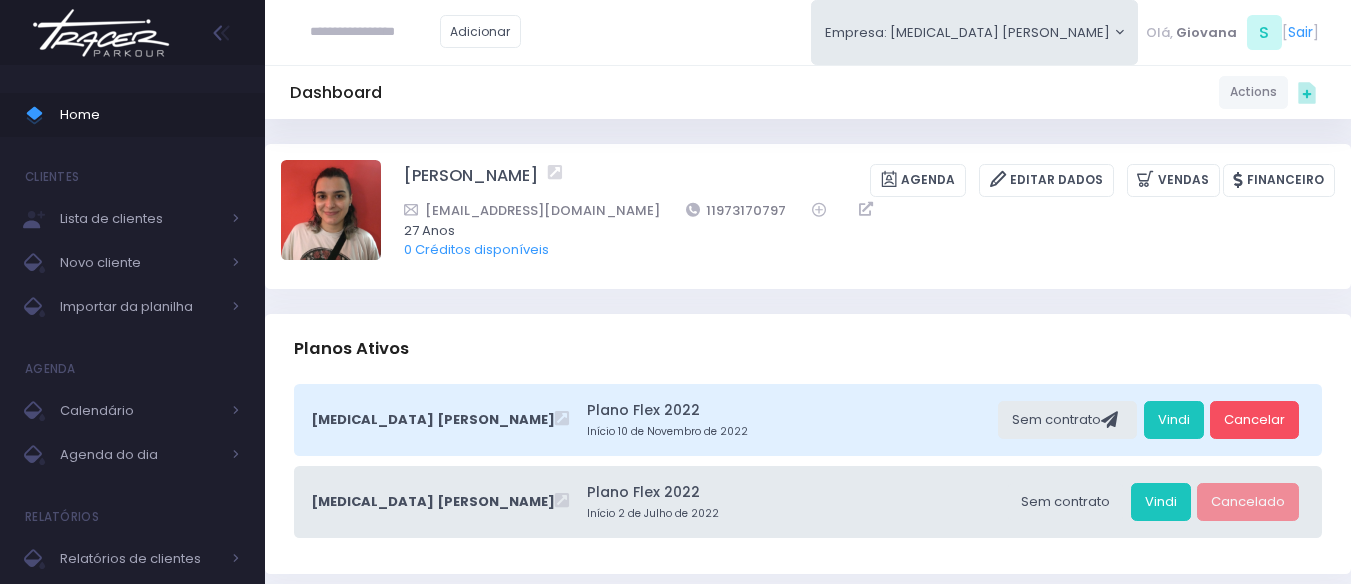 scroll, scrollTop: 100, scrollLeft: 0, axis: vertical 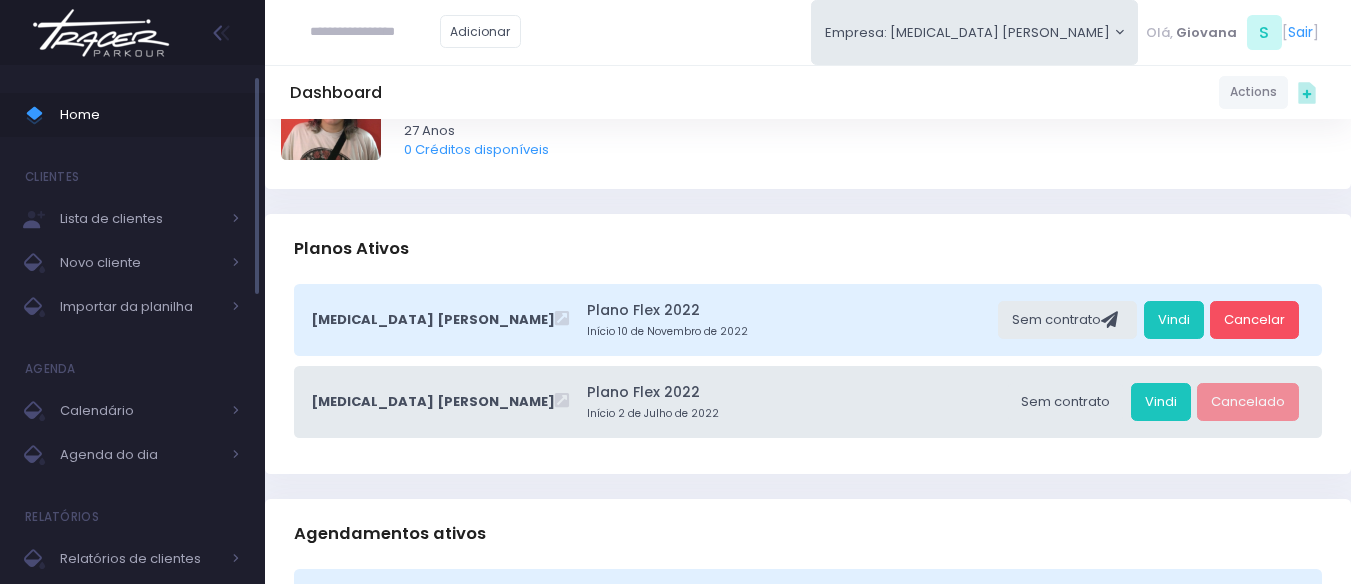 click on "Home" at bounding box center [150, 115] 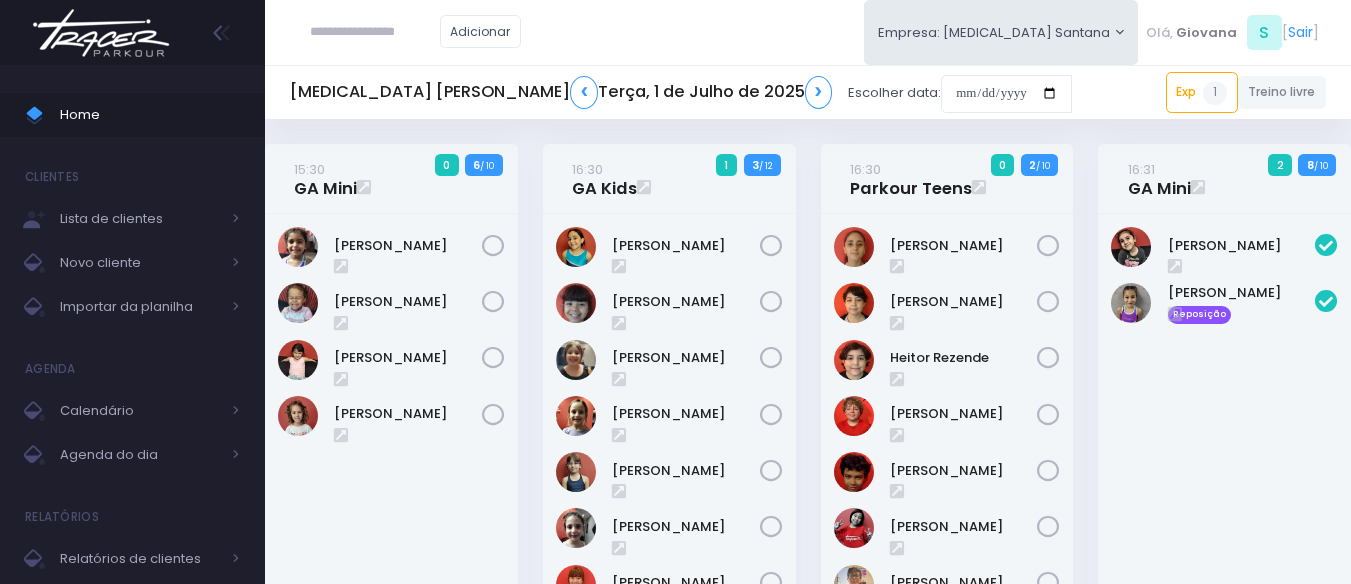 scroll, scrollTop: 0, scrollLeft: 0, axis: both 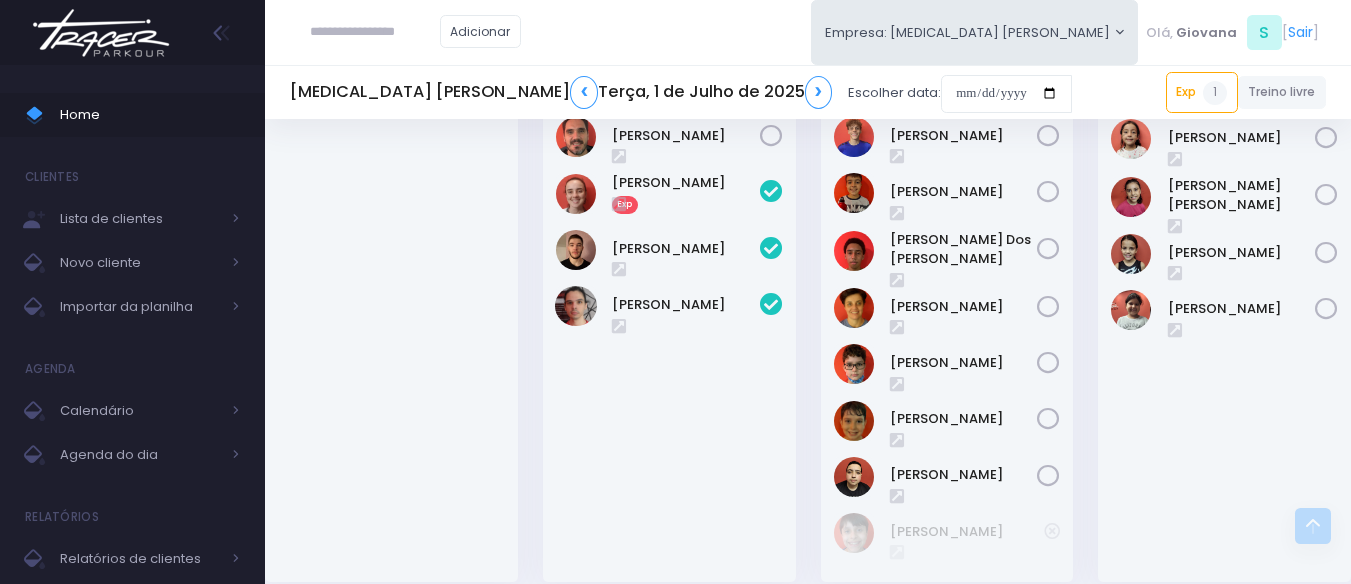 click on "19:30 Calistenia
3
3  / 10" at bounding box center [669, 236] 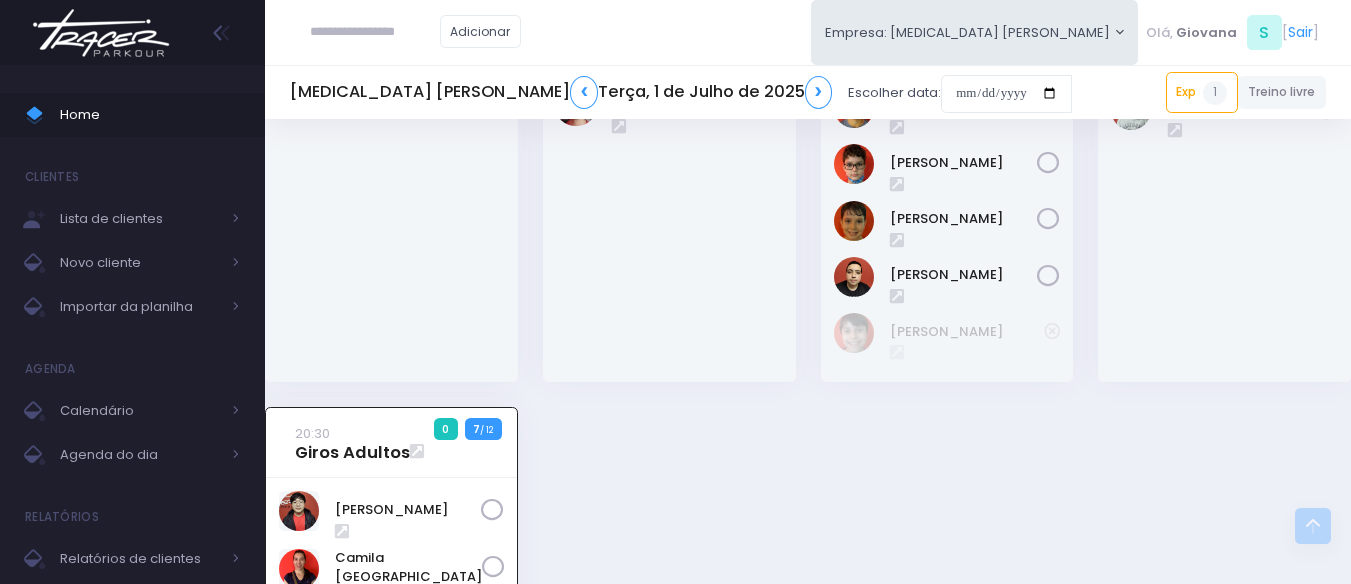 scroll, scrollTop: 1490, scrollLeft: 0, axis: vertical 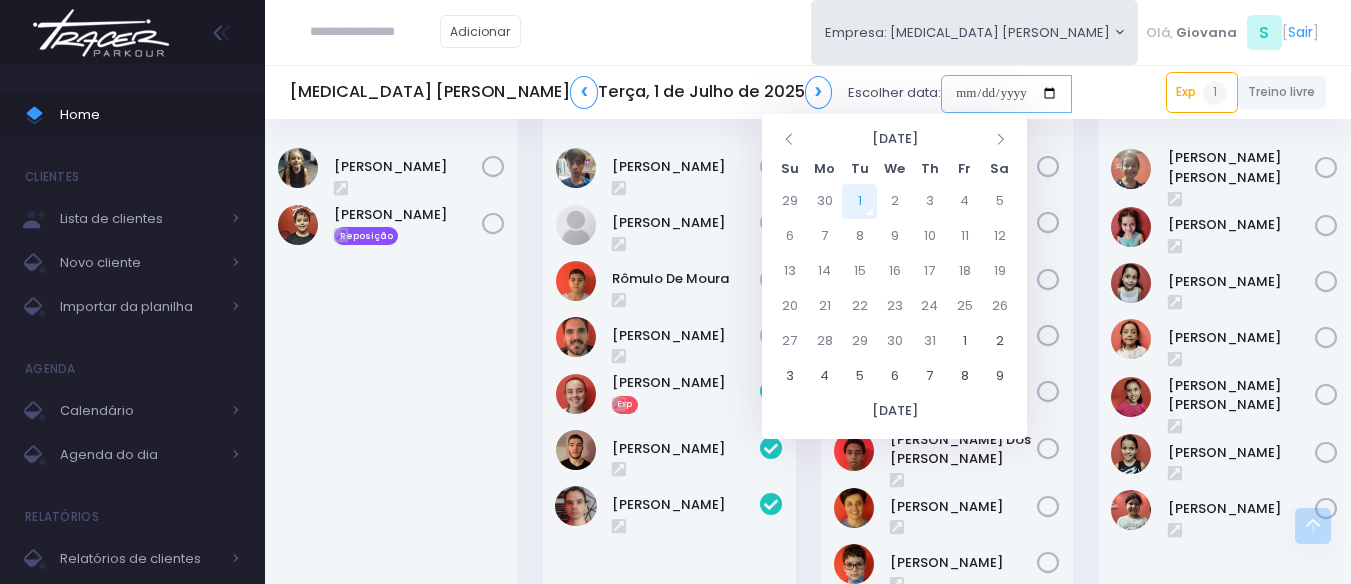 click at bounding box center [1006, 94] 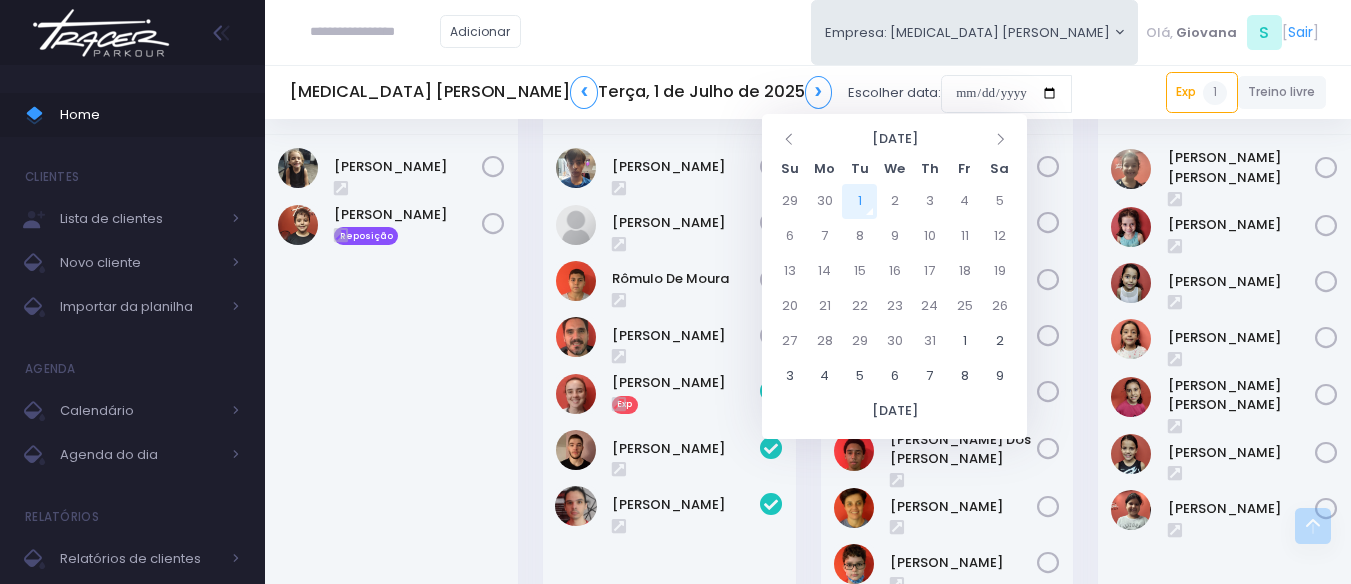 click on "19:30 GA Kids
0
5  / 12" at bounding box center (1225, 436) 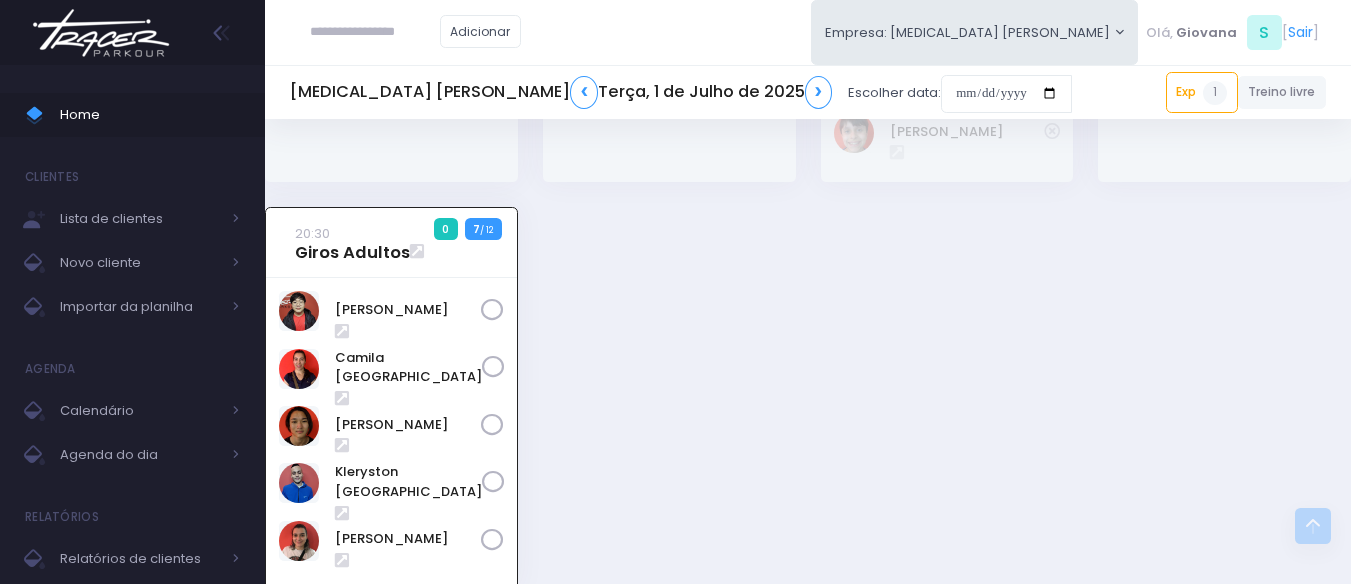 scroll, scrollTop: 2190, scrollLeft: 0, axis: vertical 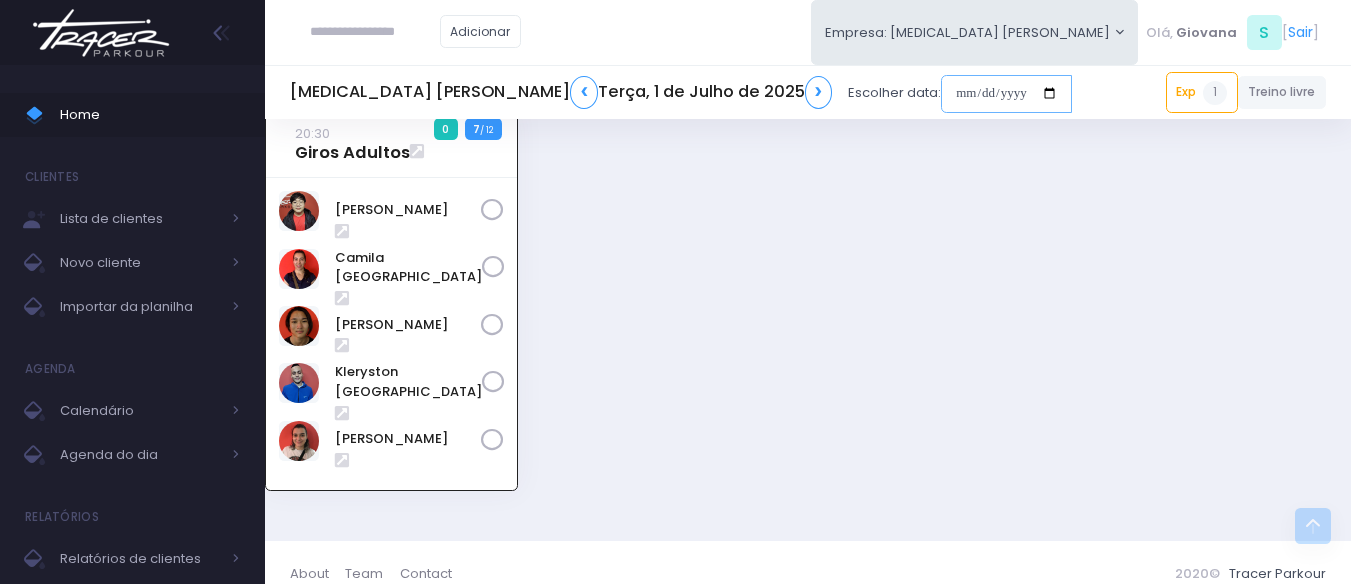 click at bounding box center (1006, 94) 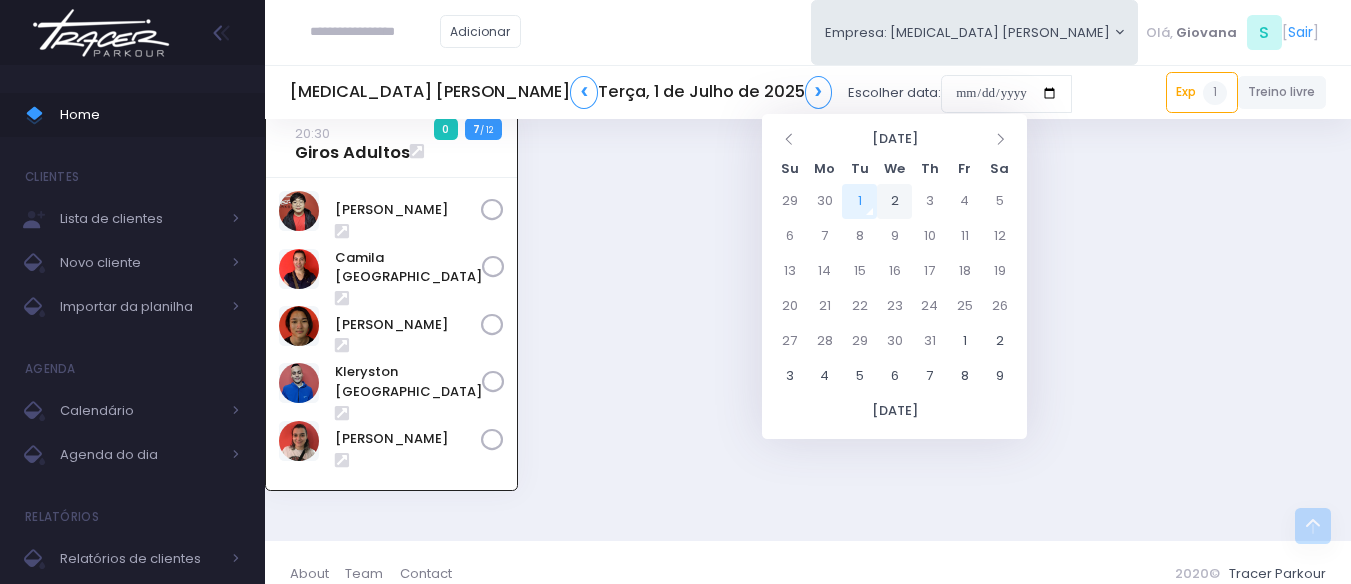 click on "2" at bounding box center (894, 201) 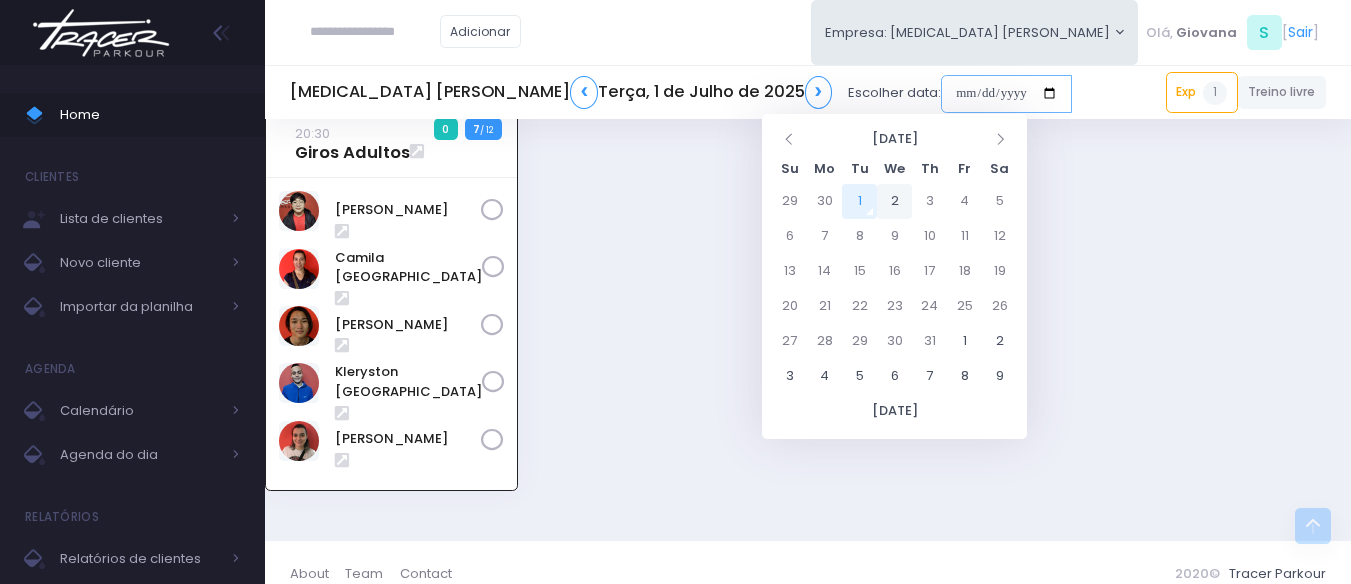 type on "**********" 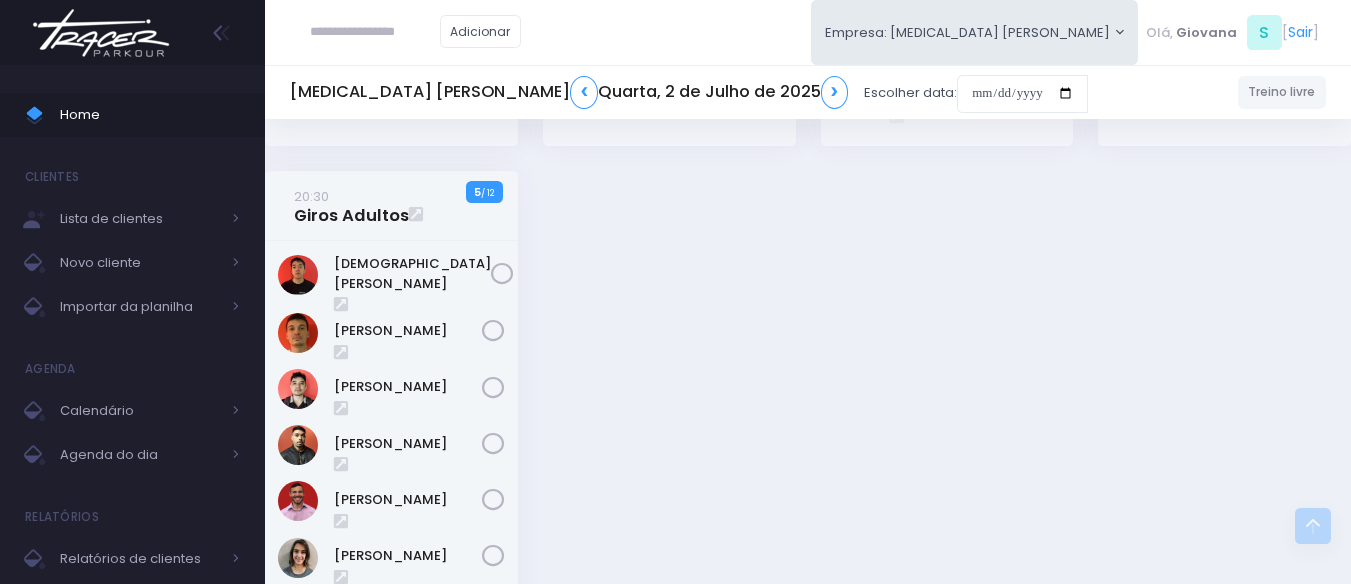 scroll, scrollTop: 1410, scrollLeft: 0, axis: vertical 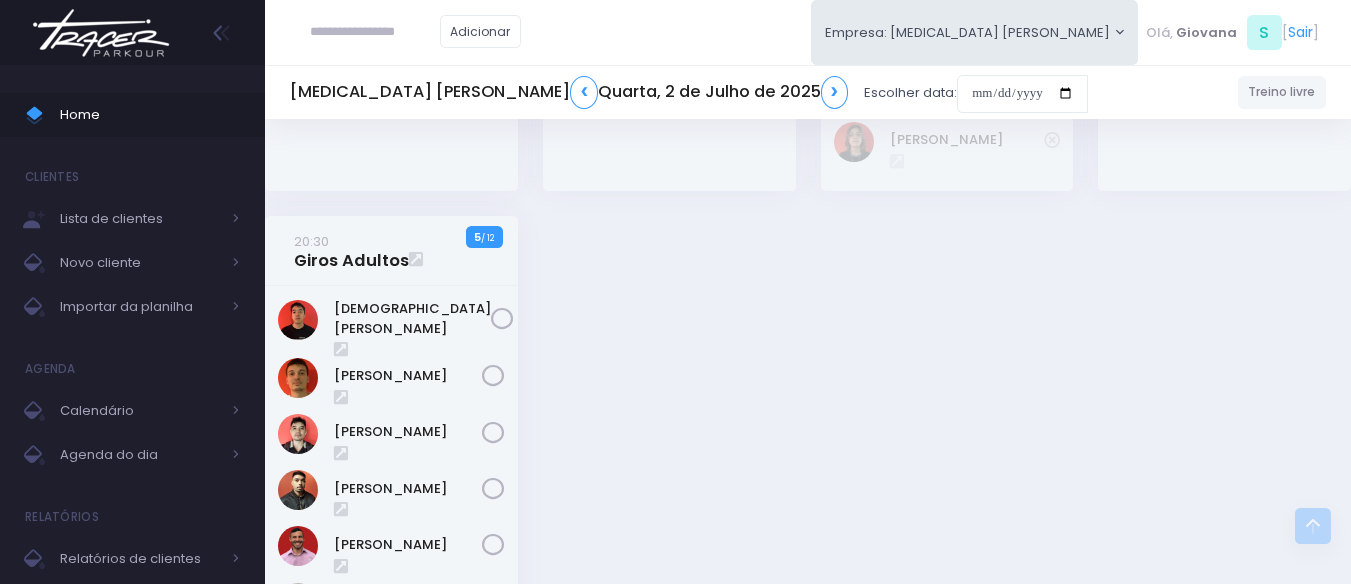 click on "15:30 GA Kids
7  / 10
8" at bounding box center [808, -267] 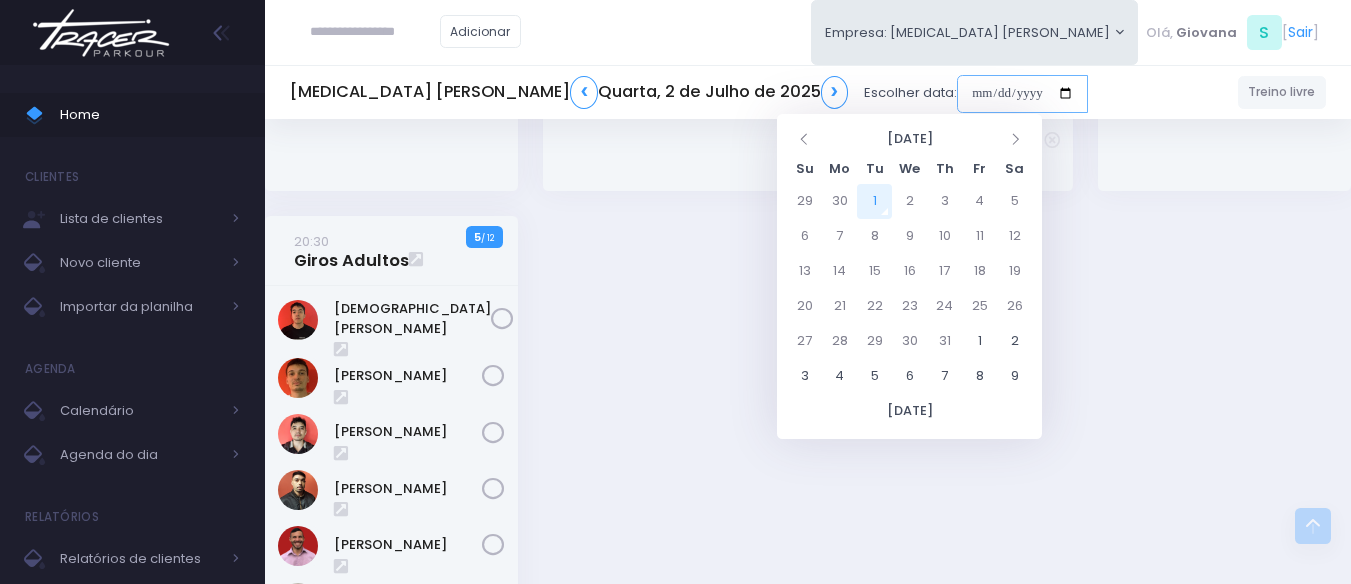 click at bounding box center (1022, 94) 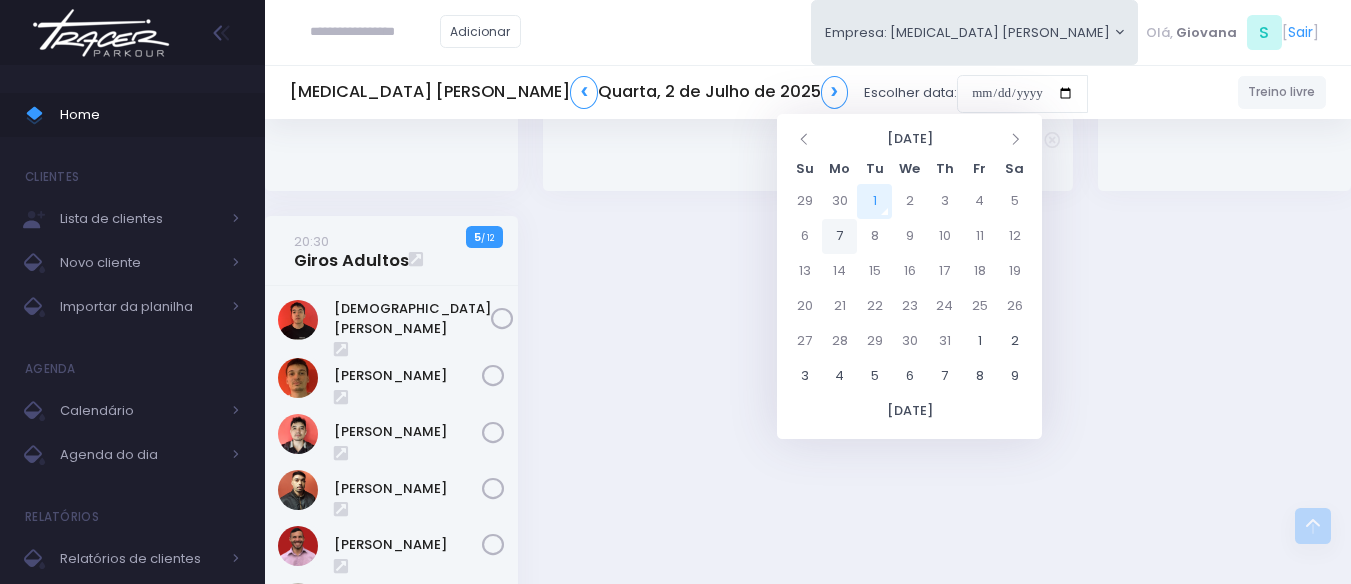 click on "7" at bounding box center (839, 236) 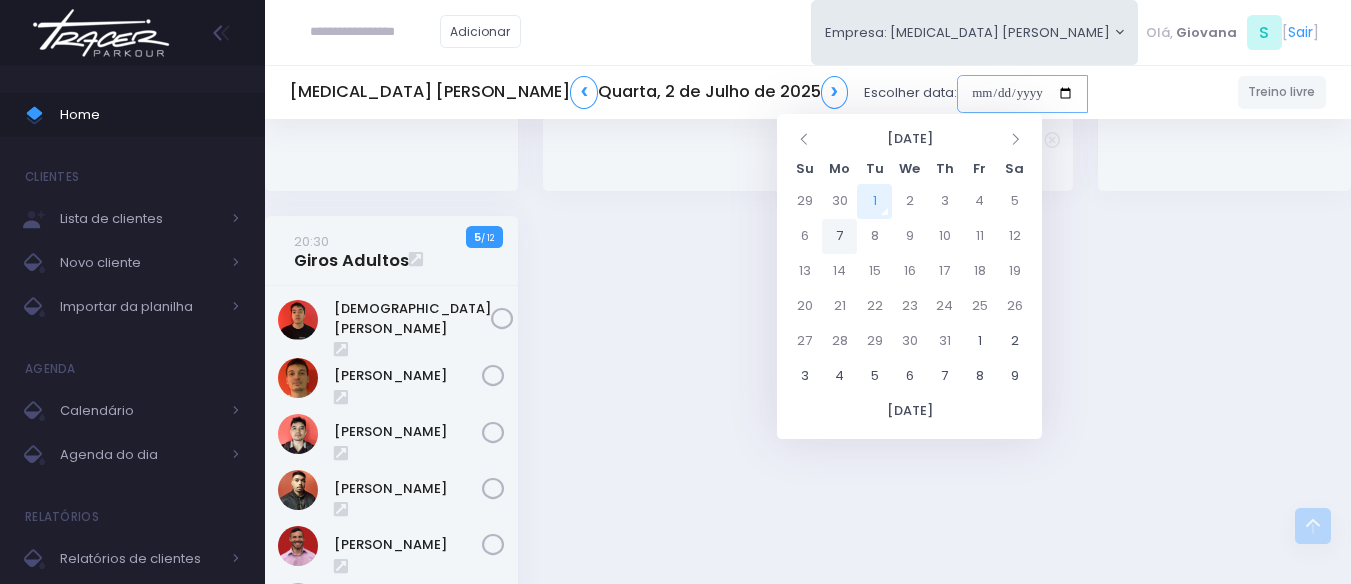 type on "**********" 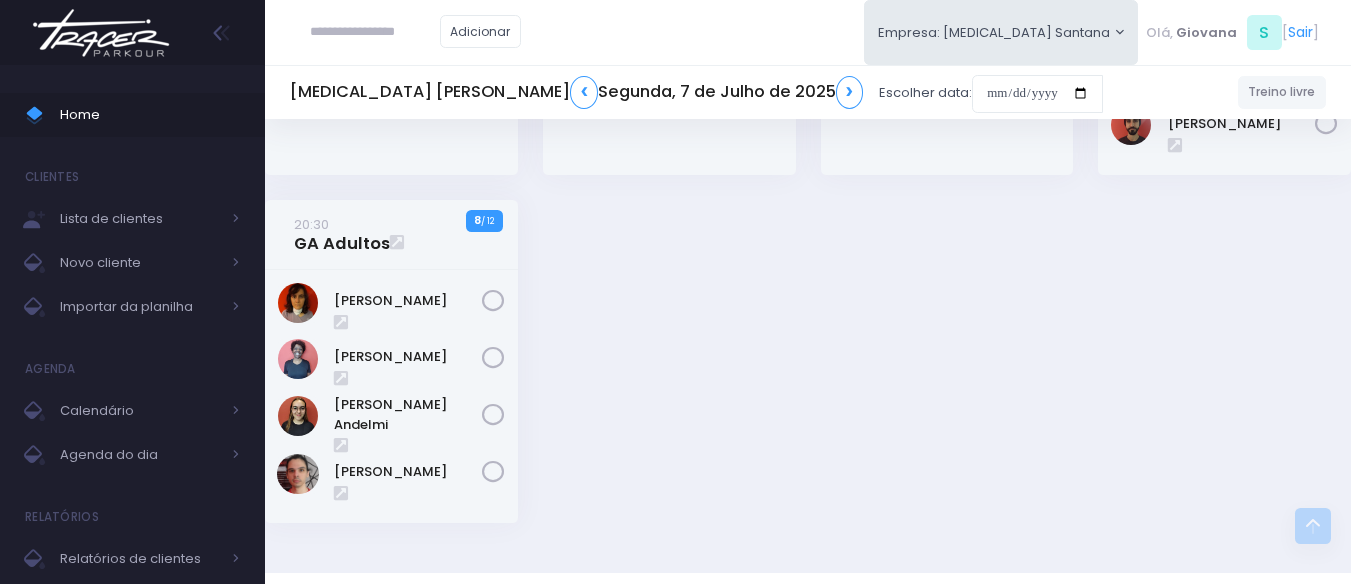 scroll, scrollTop: 1716, scrollLeft: 0, axis: vertical 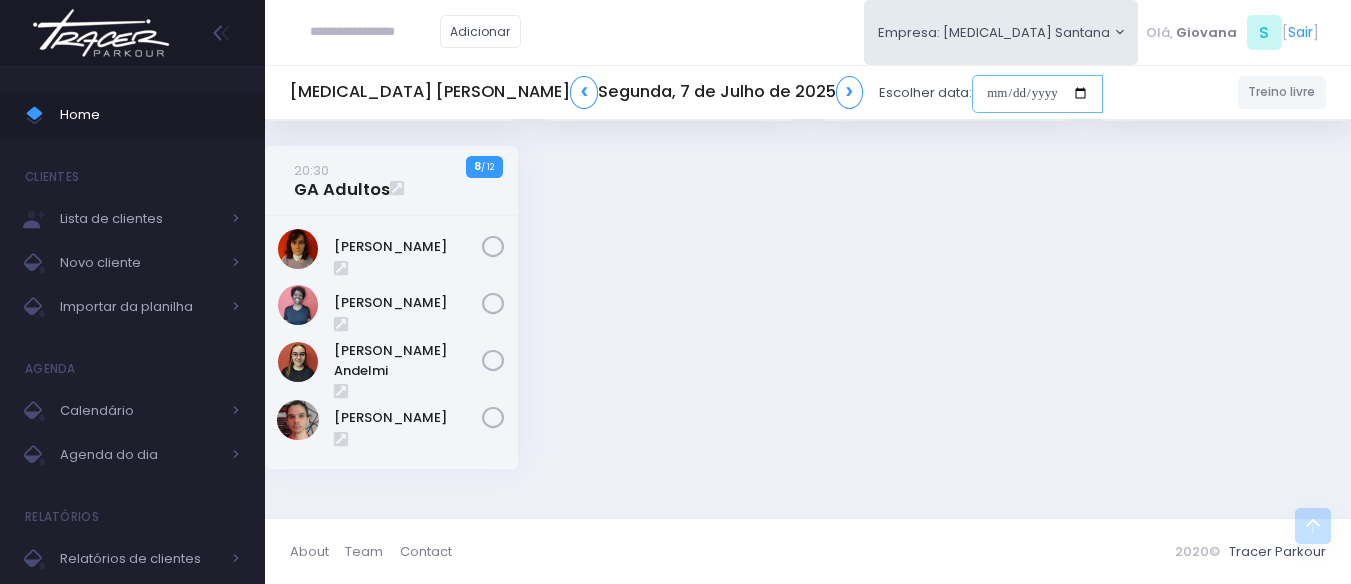 click at bounding box center (1037, 94) 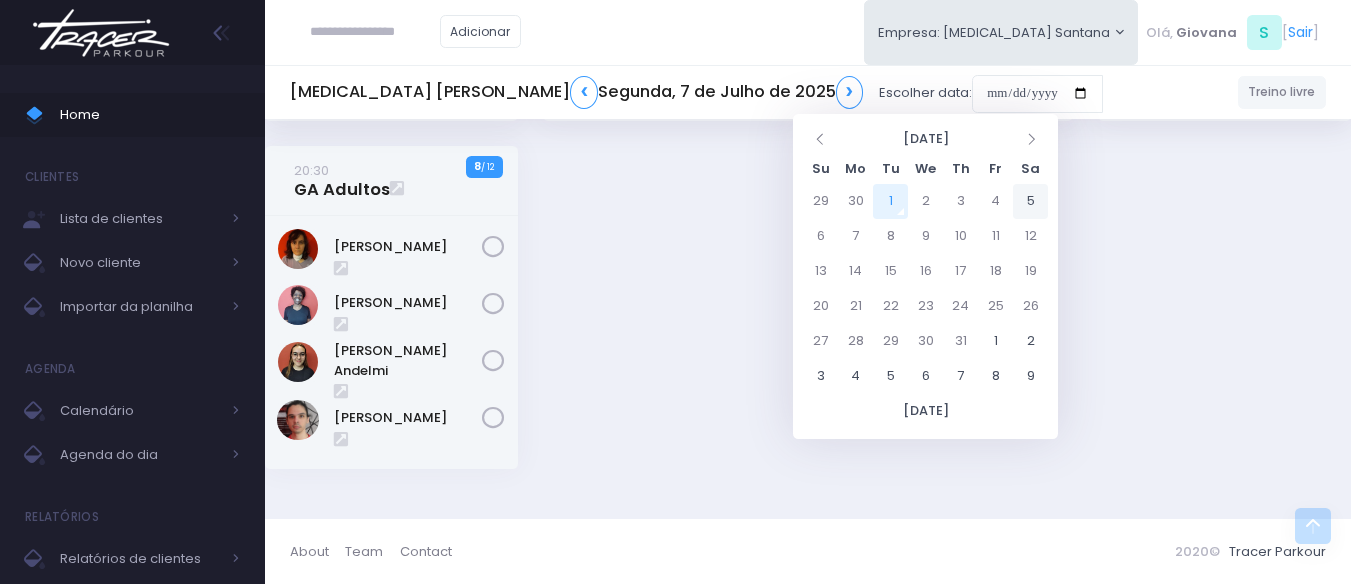 click on "5" at bounding box center [1030, 201] 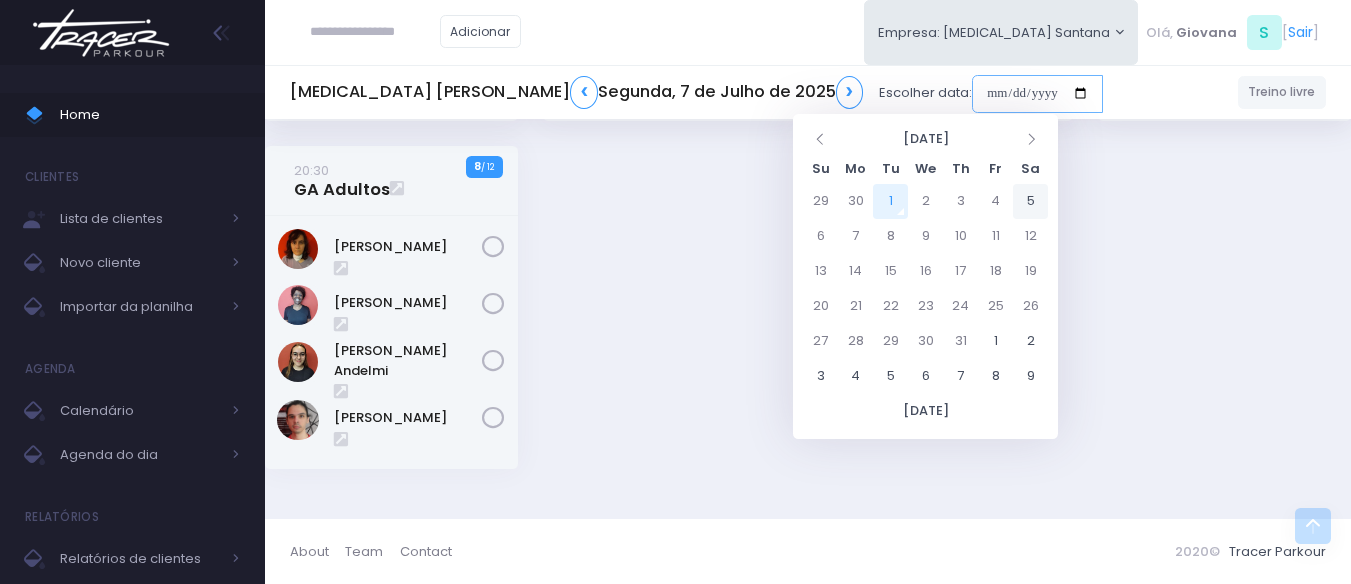 type on "**********" 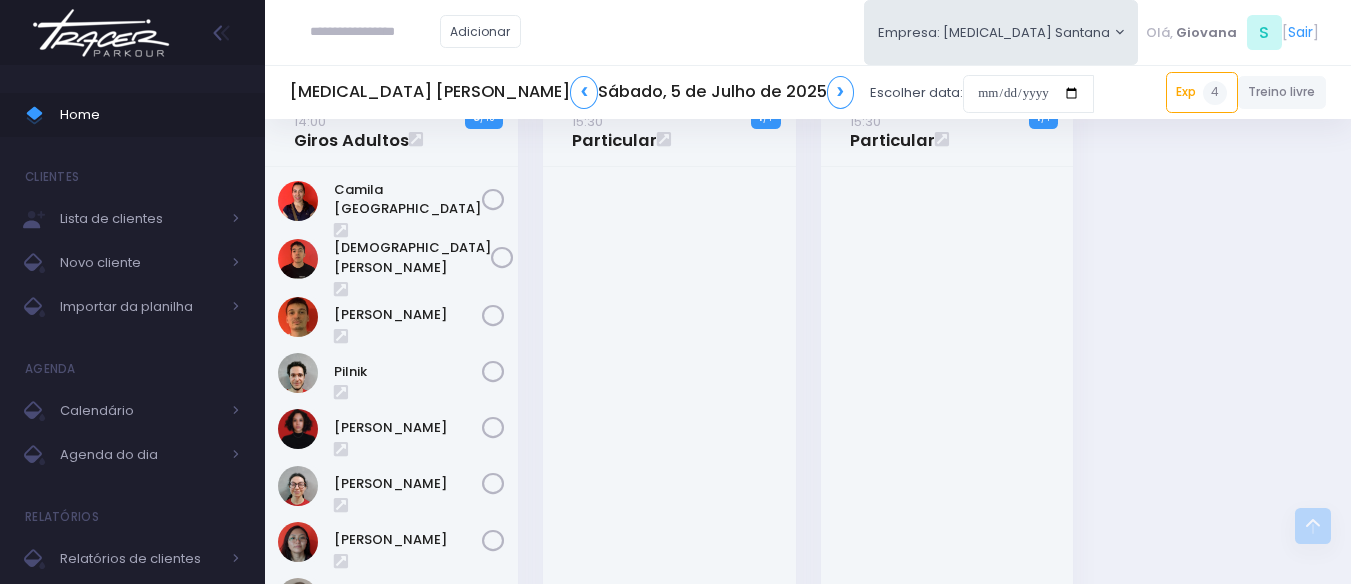 scroll, scrollTop: 2682, scrollLeft: 0, axis: vertical 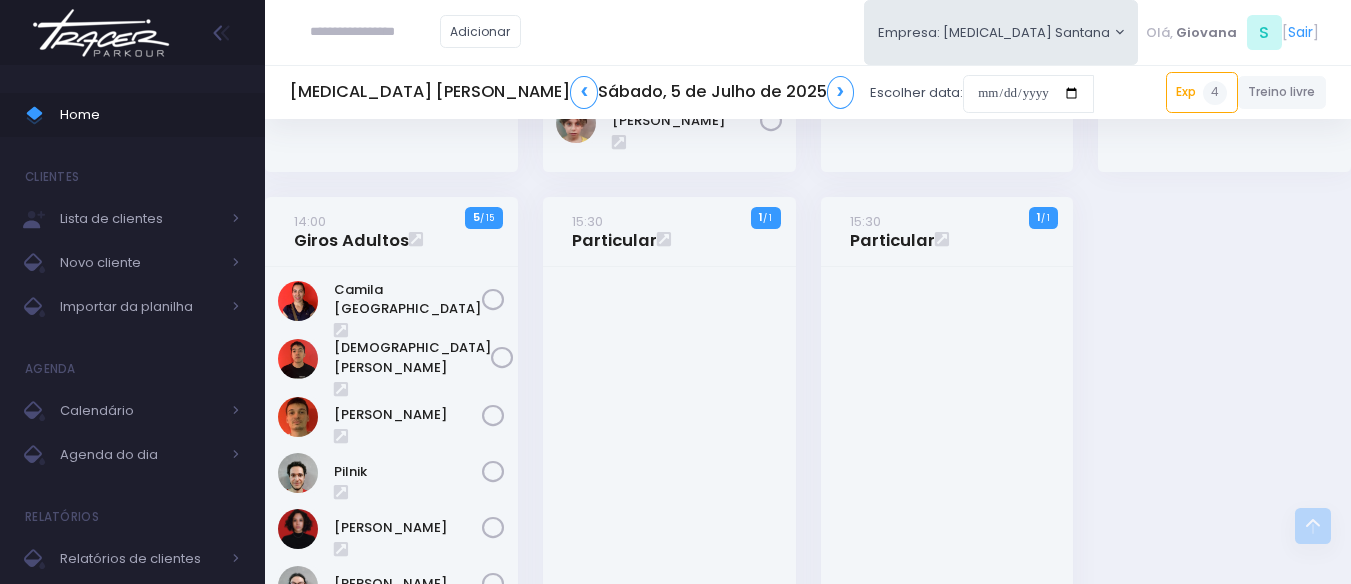 click on "09:00 GA Kids
2  / 12
6" at bounding box center [808, -827] 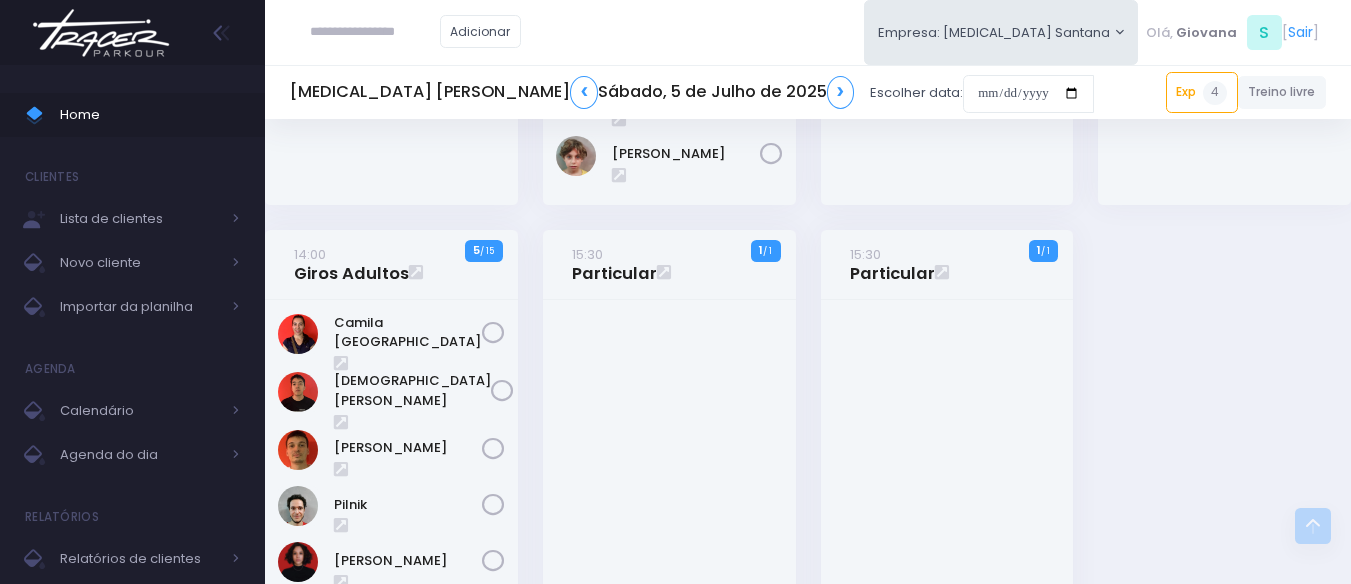 scroll, scrollTop: 2682, scrollLeft: 0, axis: vertical 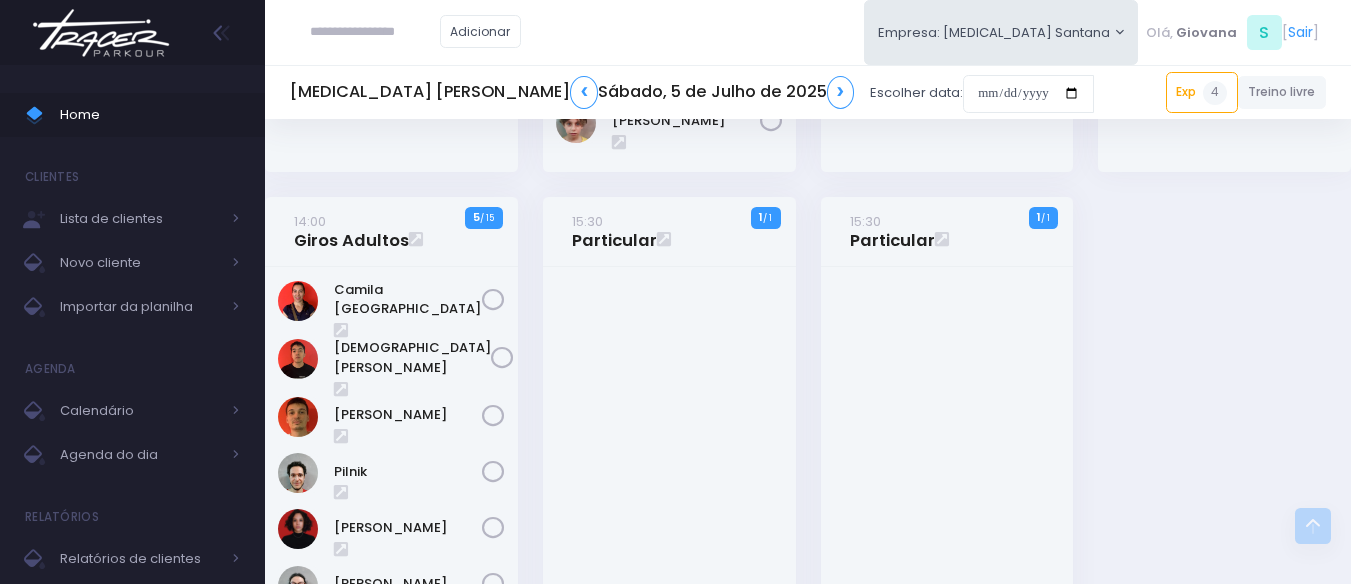 click on "09:00 GA Kids
2  / 12
6" at bounding box center (808, -827) 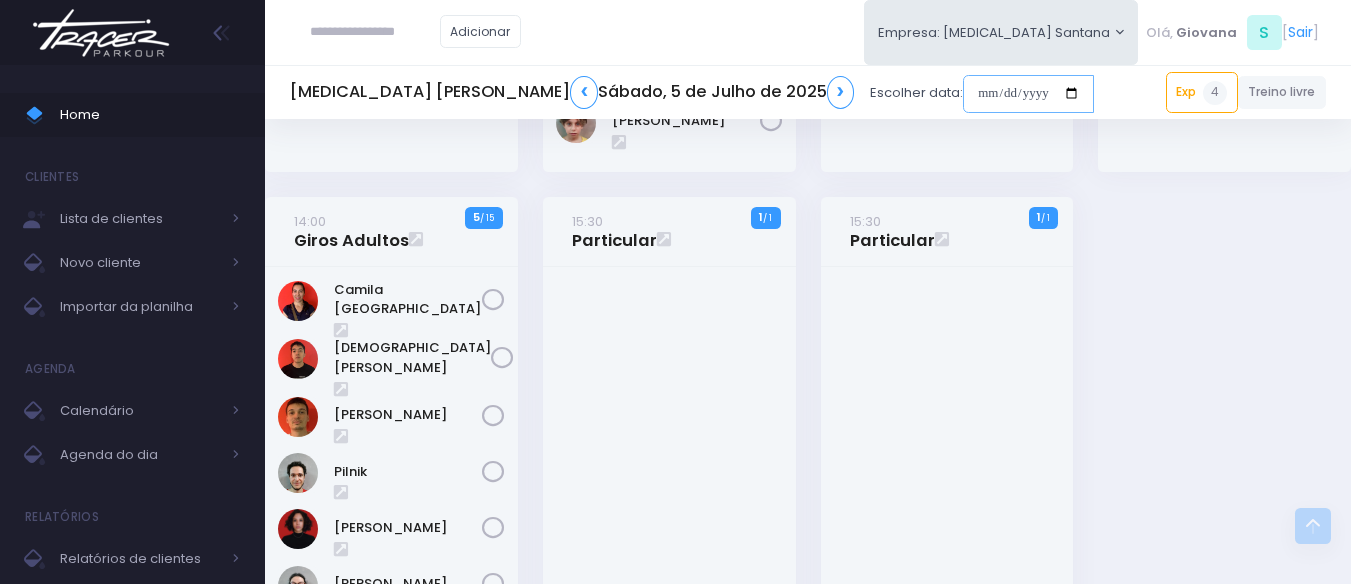 click at bounding box center [1028, 94] 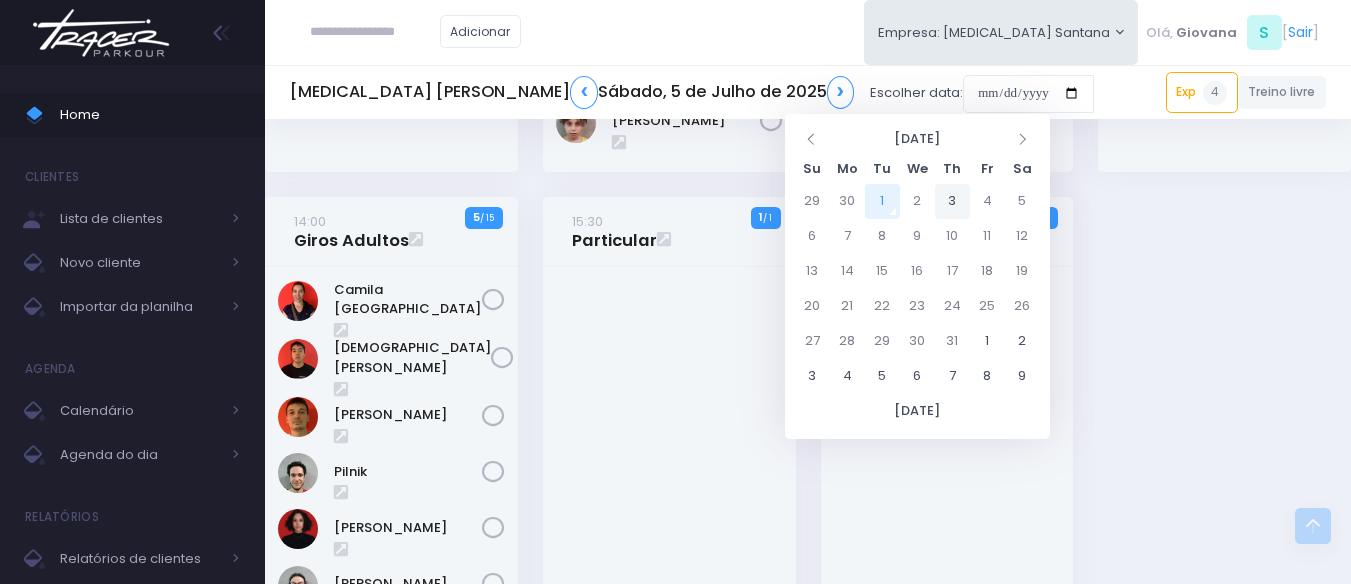 click on "3" at bounding box center (952, 201) 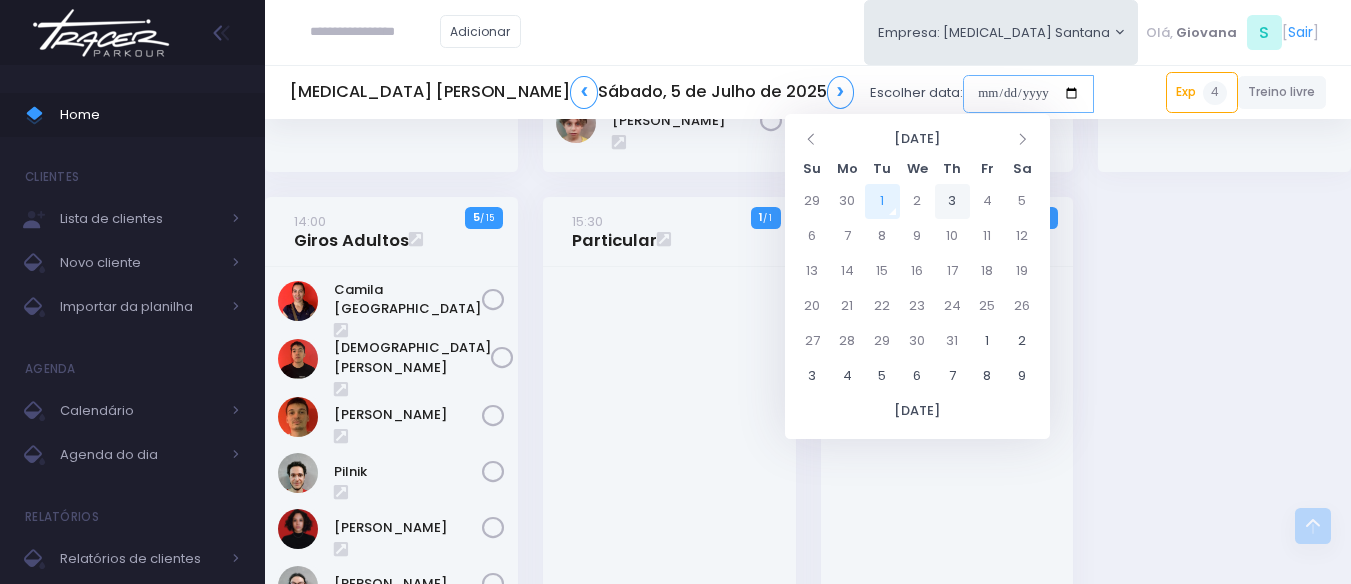 type on "**********" 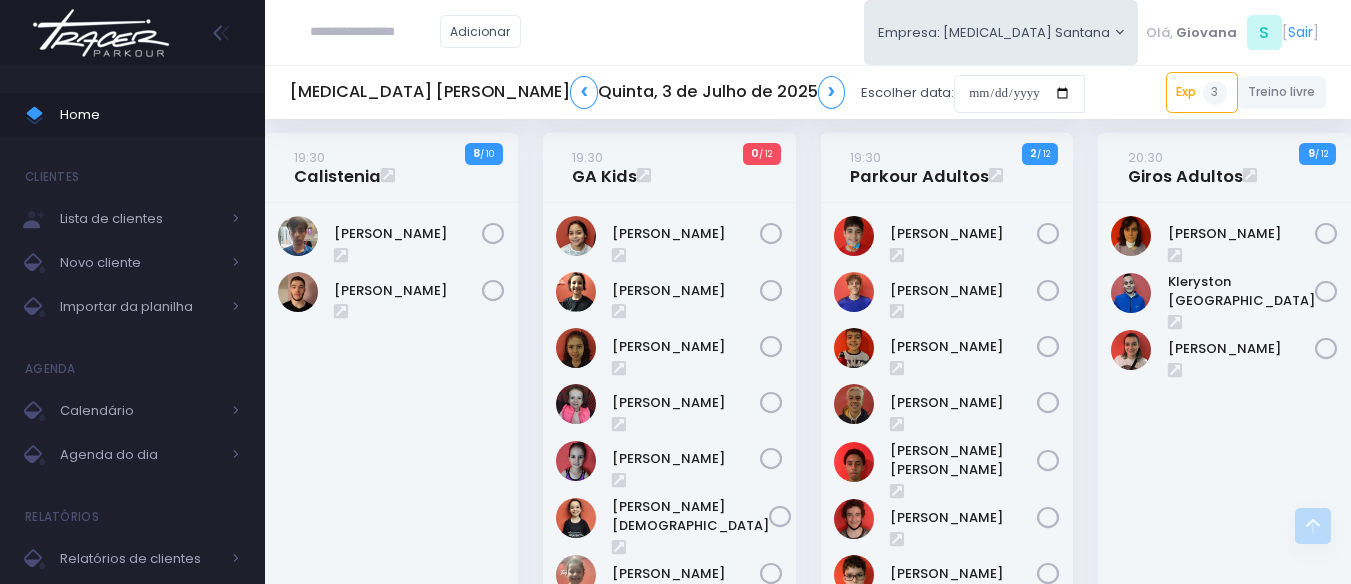 scroll, scrollTop: 1400, scrollLeft: 0, axis: vertical 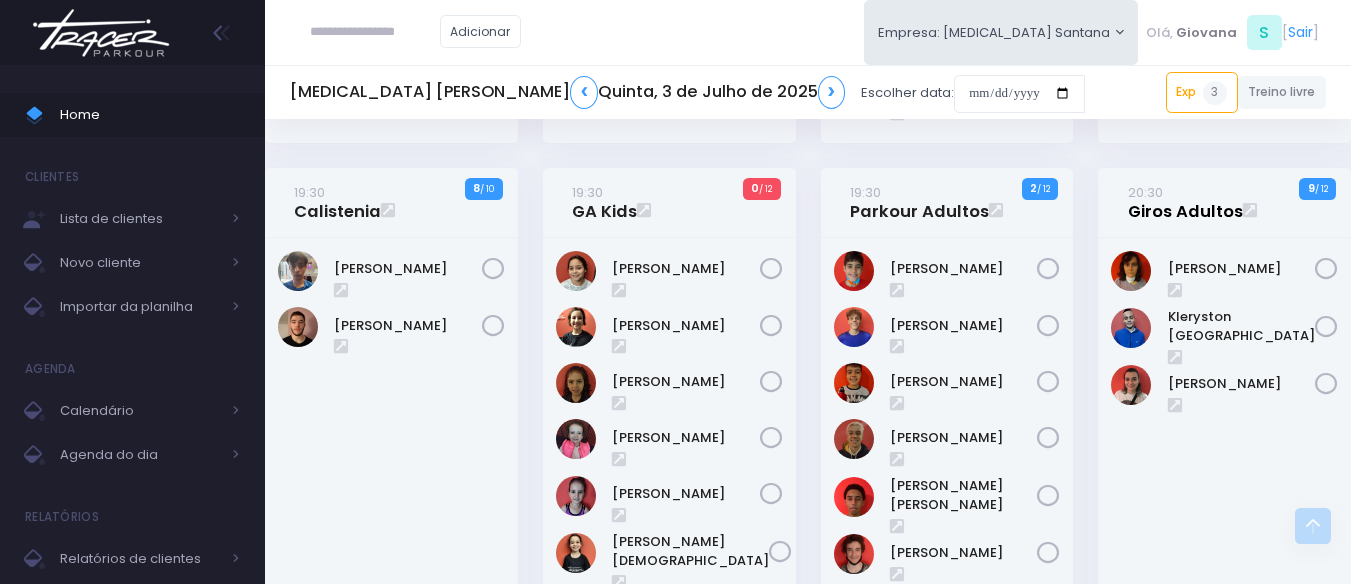drag, startPoint x: 1169, startPoint y: 215, endPoint x: 1131, endPoint y: 197, distance: 42.047592 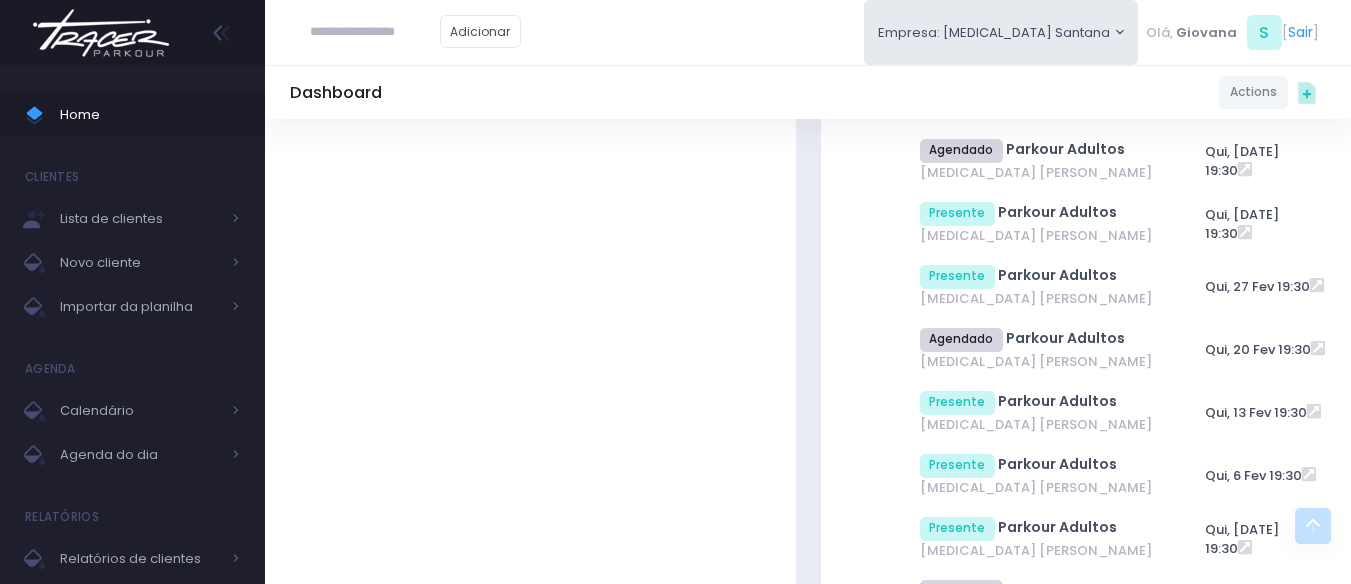 scroll, scrollTop: 1700, scrollLeft: 0, axis: vertical 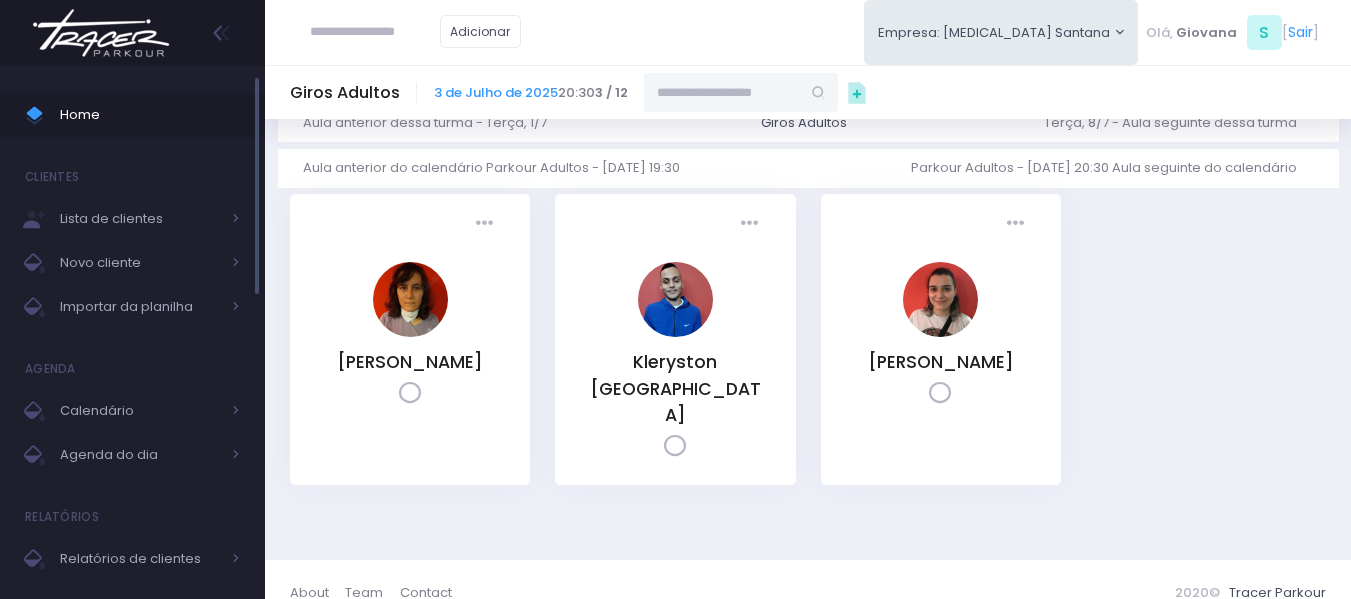 click on "Home" at bounding box center (150, 115) 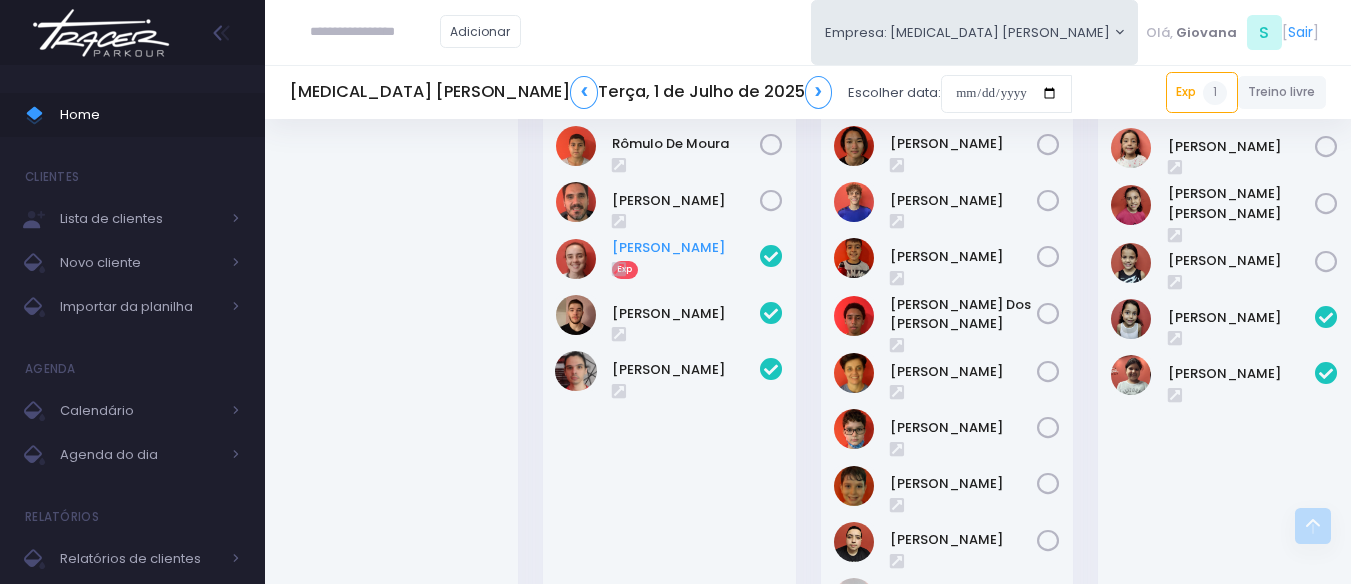 scroll, scrollTop: 1590, scrollLeft: 0, axis: vertical 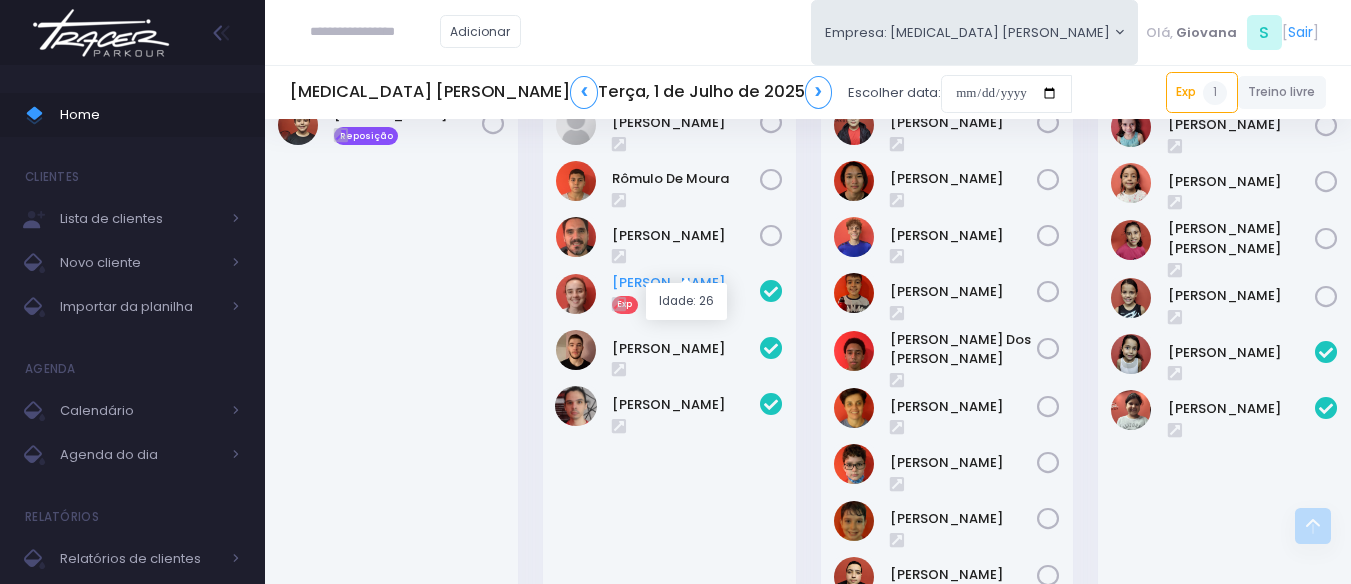 click on "[PERSON_NAME]" at bounding box center [686, 283] 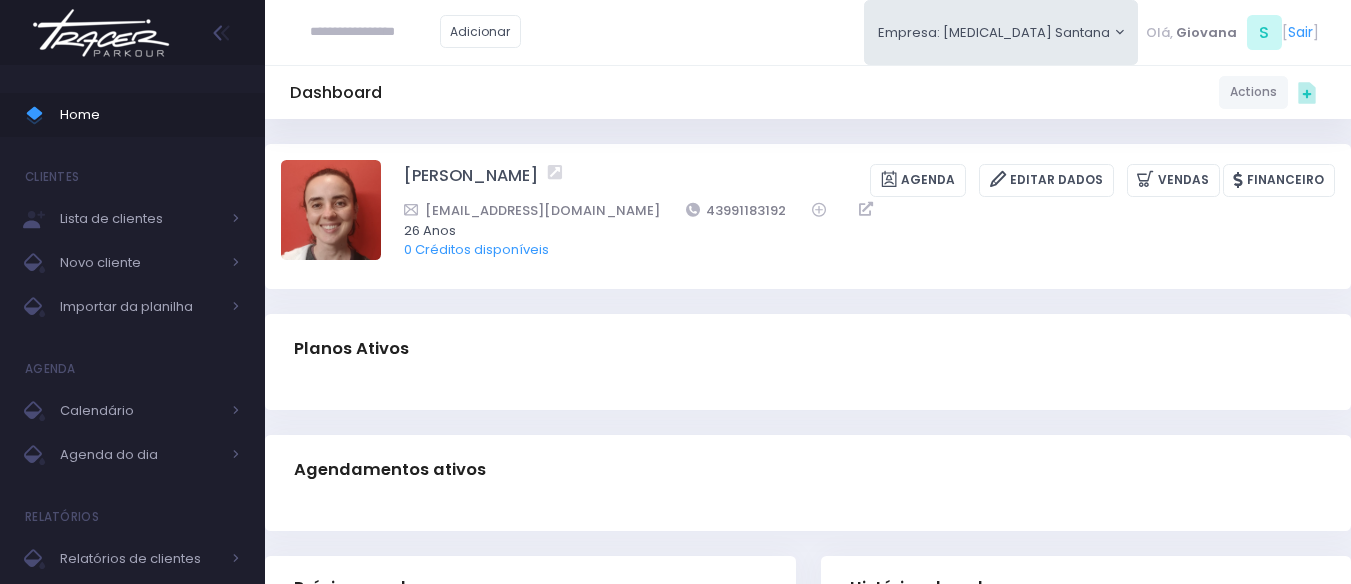 scroll, scrollTop: 0, scrollLeft: 0, axis: both 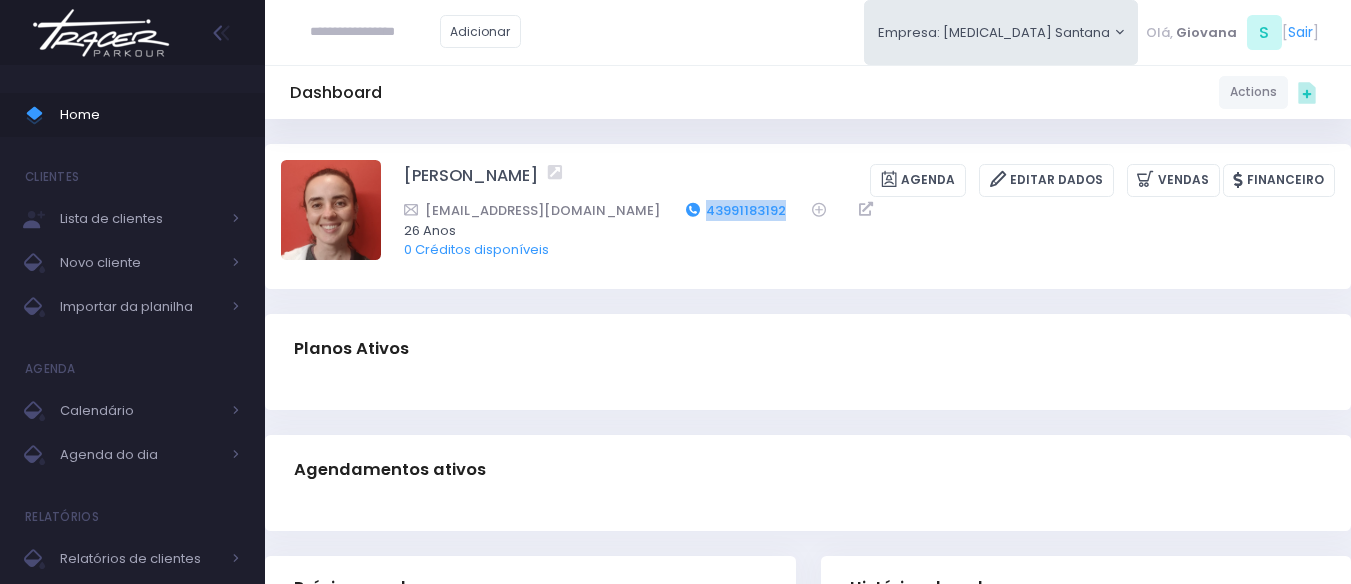 drag, startPoint x: 744, startPoint y: 211, endPoint x: 651, endPoint y: 204, distance: 93.26307 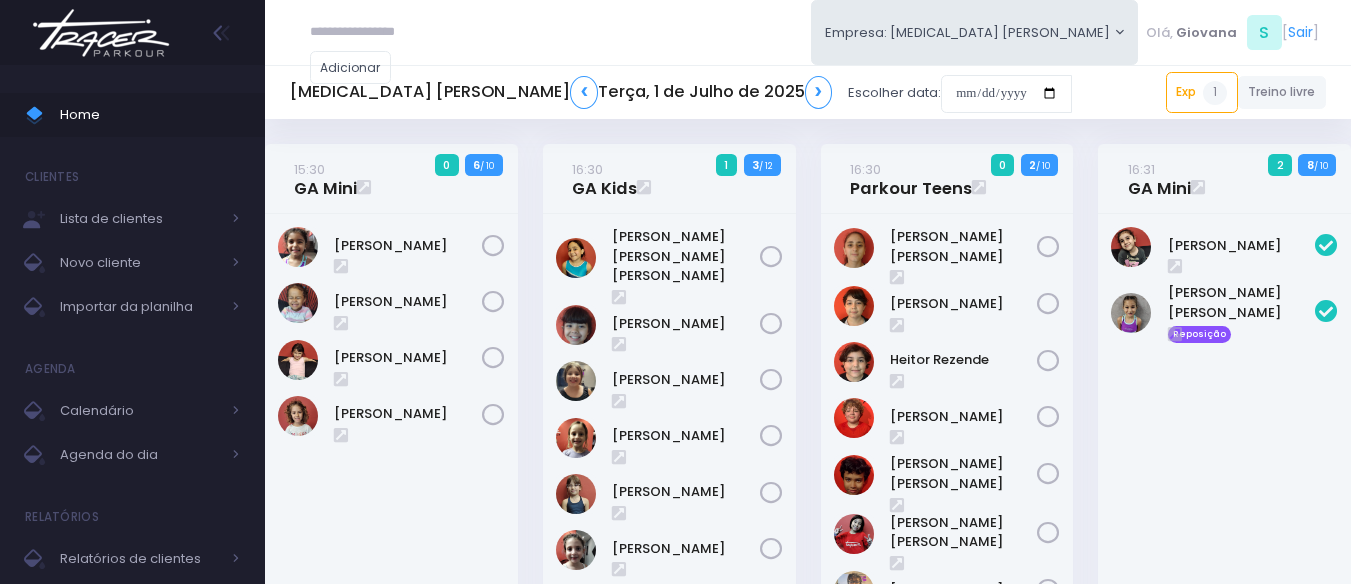 scroll, scrollTop: 0, scrollLeft: 0, axis: both 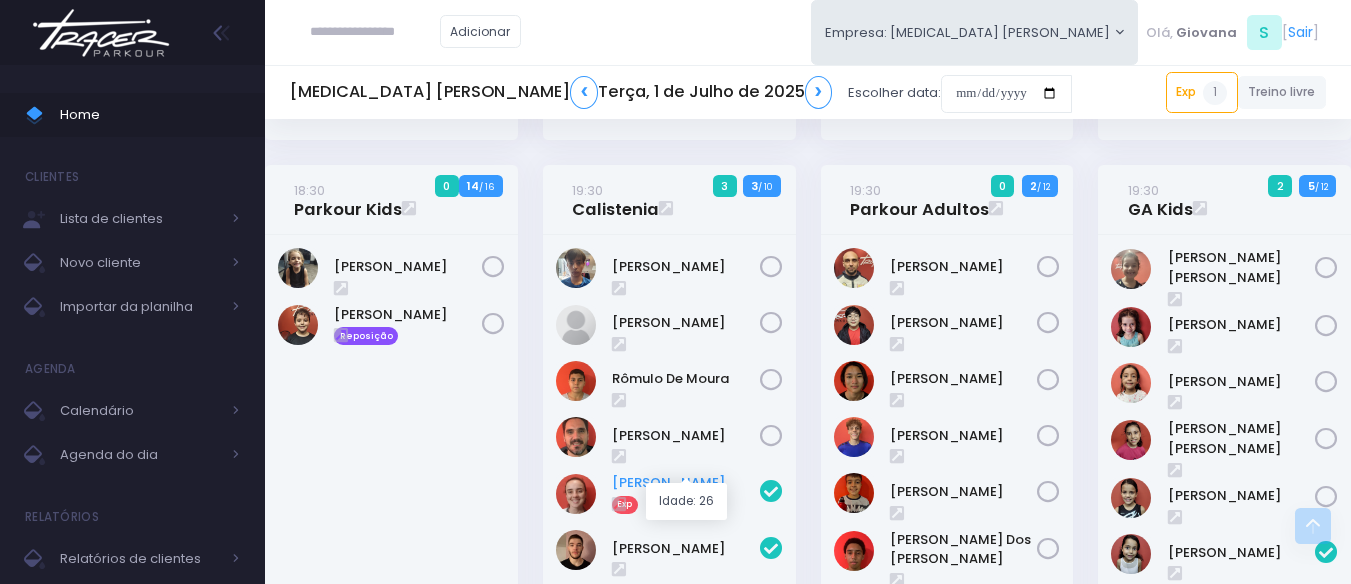 click on "Annelise Pícolo" at bounding box center (686, 483) 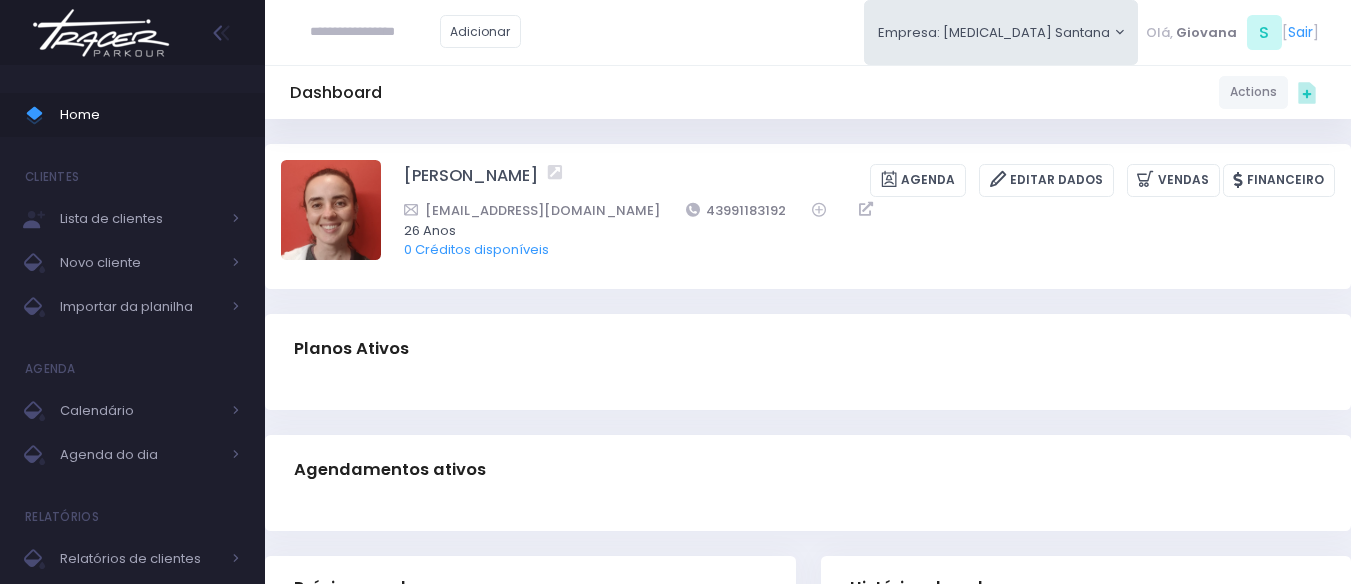 scroll, scrollTop: 0, scrollLeft: 0, axis: both 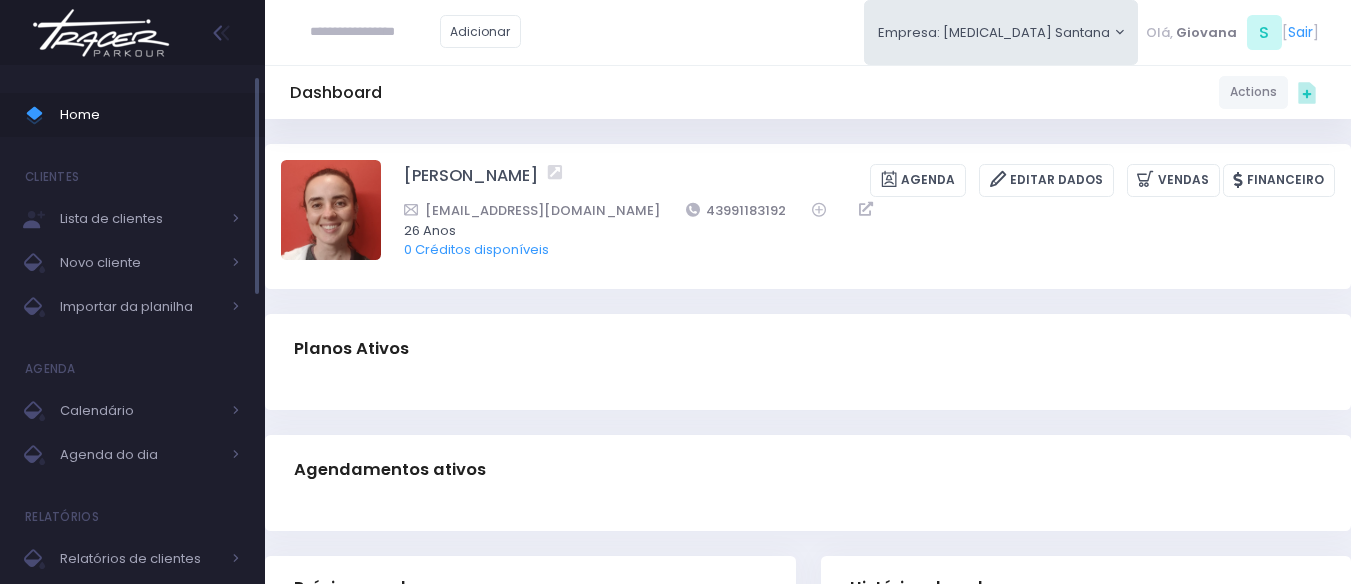 click on "Home" at bounding box center (150, 115) 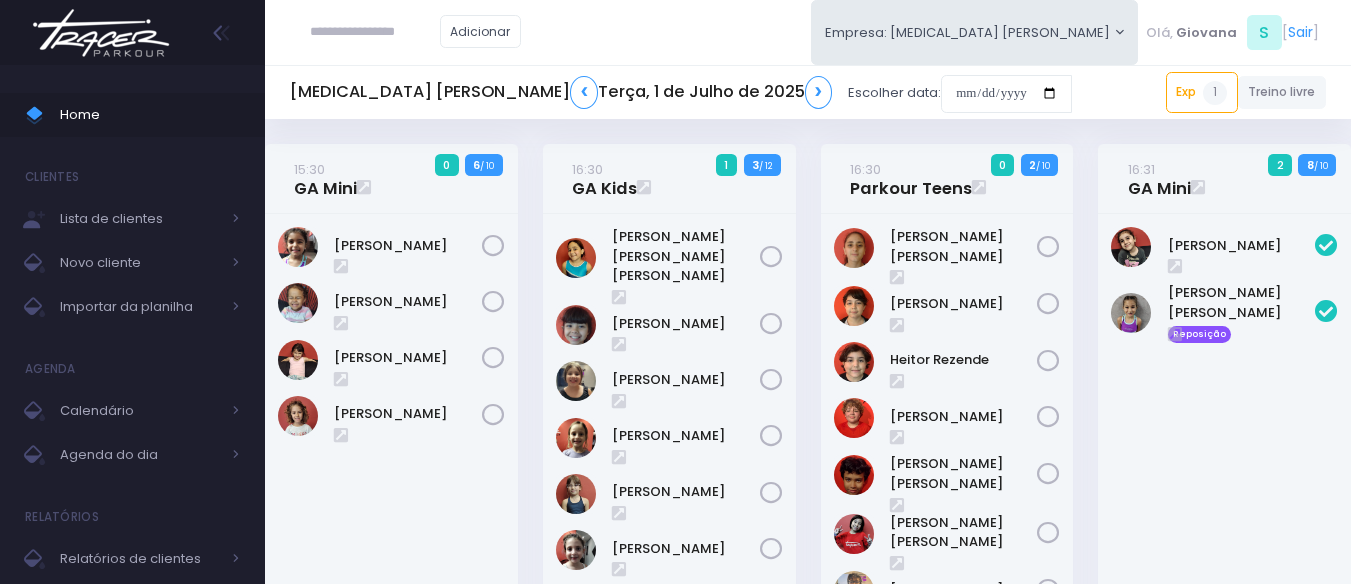 scroll, scrollTop: 2190, scrollLeft: 0, axis: vertical 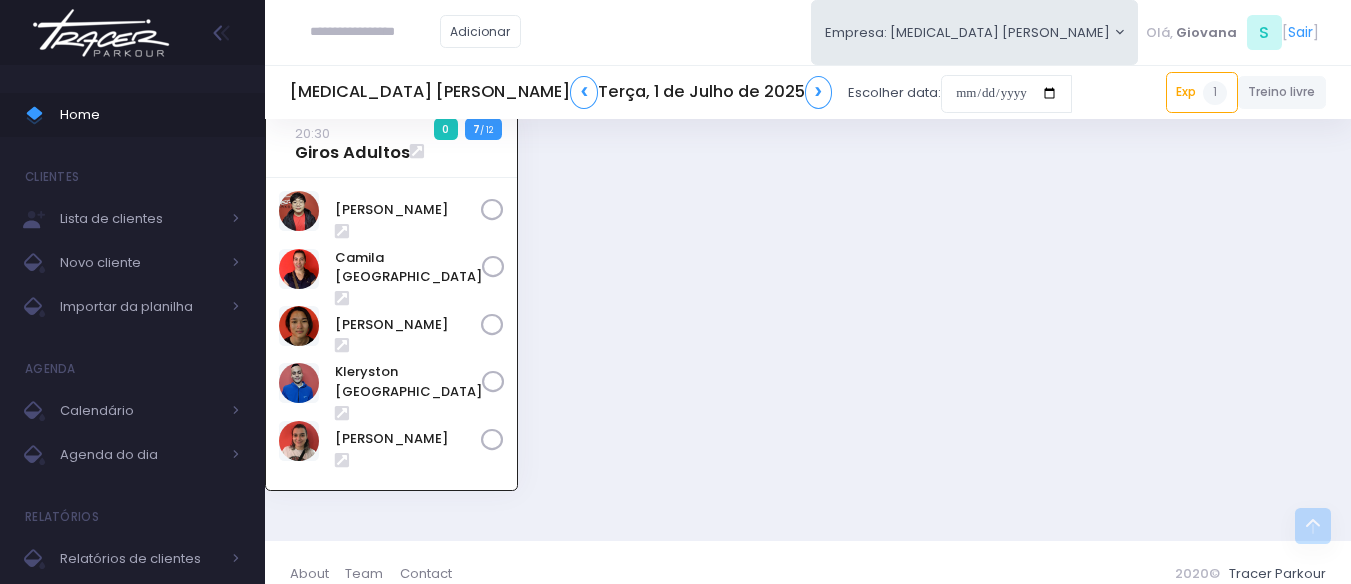 click on "15:30 GA Mini
0
6  / 10" at bounding box center [808, -765] 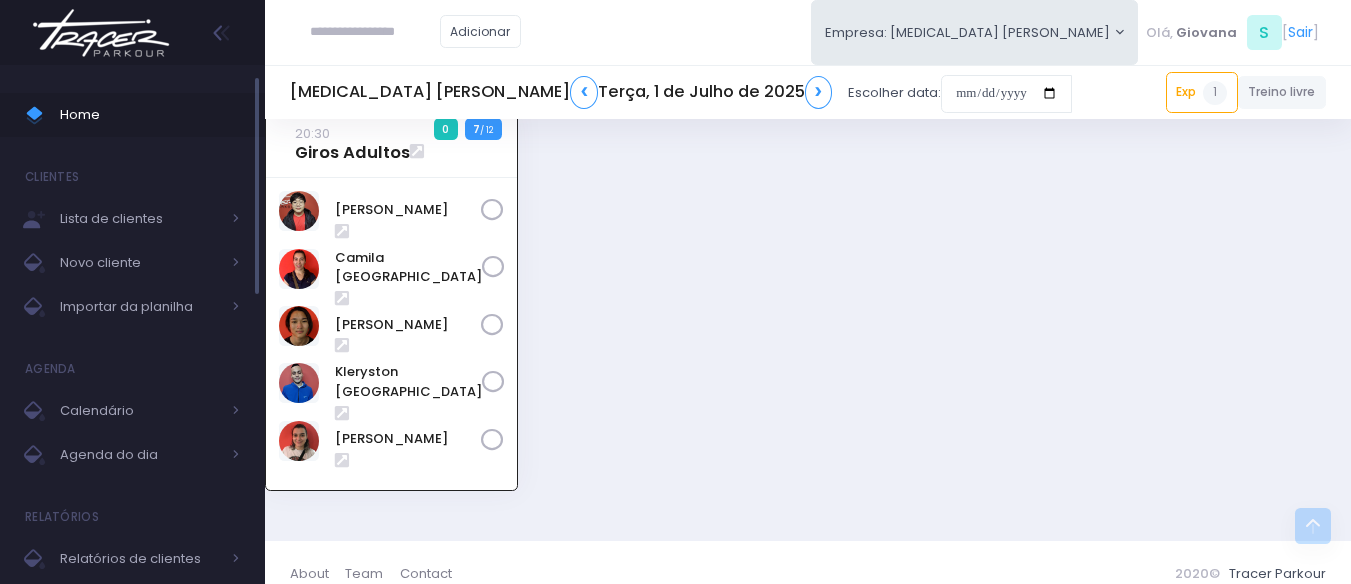 click on "Home" at bounding box center [132, 115] 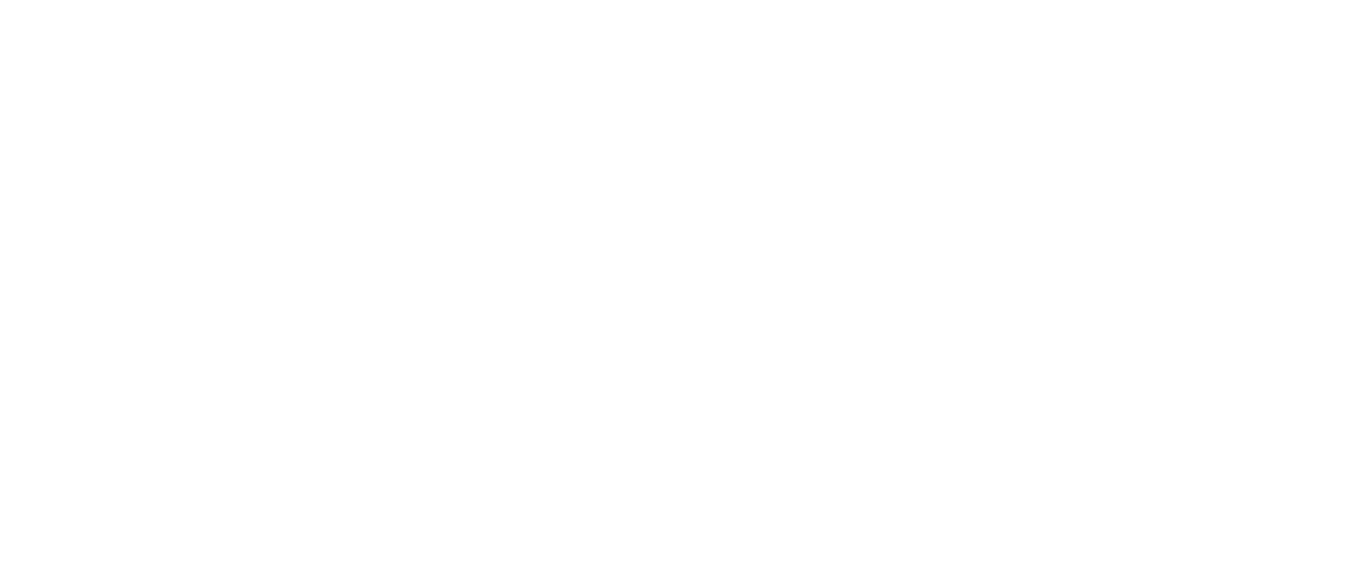 scroll, scrollTop: 0, scrollLeft: 0, axis: both 